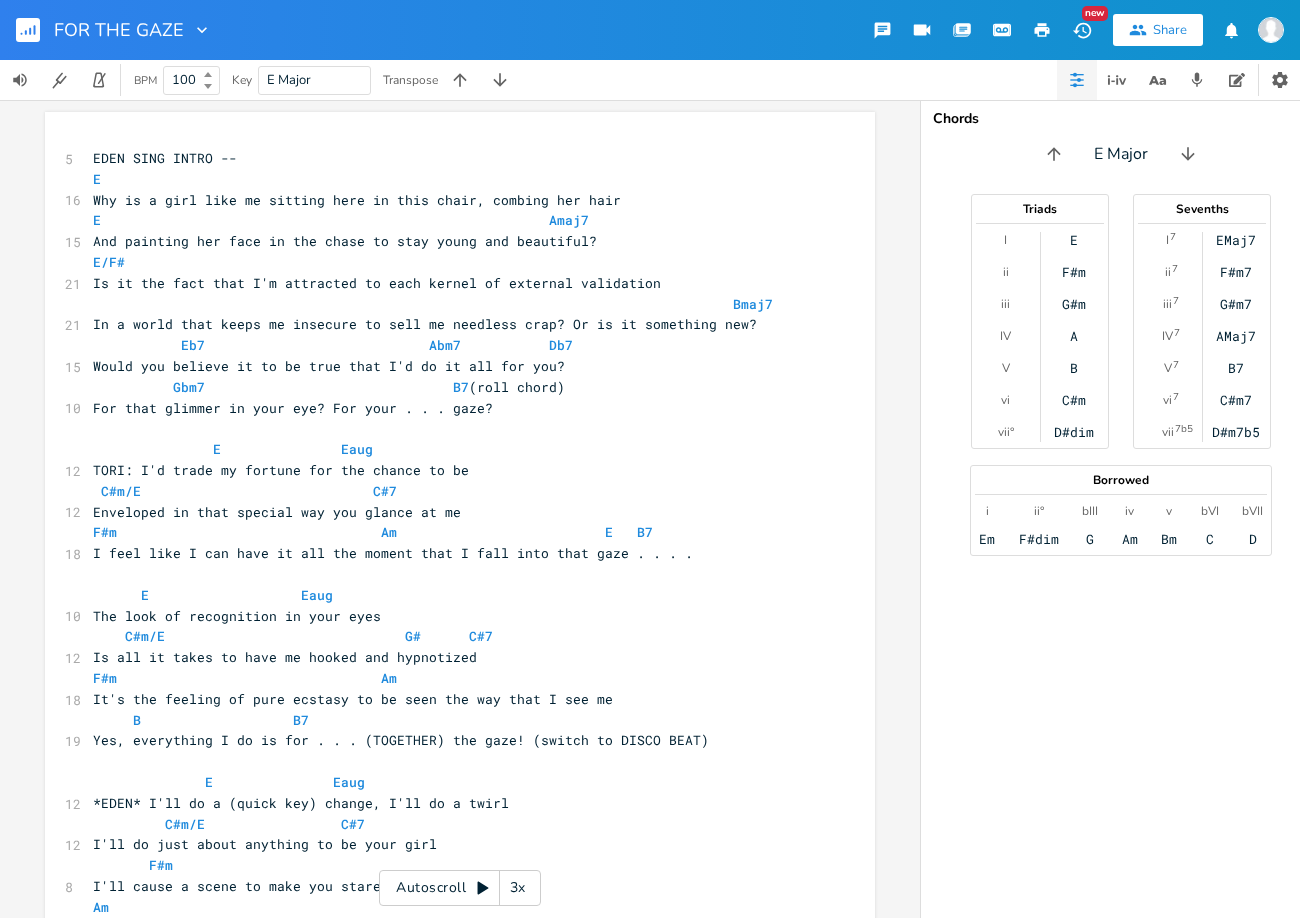 scroll, scrollTop: 0, scrollLeft: 0, axis: both 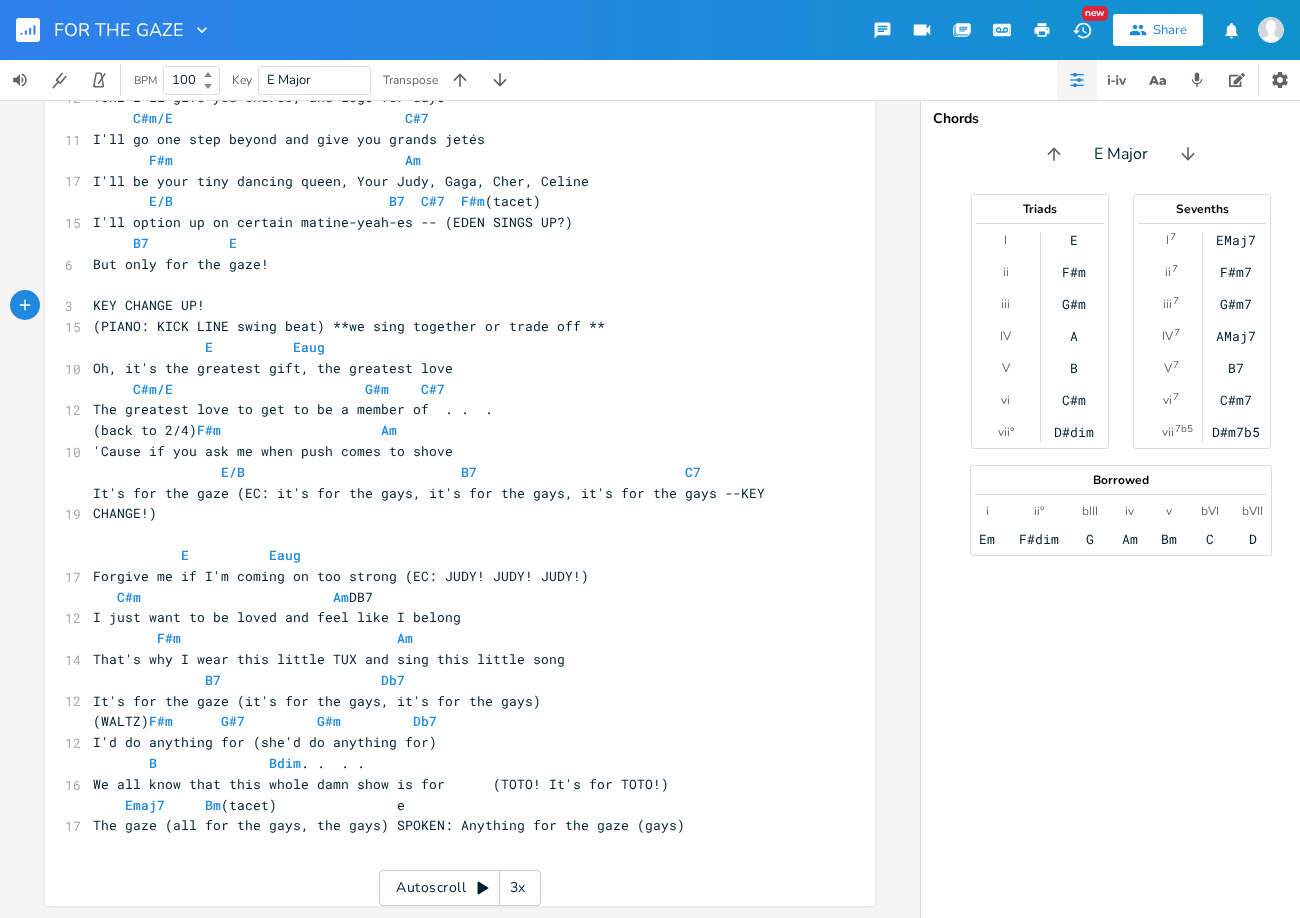 type on "KEY CHANGE UP!" 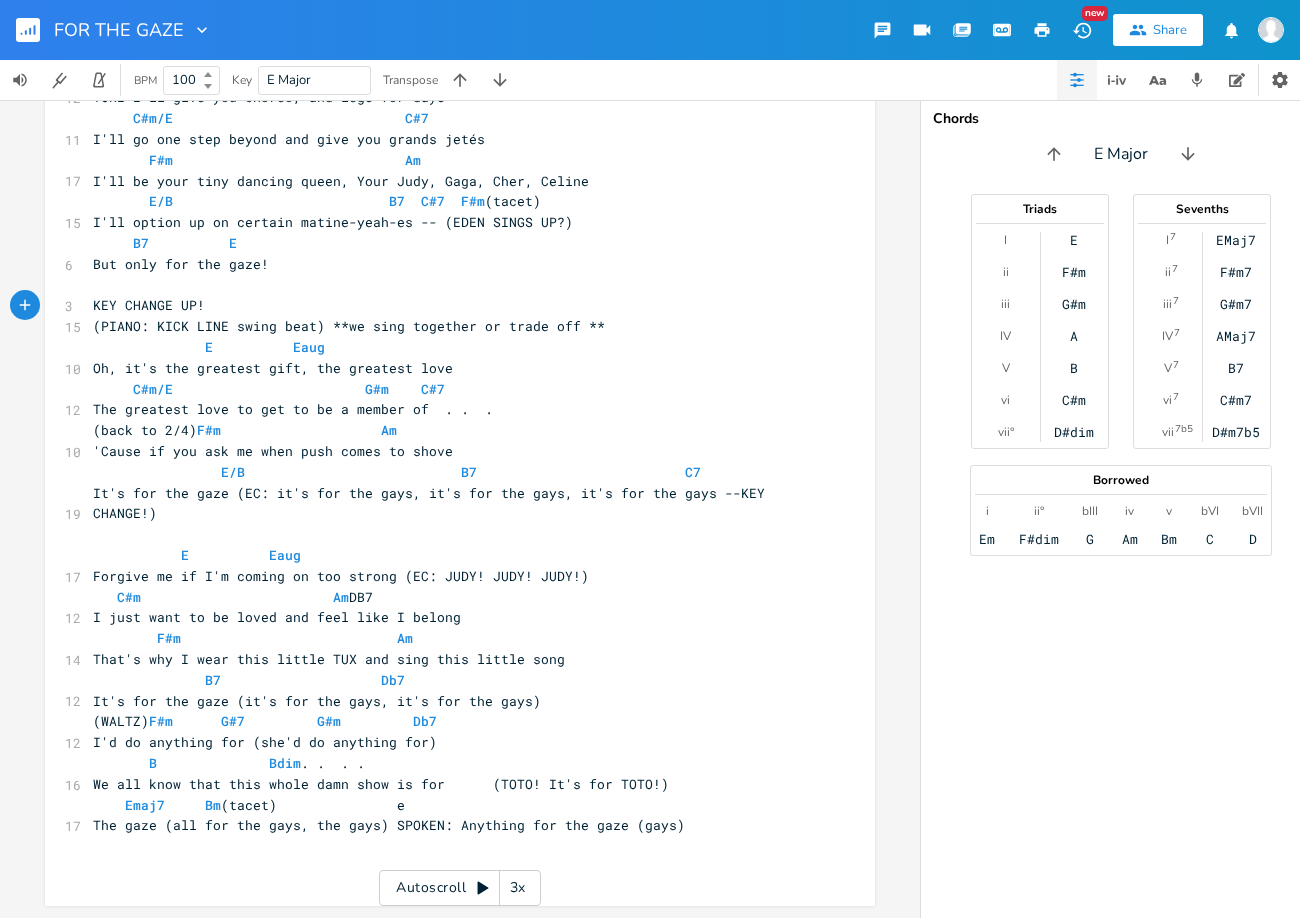 click on "But only for the gaze!" at bounding box center [450, 264] 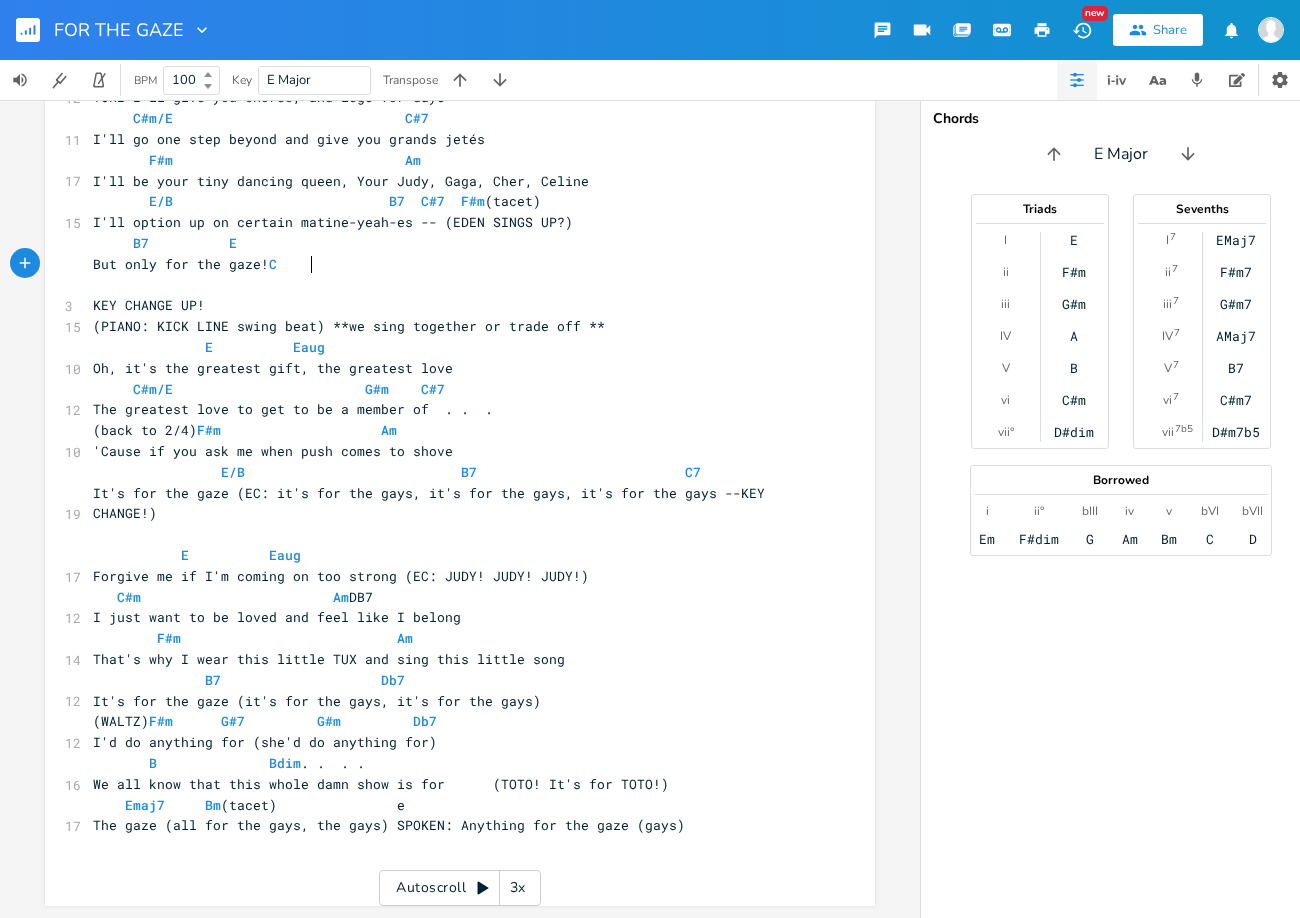 type on "C7" 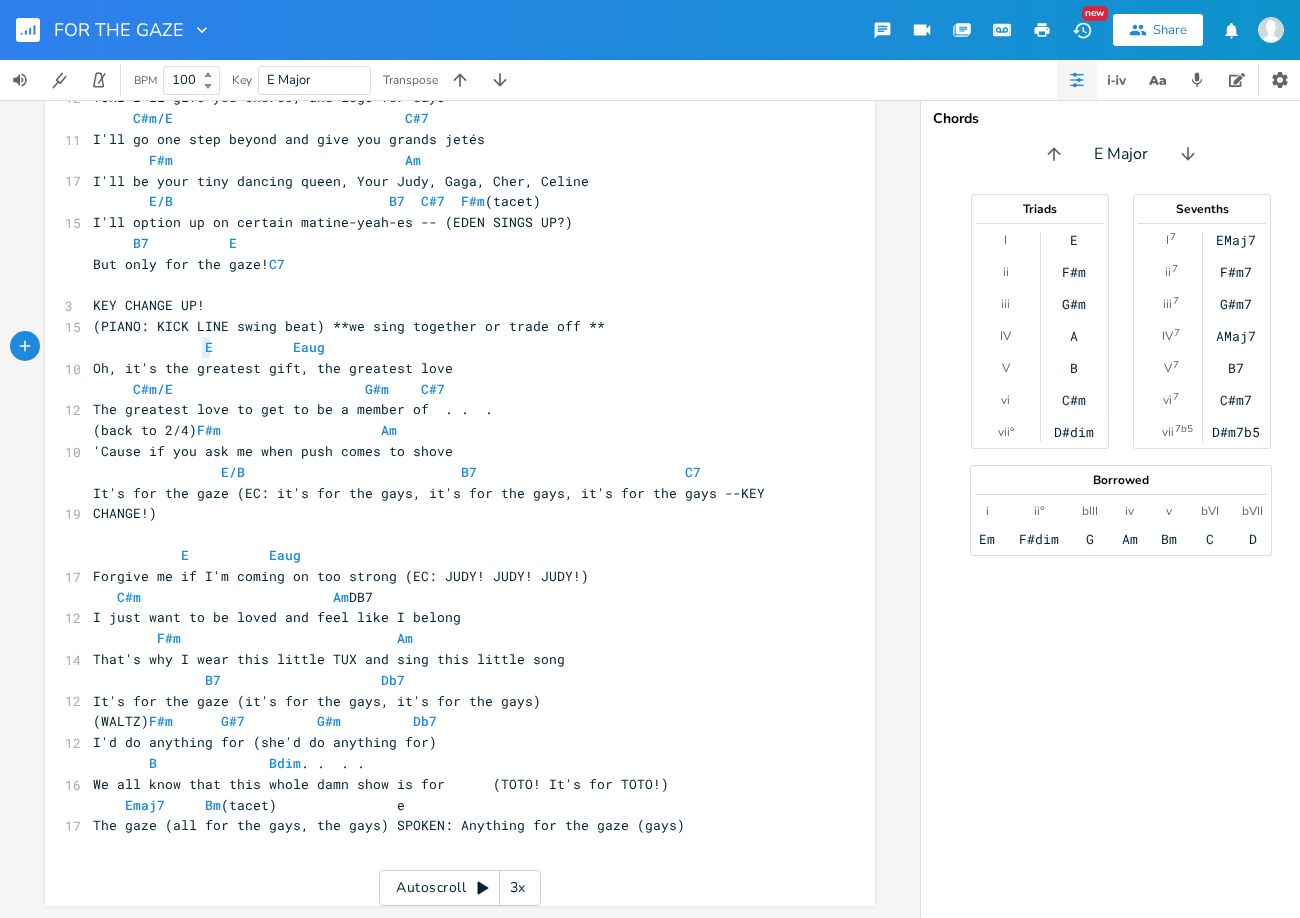 drag, startPoint x: 205, startPoint y: 336, endPoint x: 193, endPoint y: 336, distance: 12 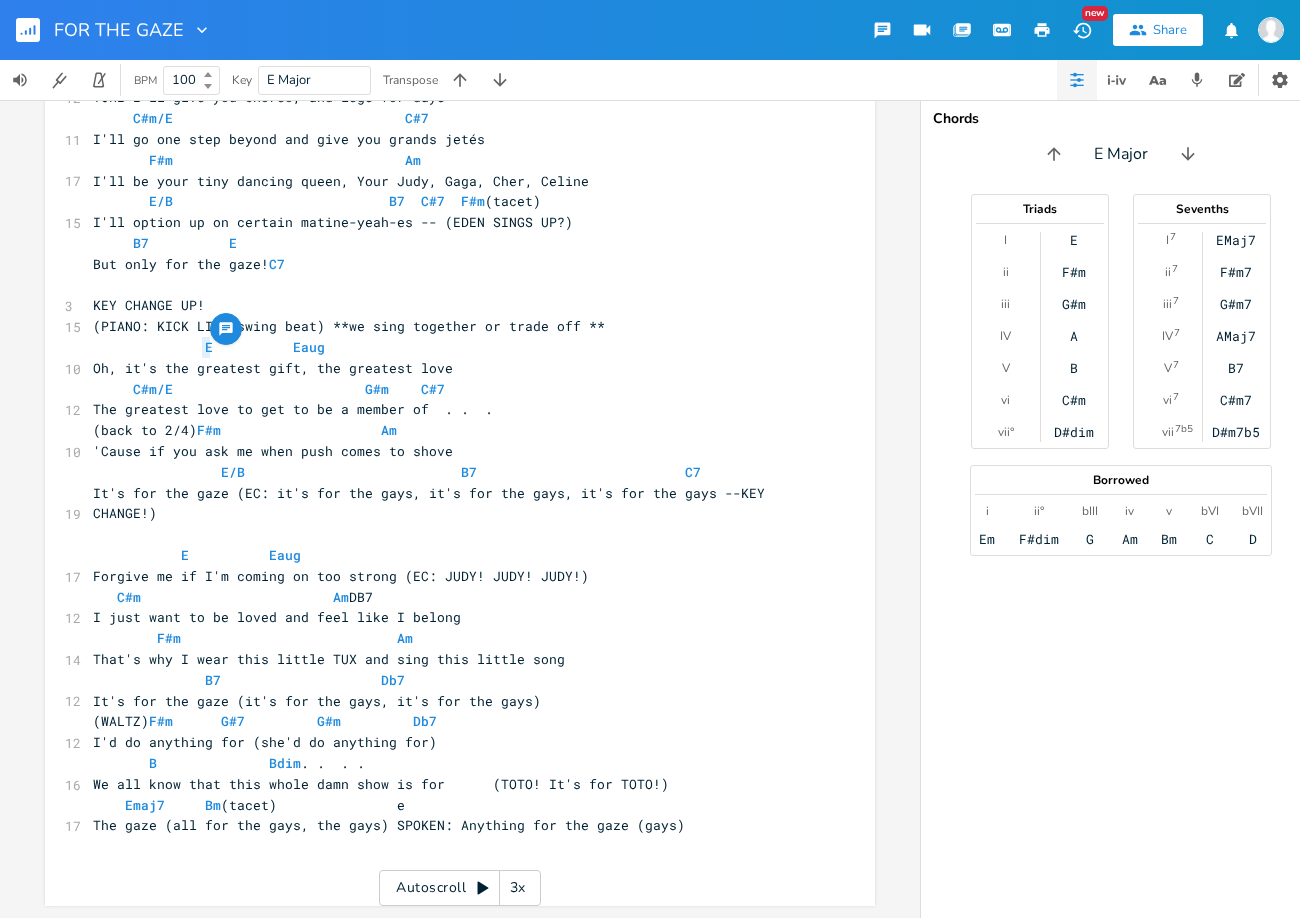 type on "F" 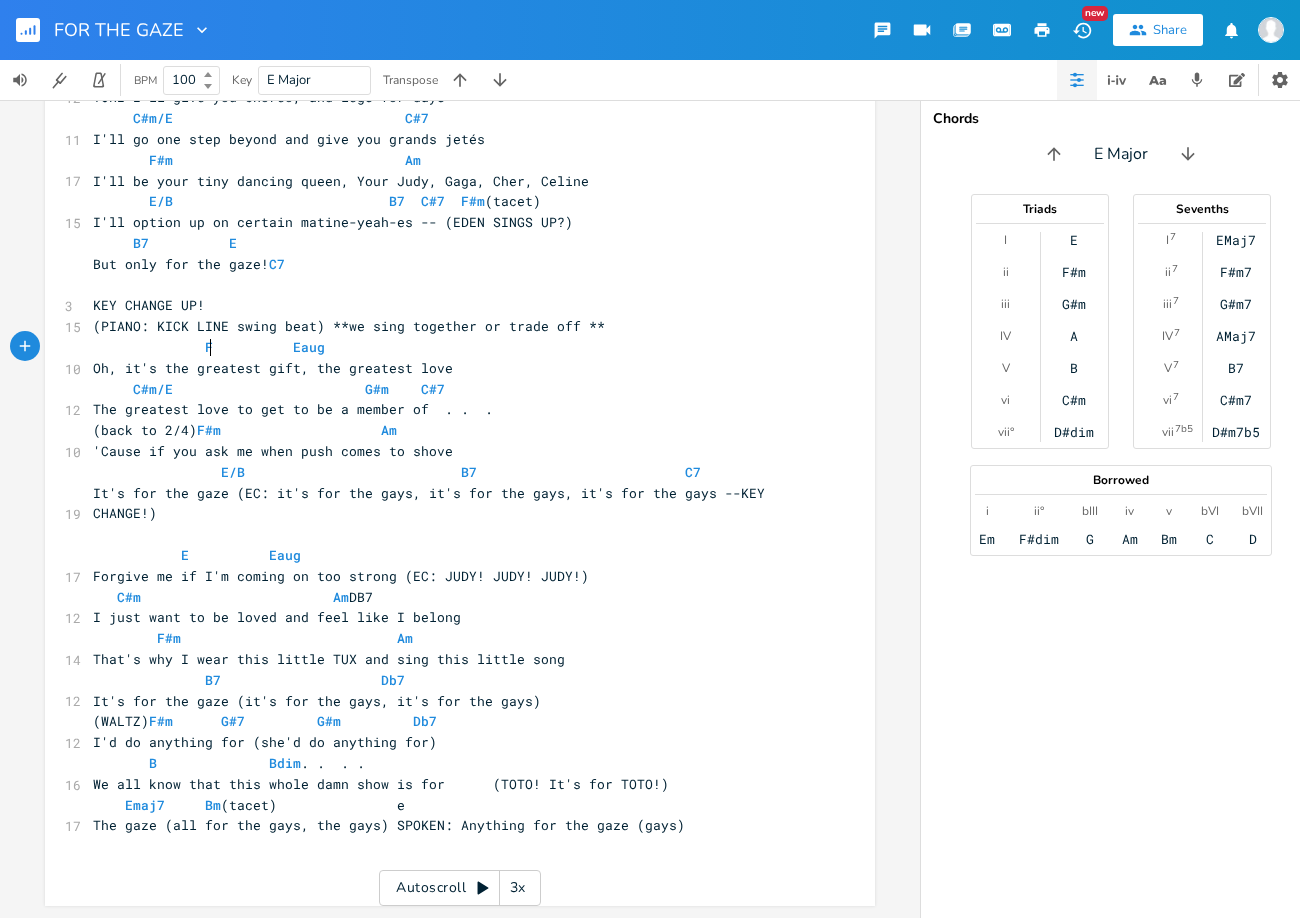 scroll, scrollTop: 0, scrollLeft: 8, axis: horizontal 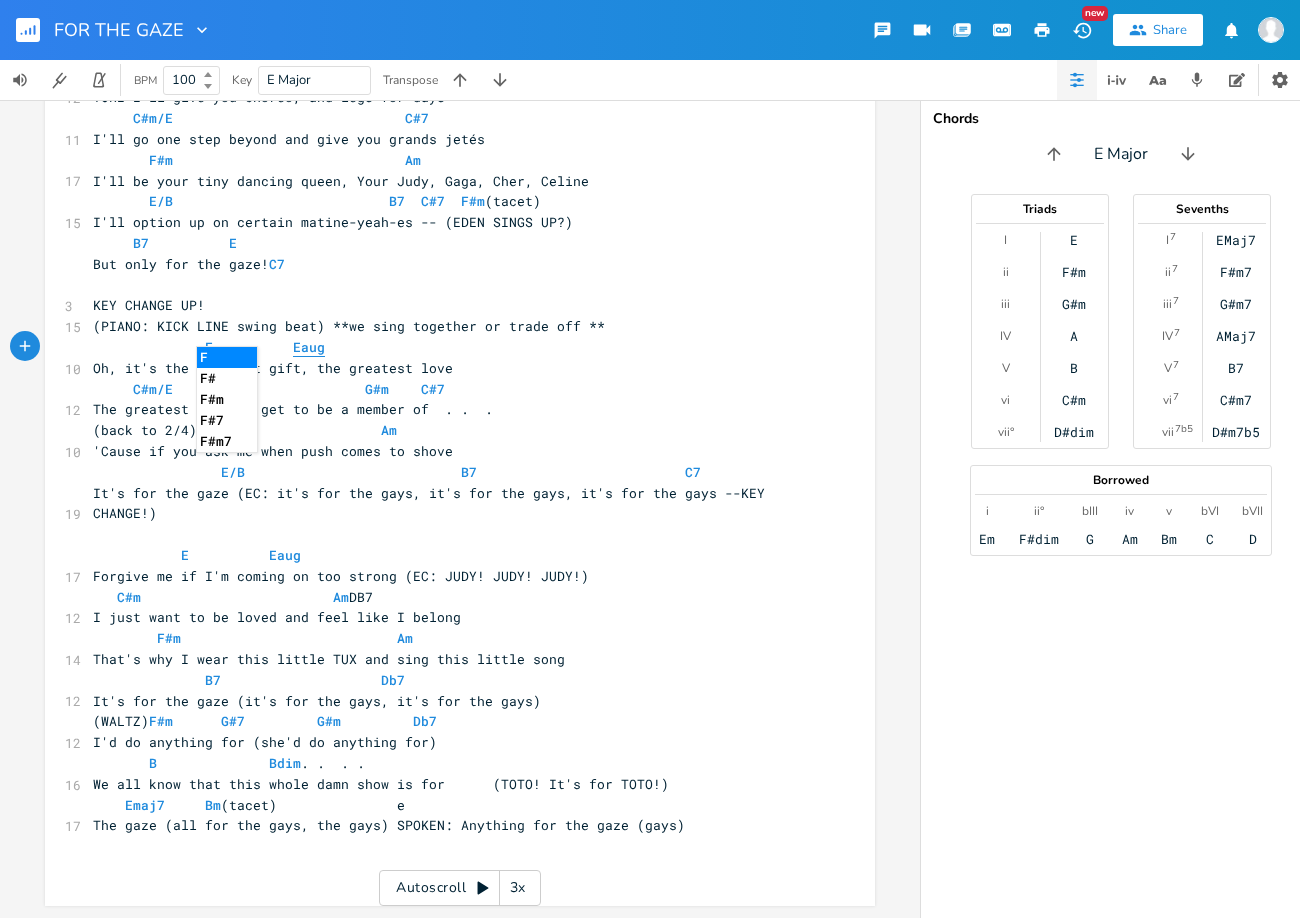 click on "Eaug" at bounding box center (309, 347) 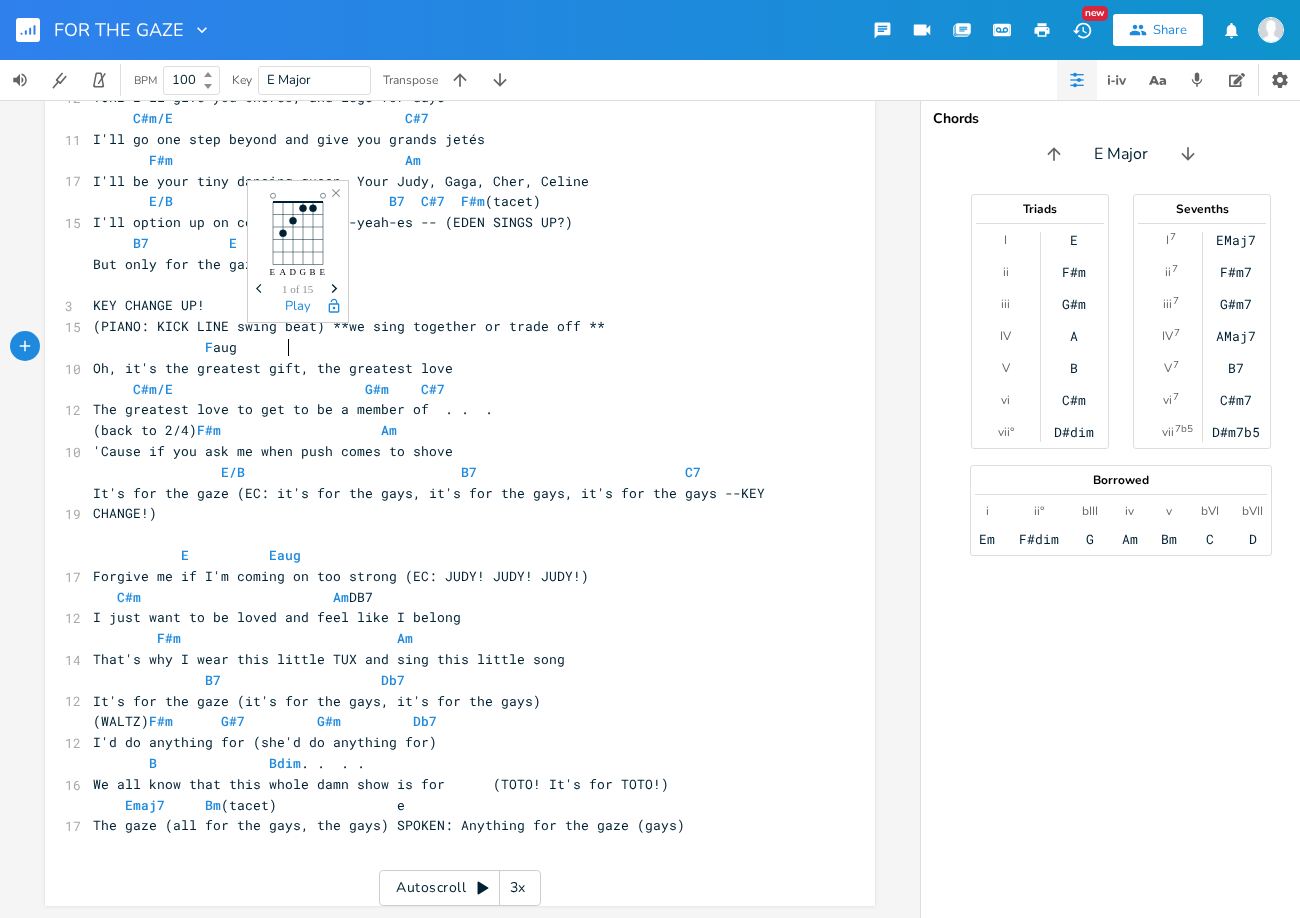 type on "F" 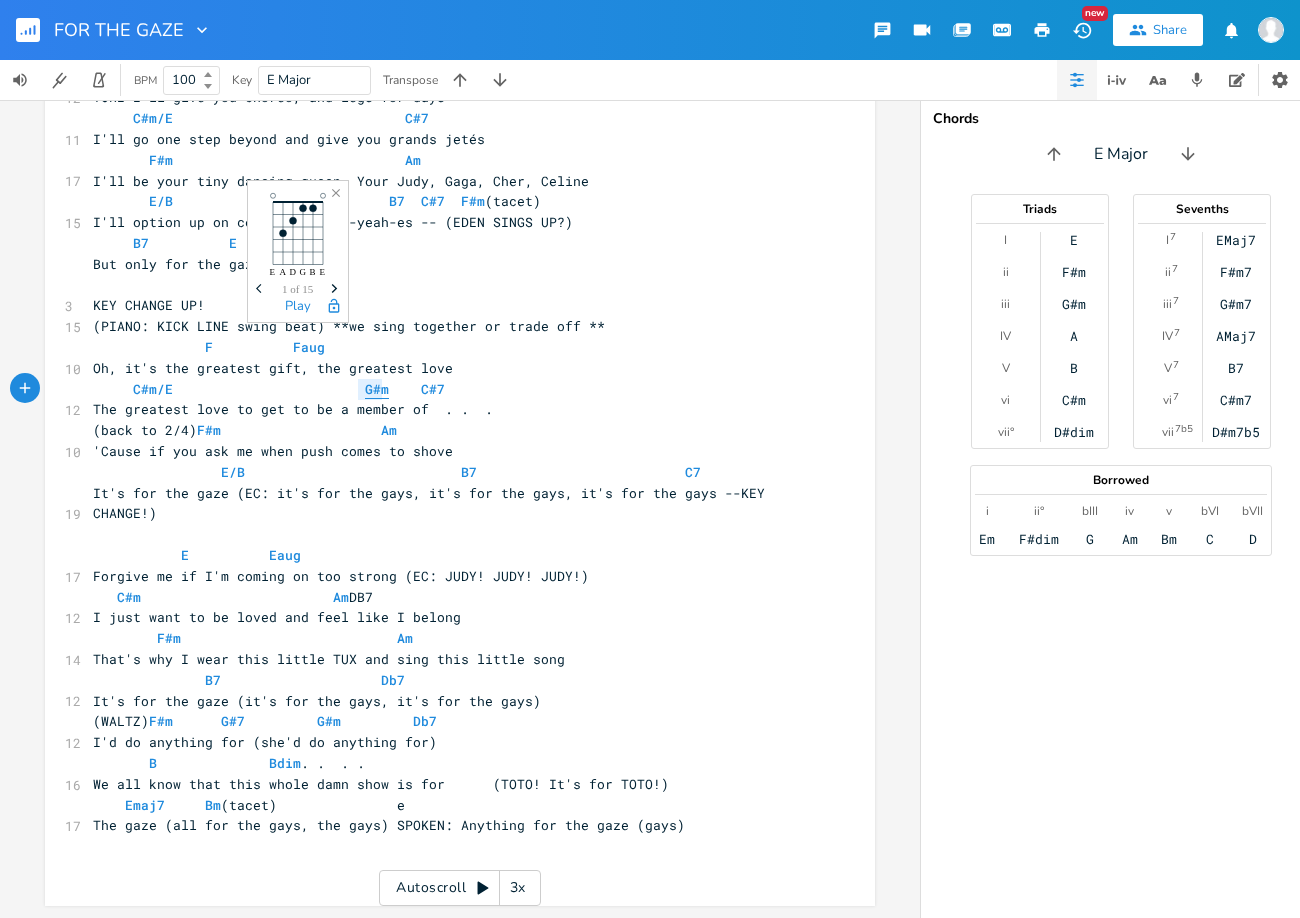 drag, startPoint x: 378, startPoint y: 379, endPoint x: 356, endPoint y: 381, distance: 22.090721 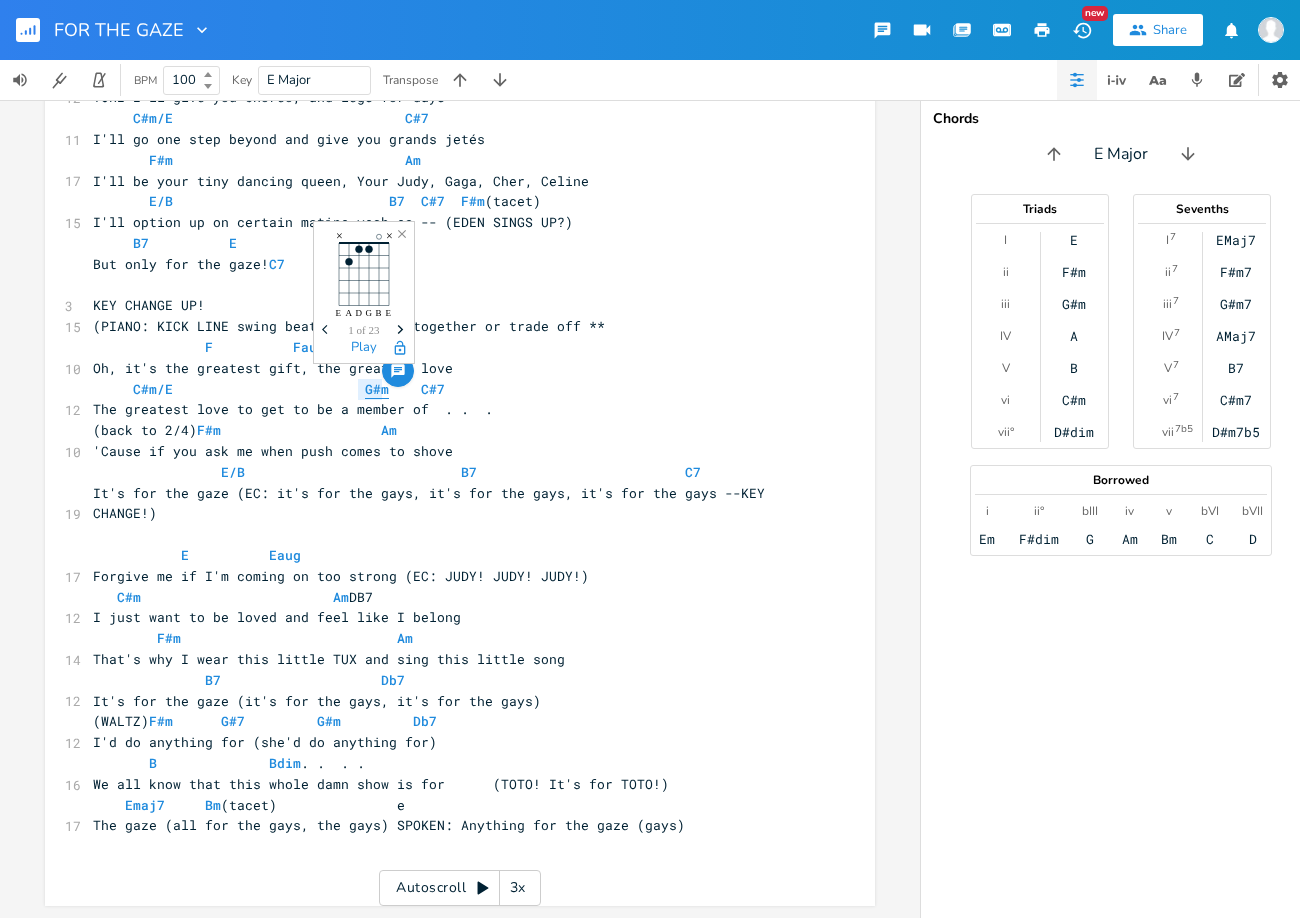 type on "am" 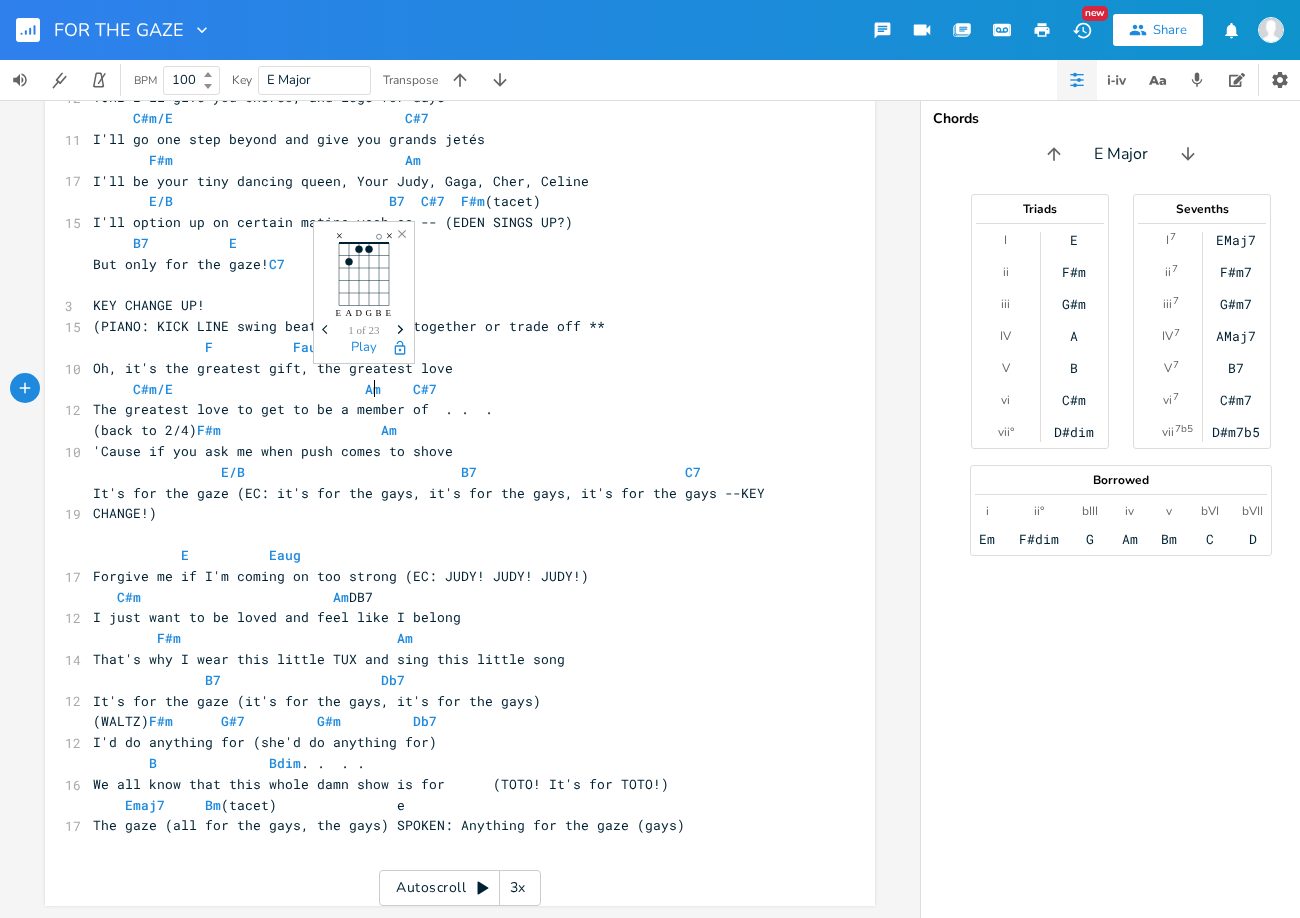 scroll, scrollTop: 0, scrollLeft: 19, axis: horizontal 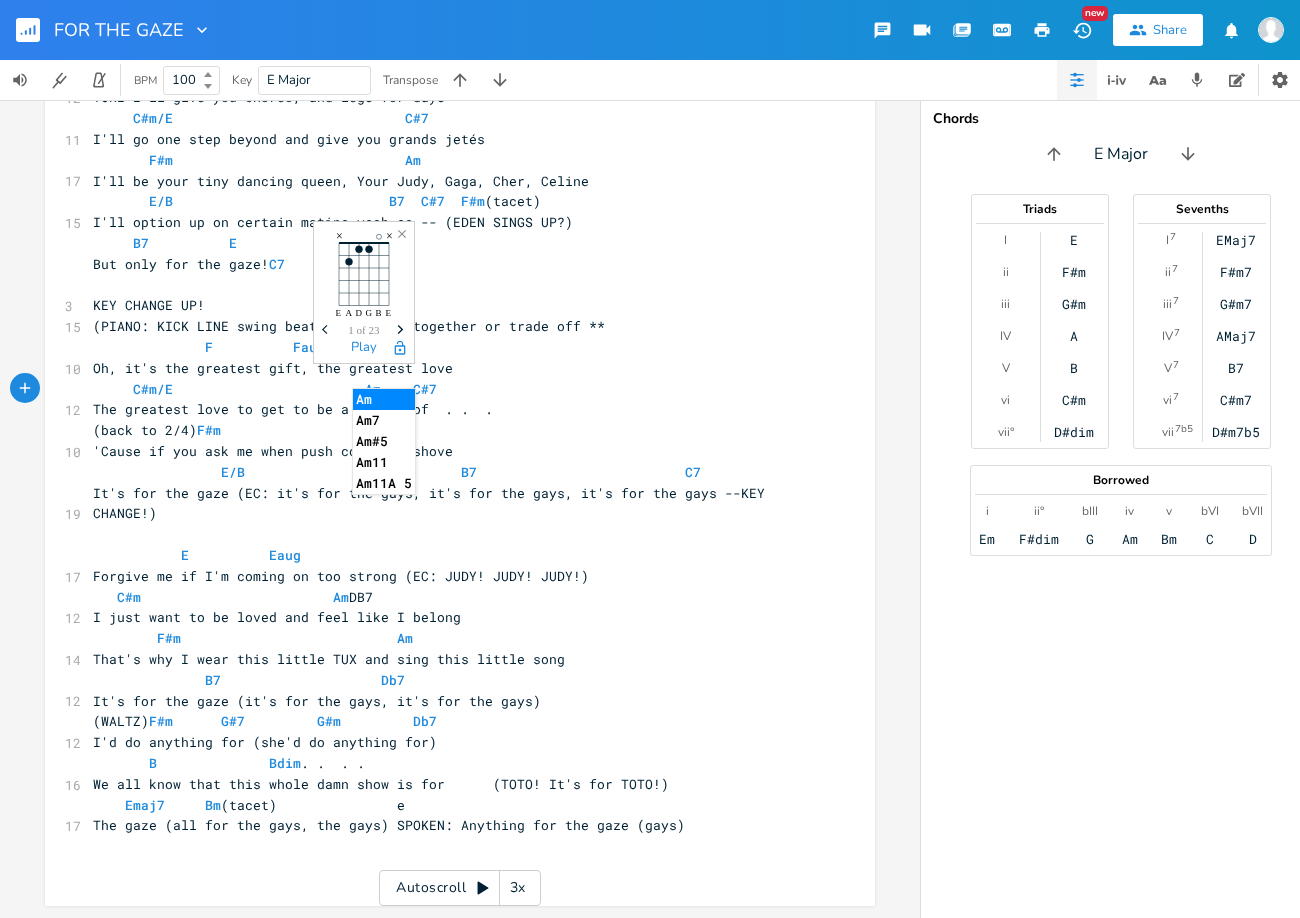 click on "(PIANO: KICK LINE swing beat) **we sing together or trade off **" at bounding box center (450, 326) 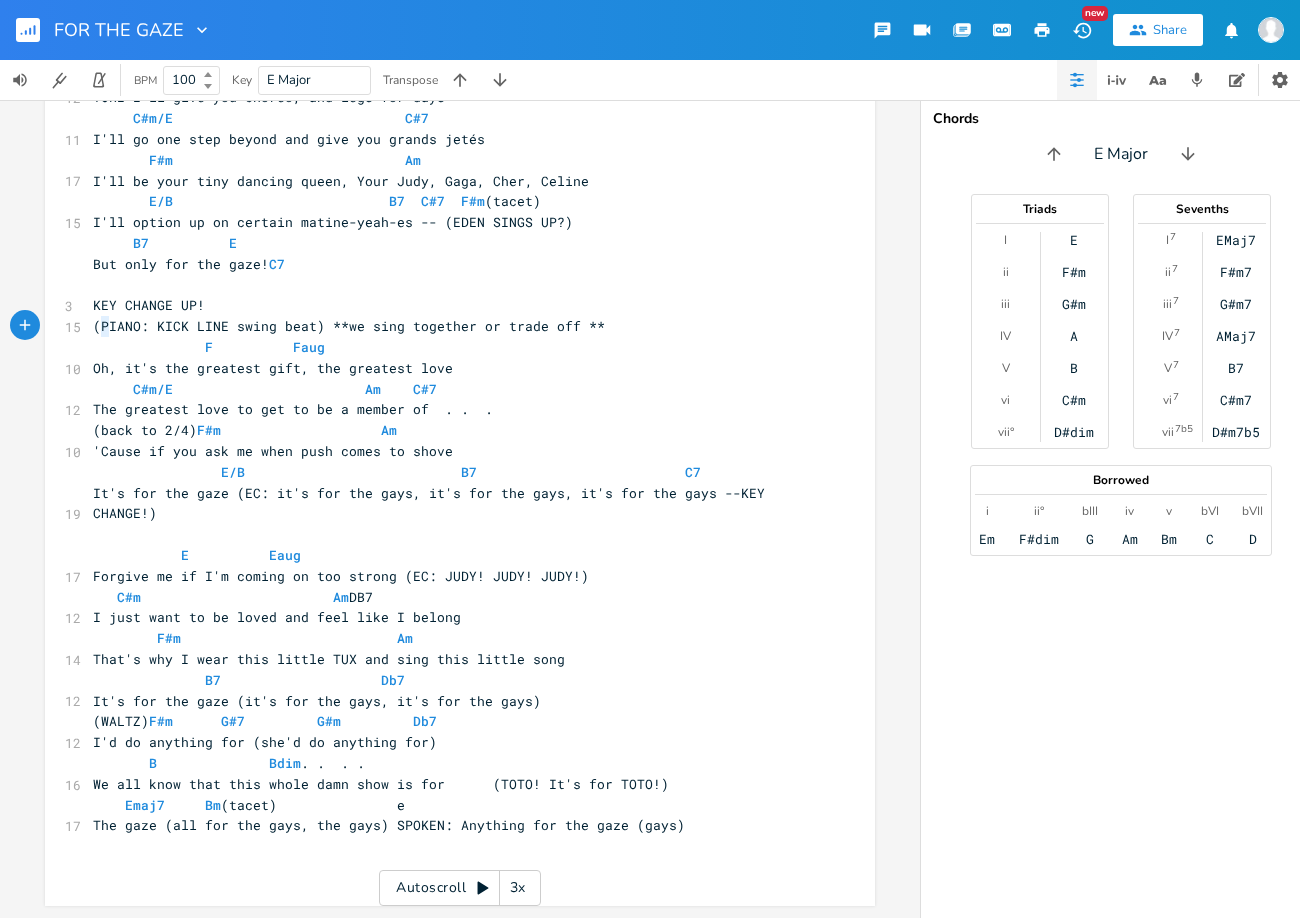 scroll, scrollTop: 0, scrollLeft: 12, axis: horizontal 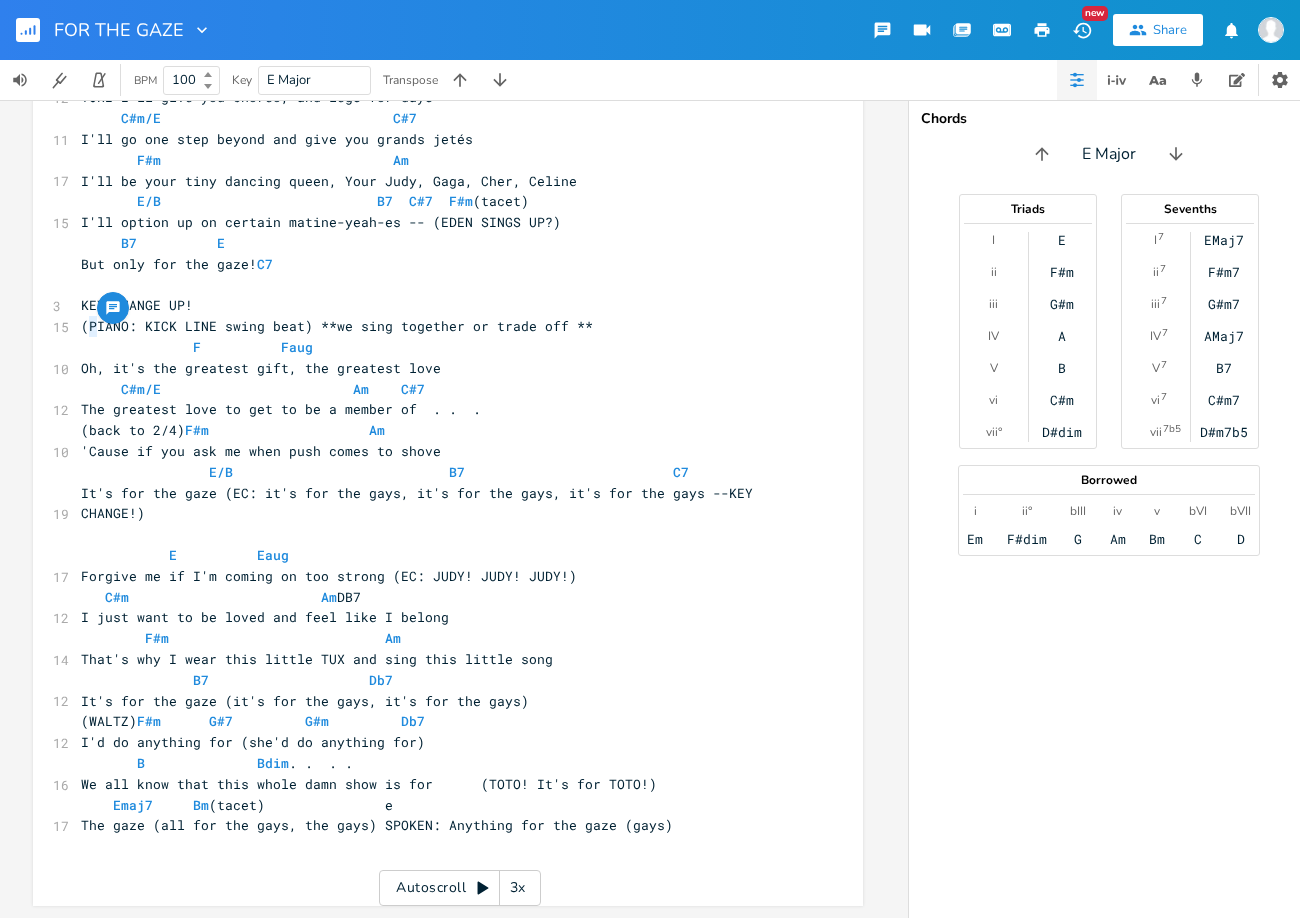 type on "P" 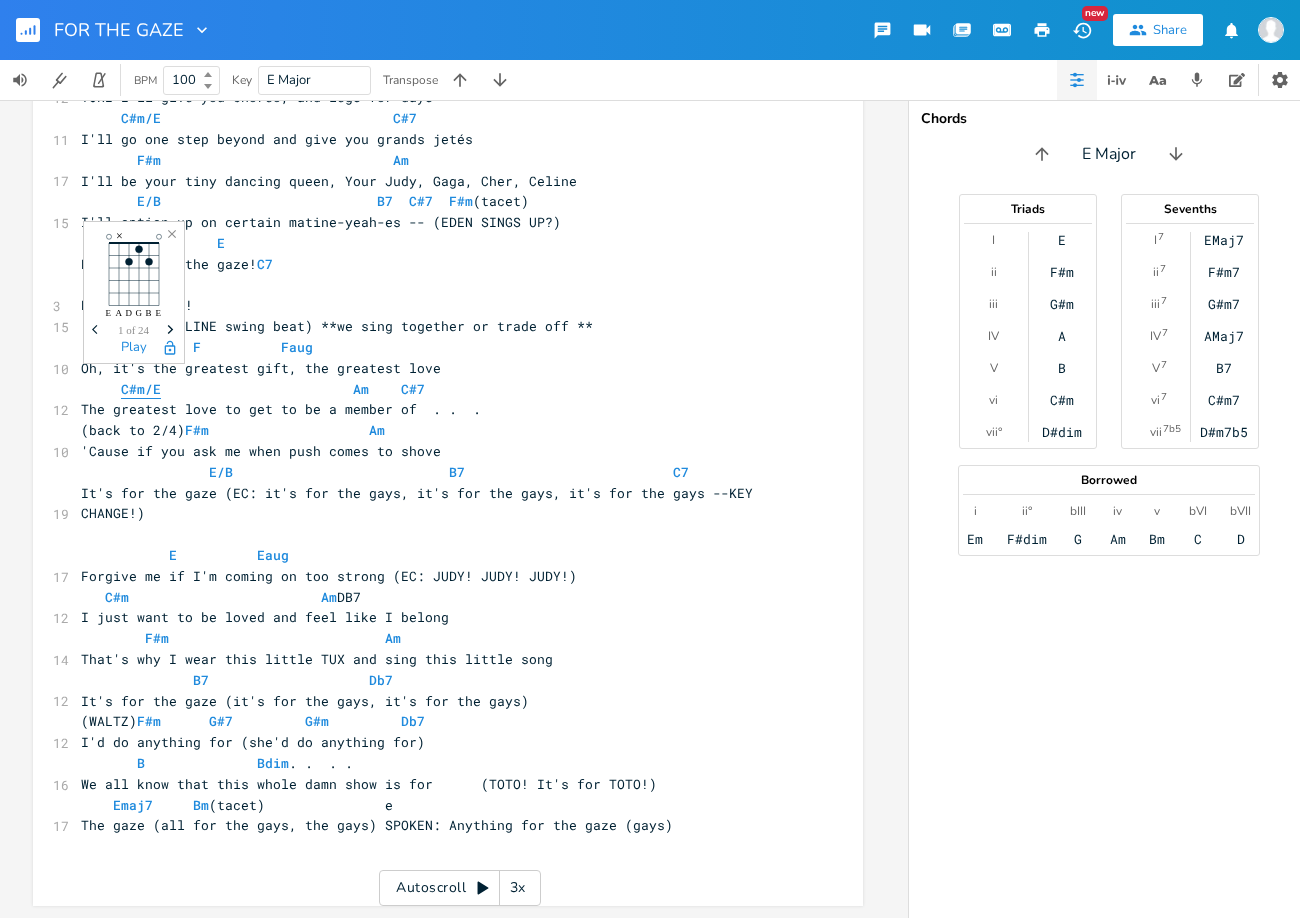 click on "C#m/E" at bounding box center (141, 389) 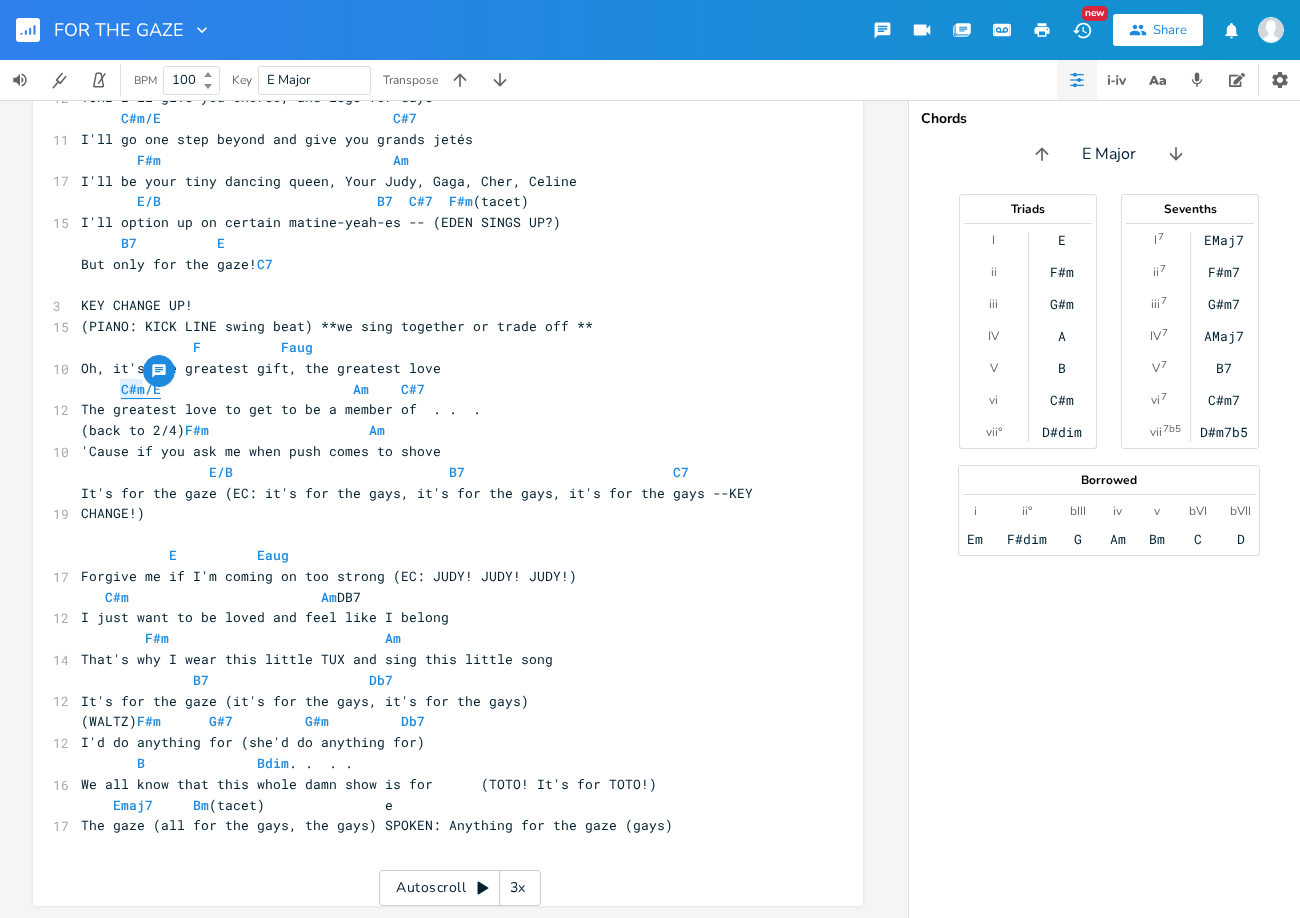 drag, startPoint x: 137, startPoint y: 377, endPoint x: 114, endPoint y: 377, distance: 23 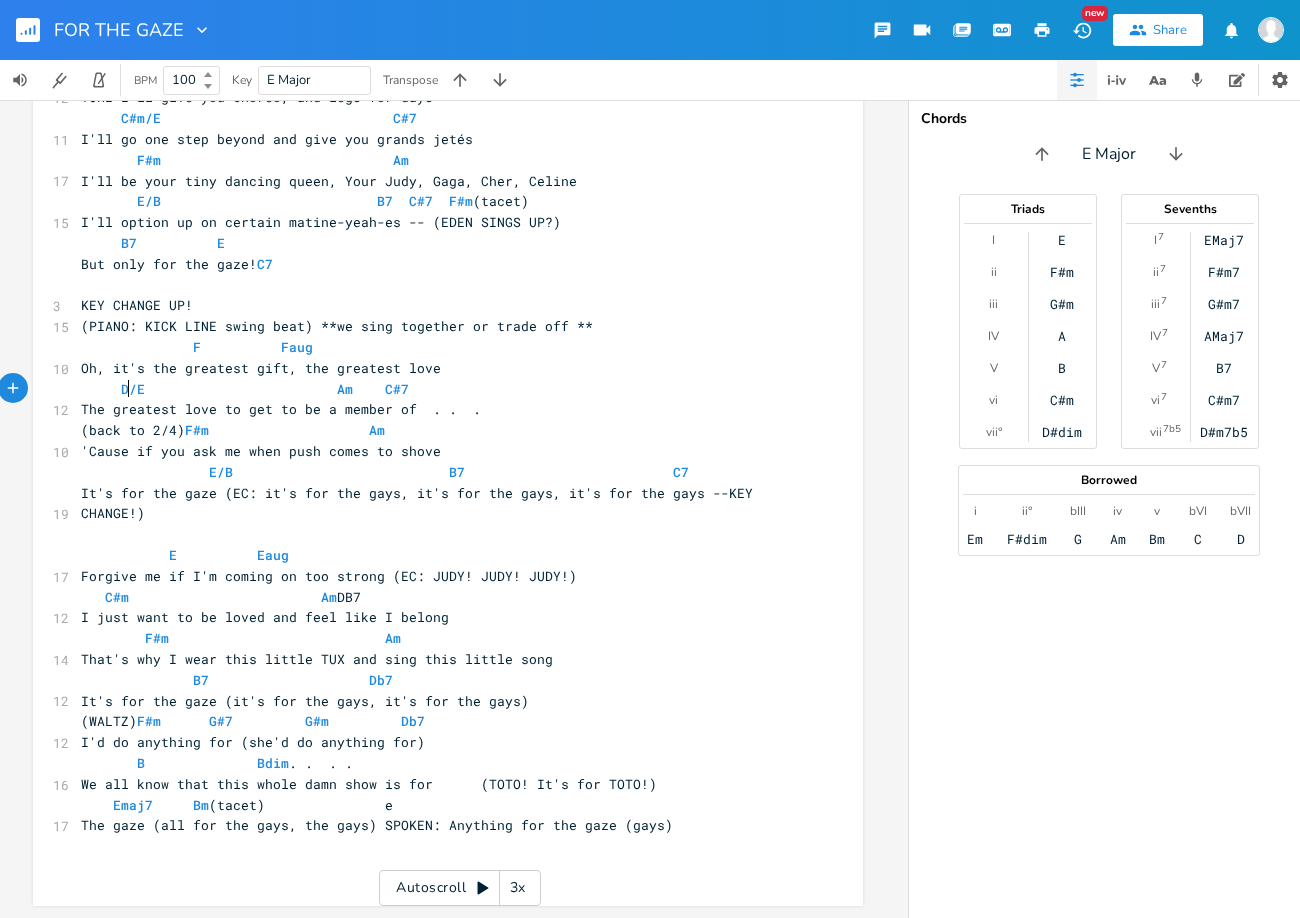 type on "Dm" 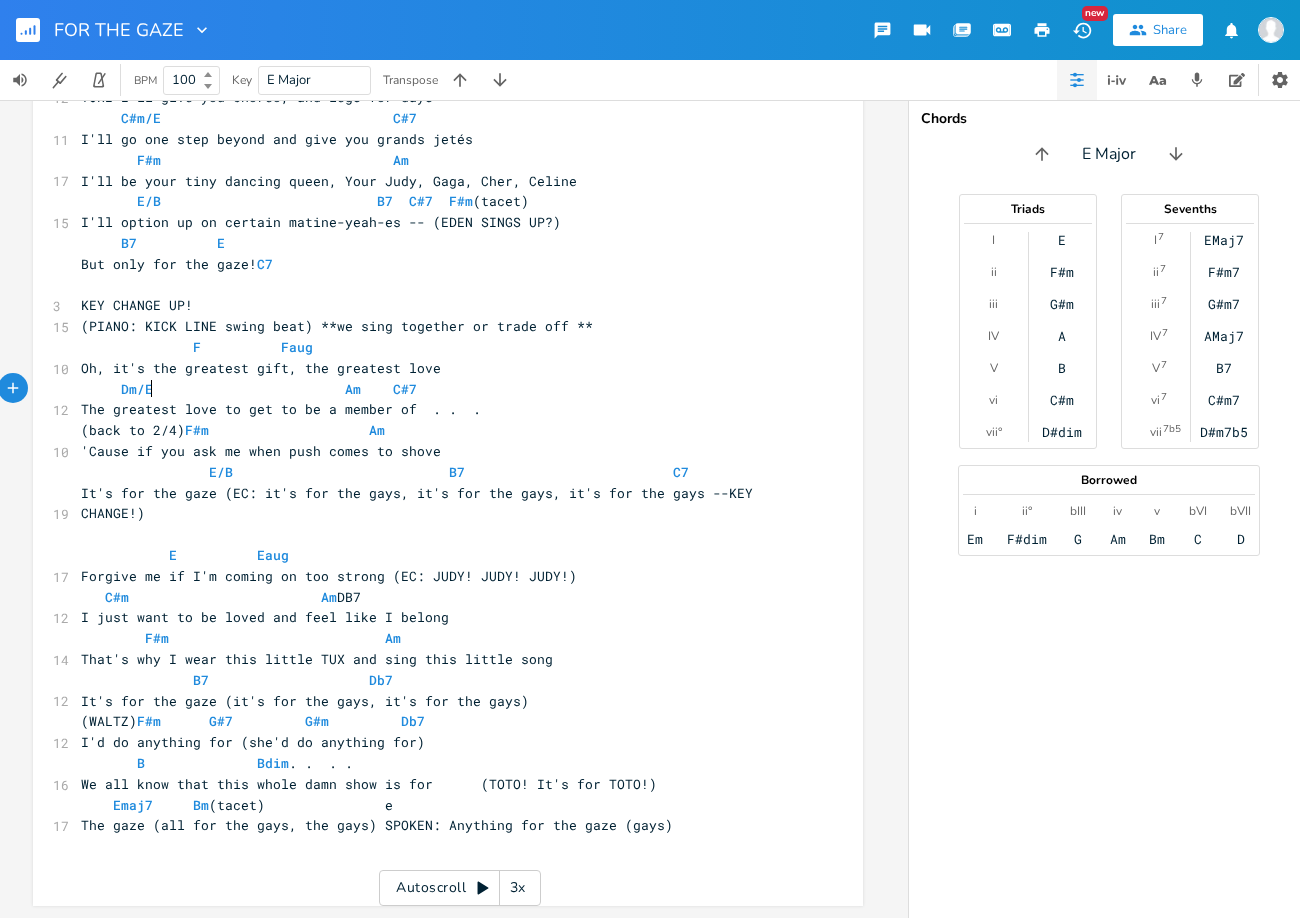click on "Dm/E                          Am      C#7" at bounding box center (253, 389) 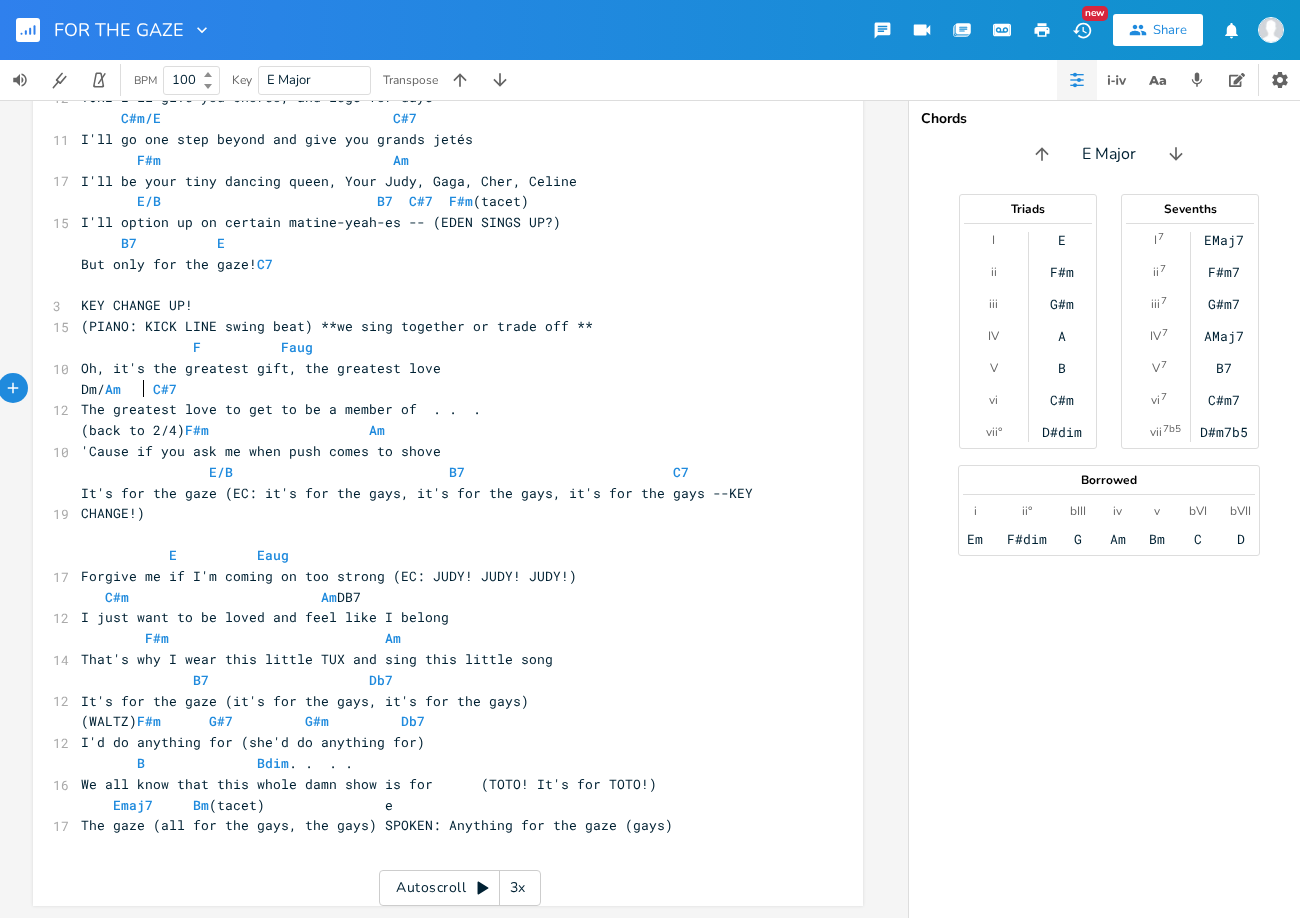 type on "F" 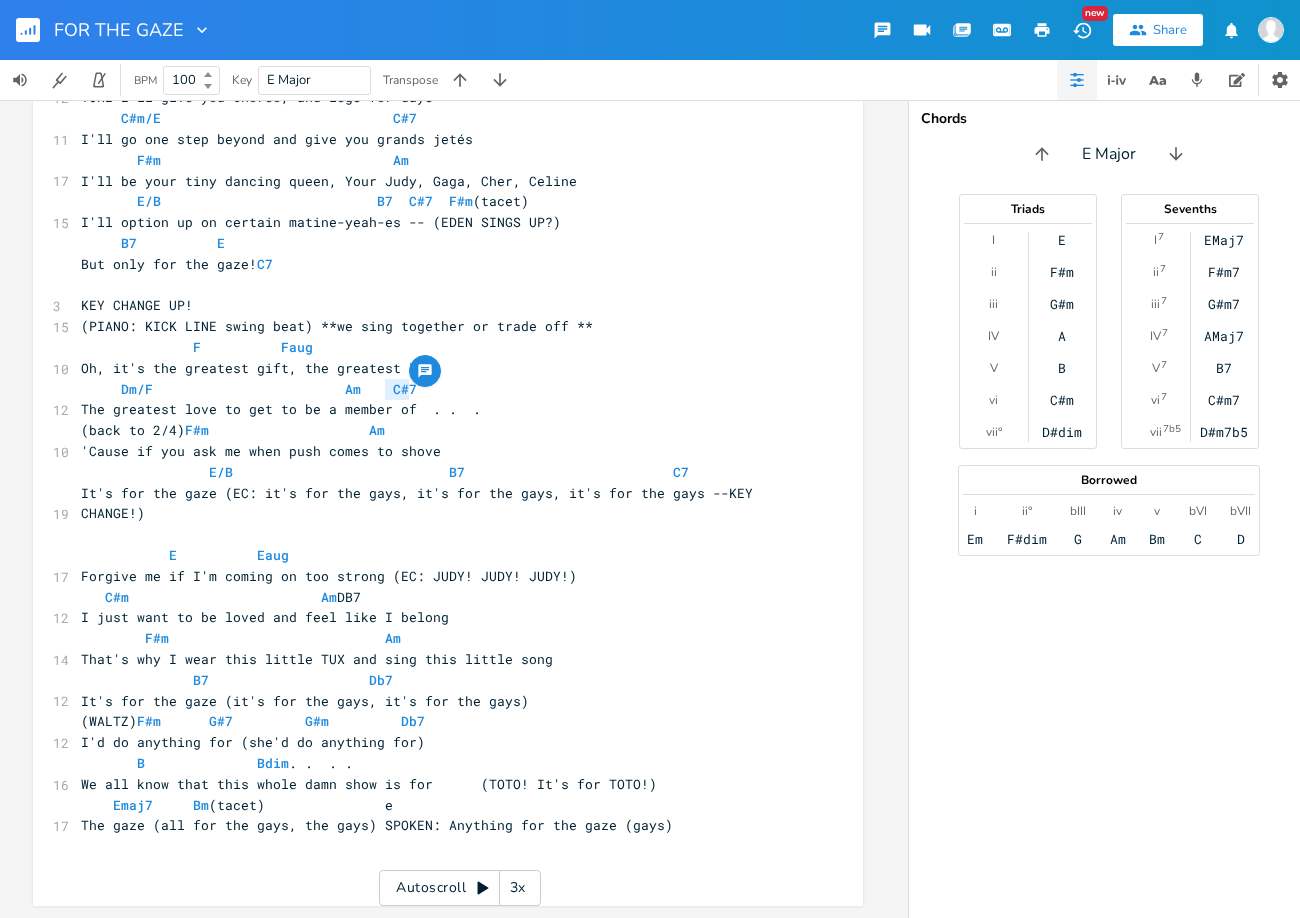 drag, startPoint x: 400, startPoint y: 376, endPoint x: 378, endPoint y: 377, distance: 22.022715 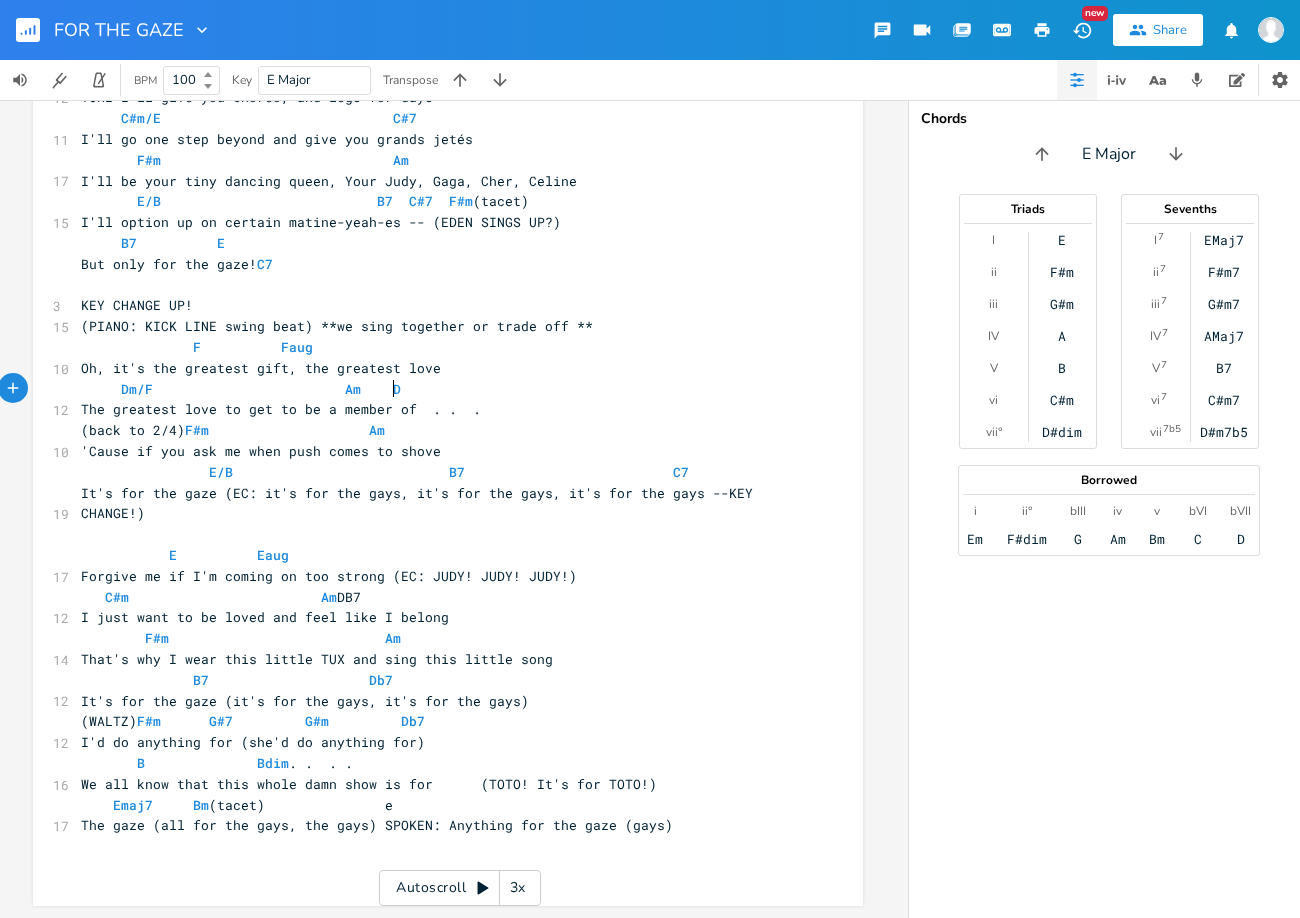 type on "D7" 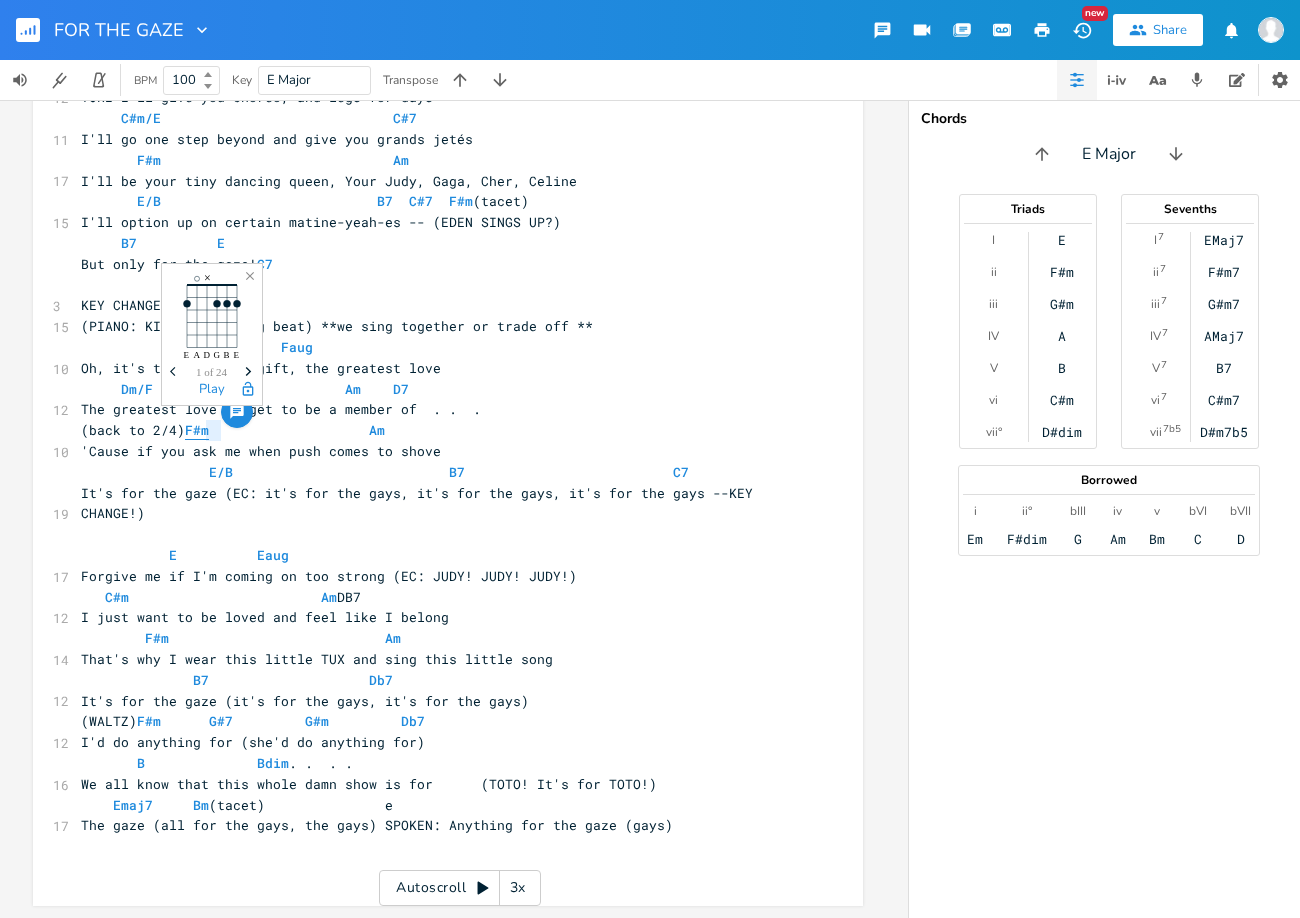 drag, startPoint x: 213, startPoint y: 418, endPoint x: 203, endPoint y: 417, distance: 10.049875 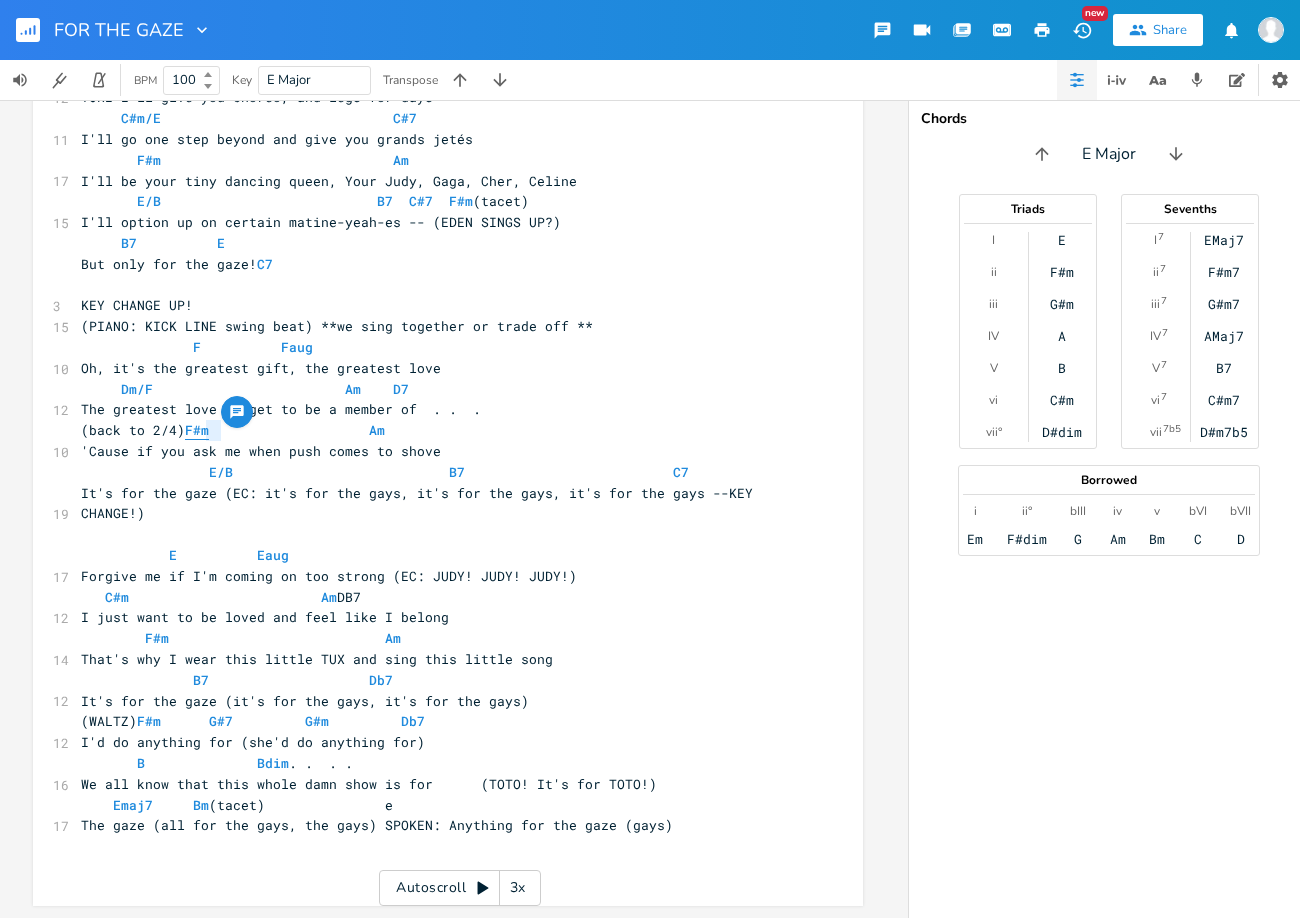 type on "g" 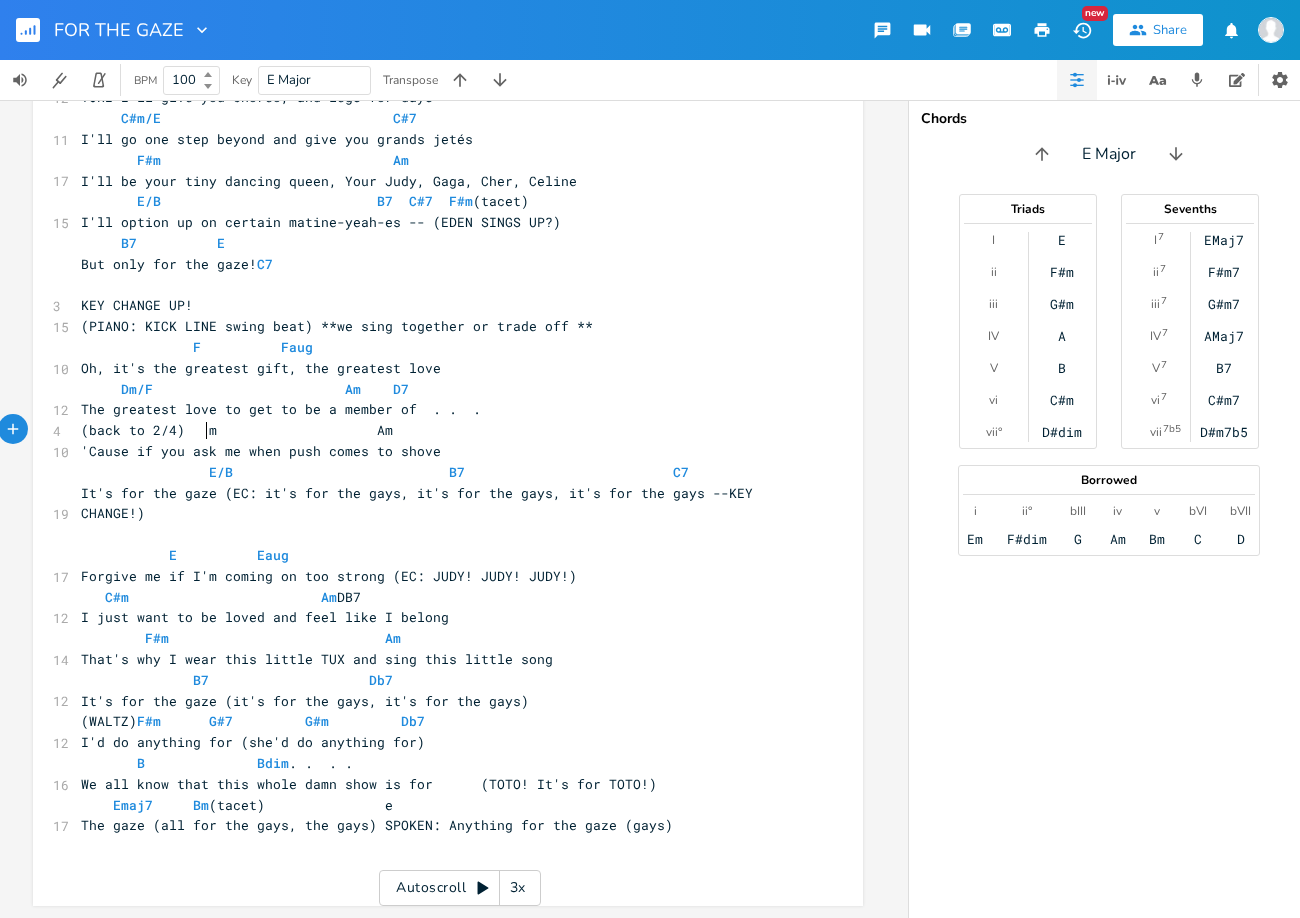 type on "G" 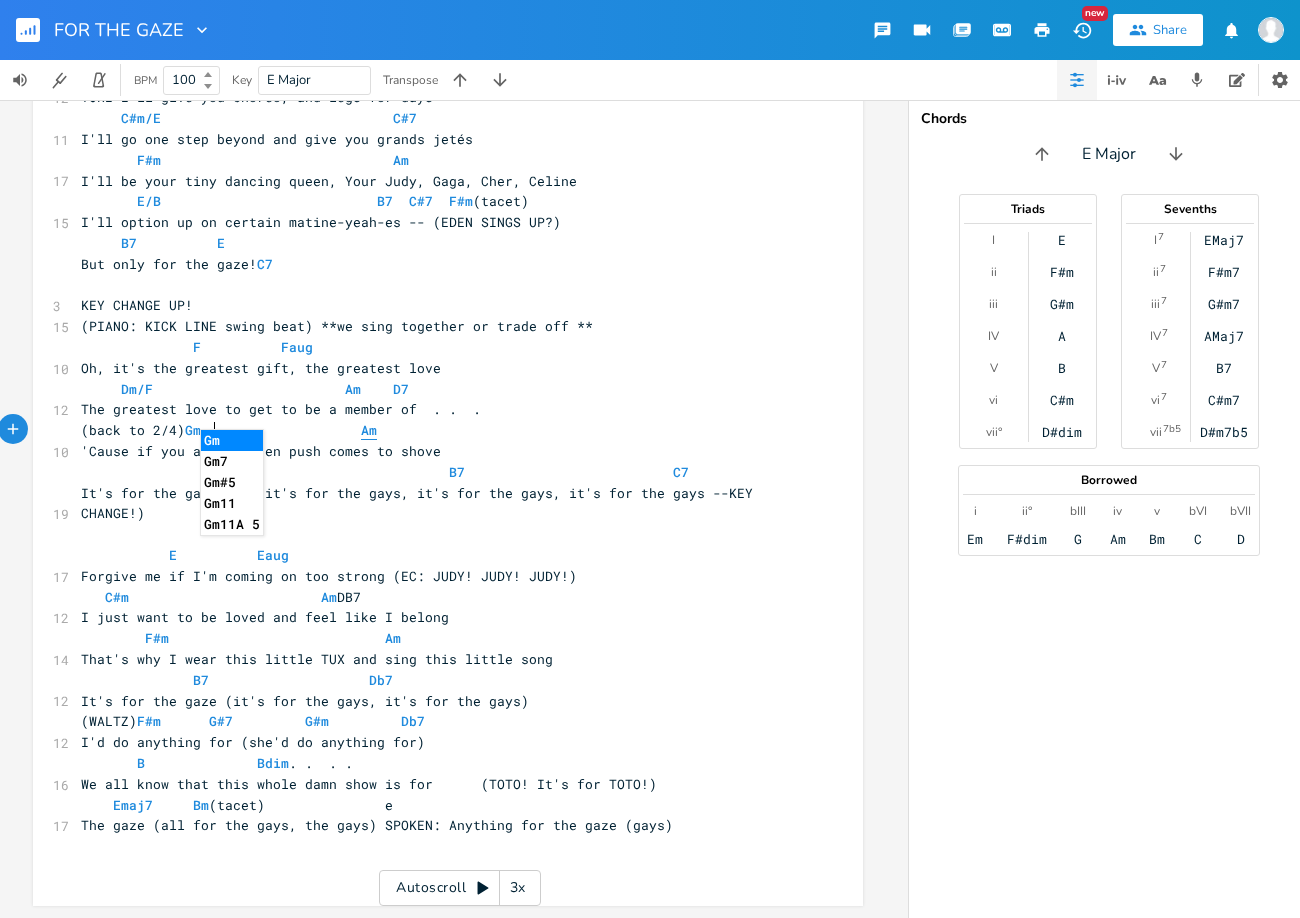 click on "Am" at bounding box center (369, 430) 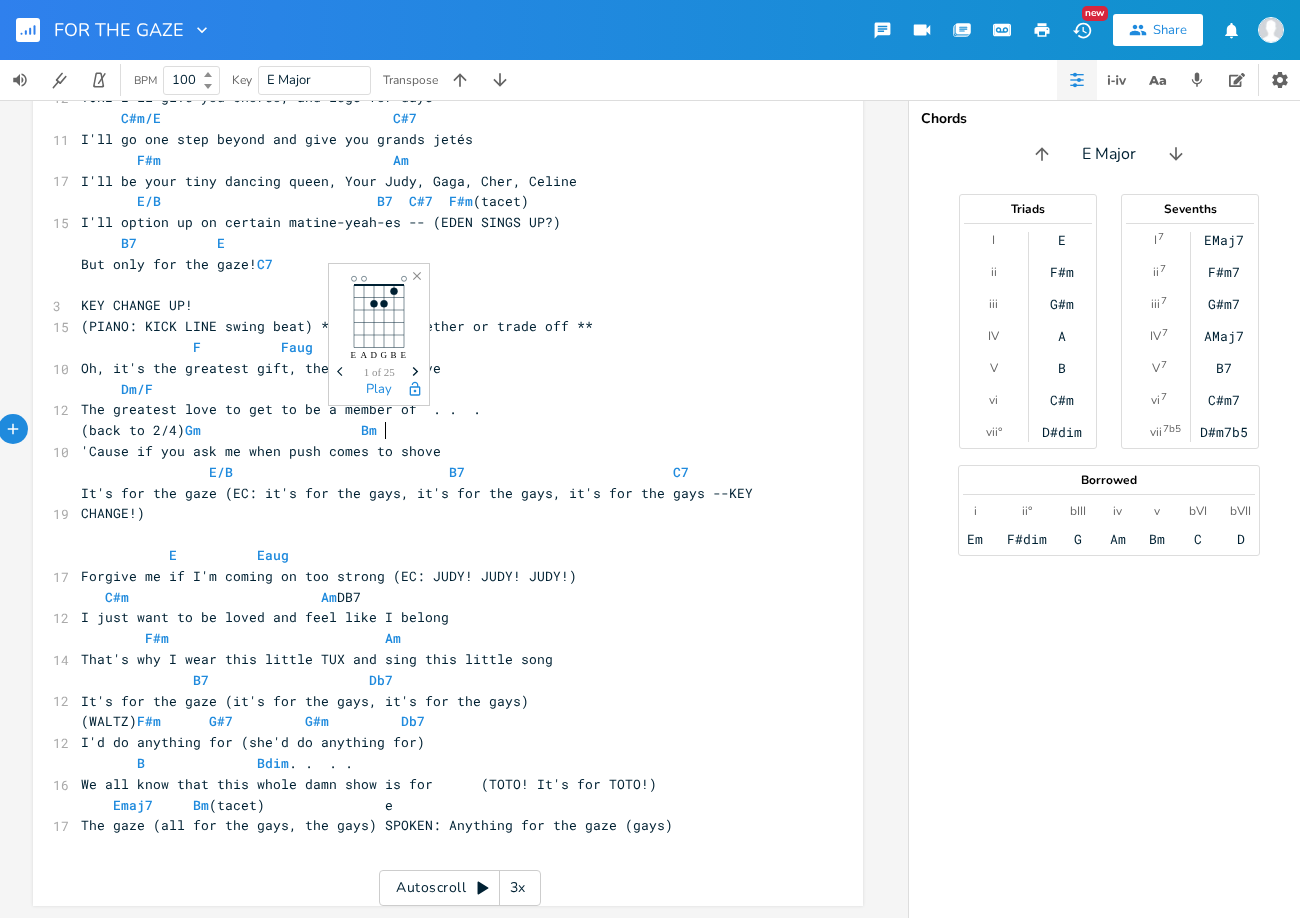 type on "Bb" 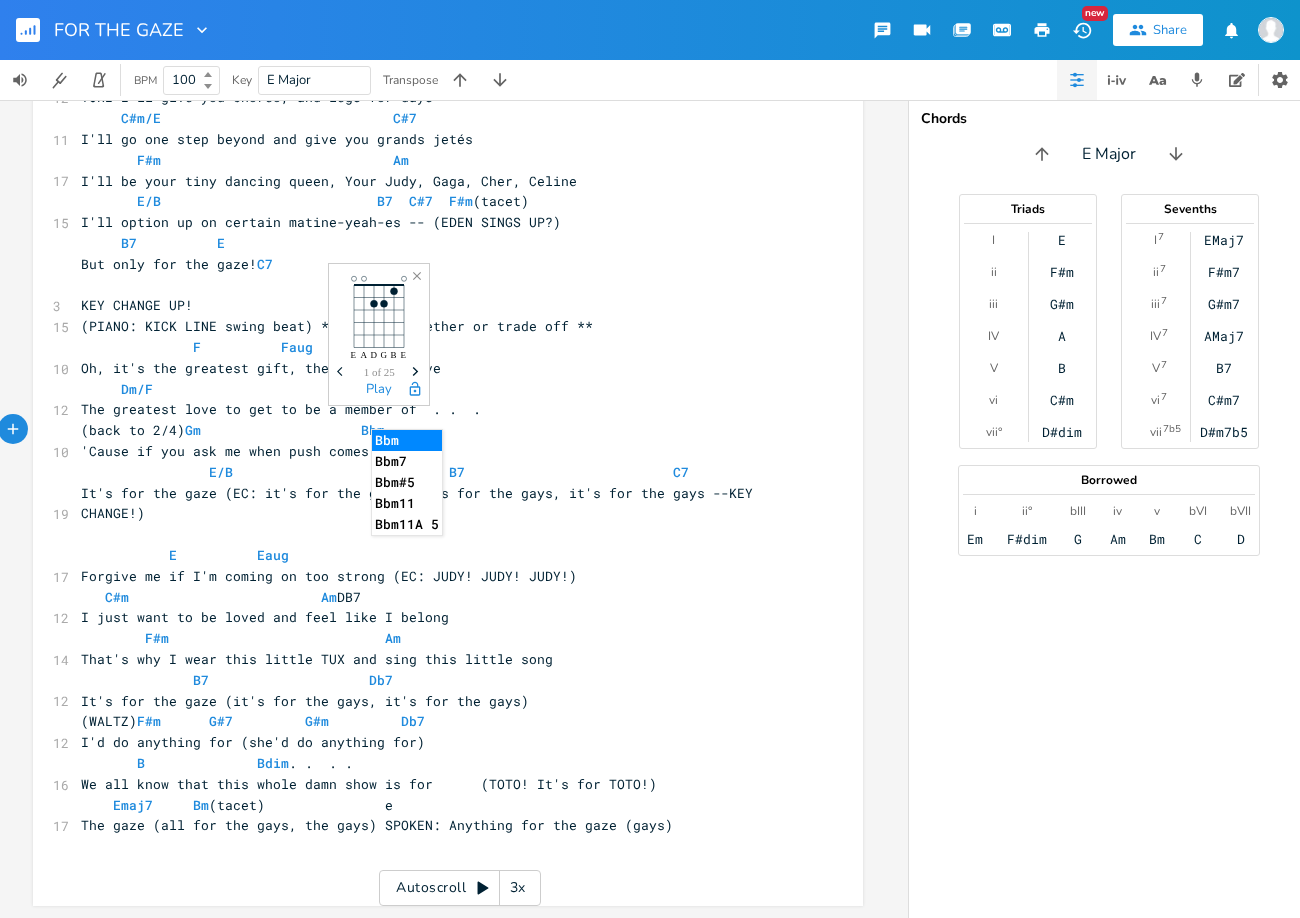 click on "The greatest love to get to be a member of  . .  ." at bounding box center (438, 409) 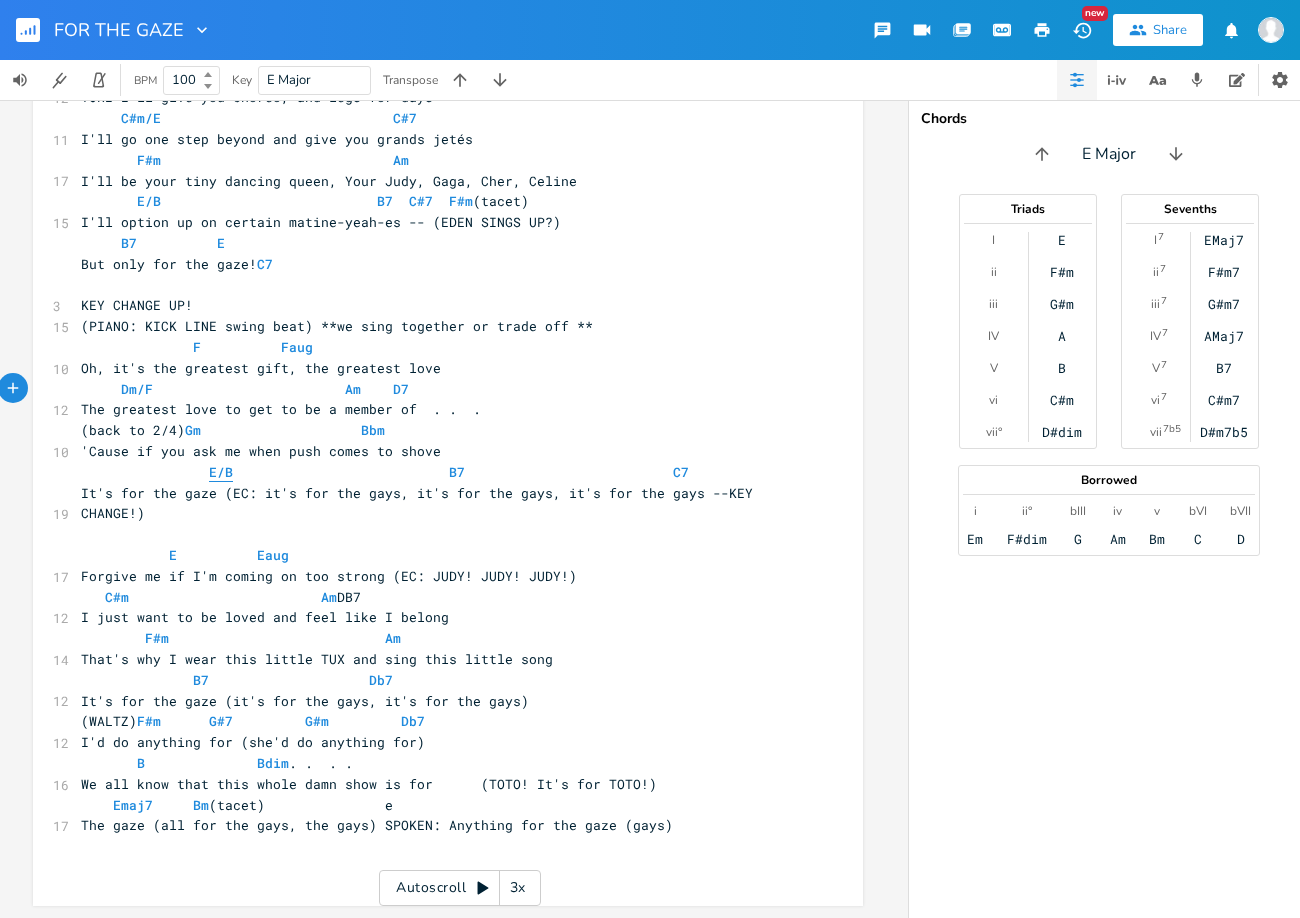 click on "E/B" at bounding box center (221, 472) 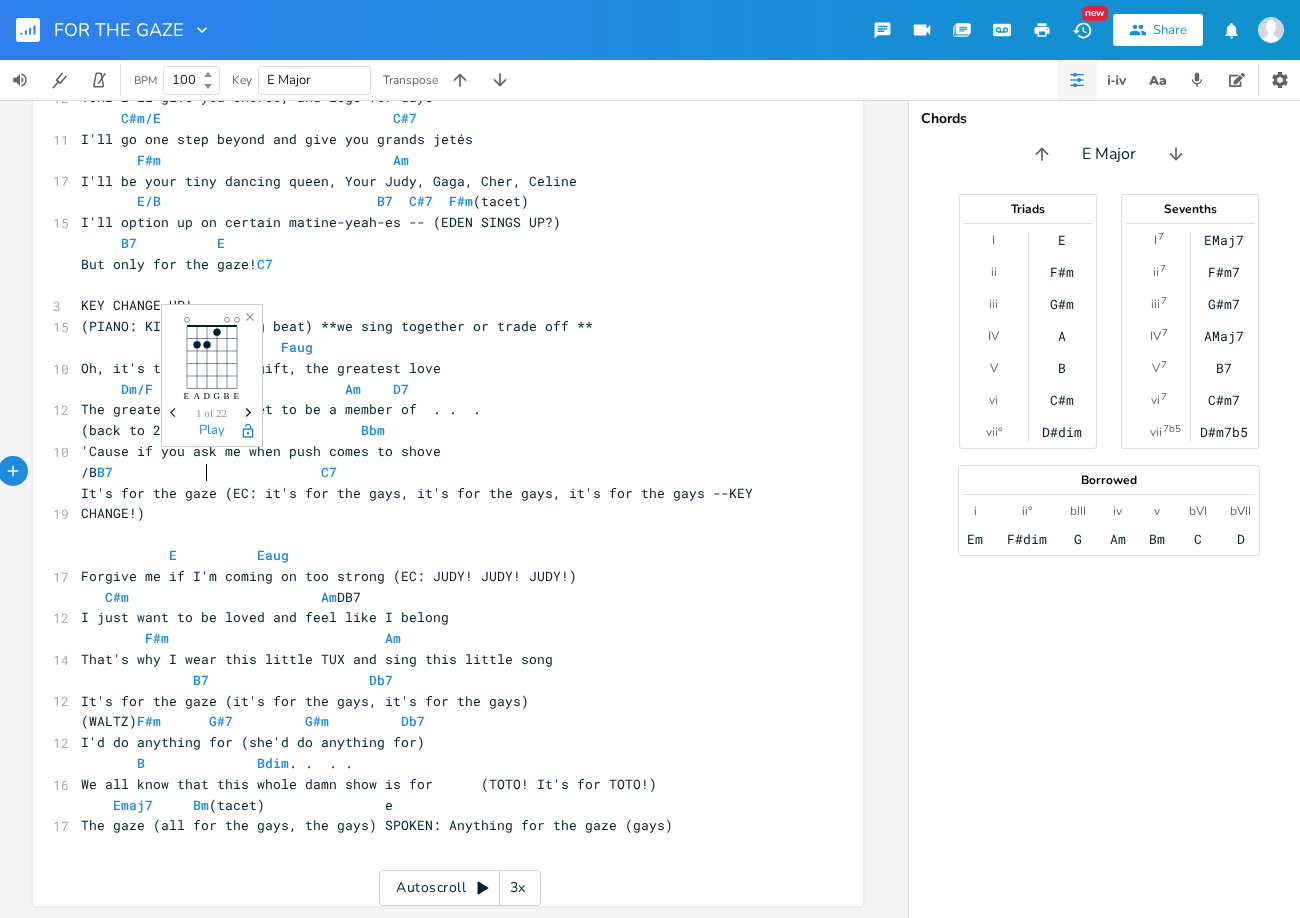type on "f" 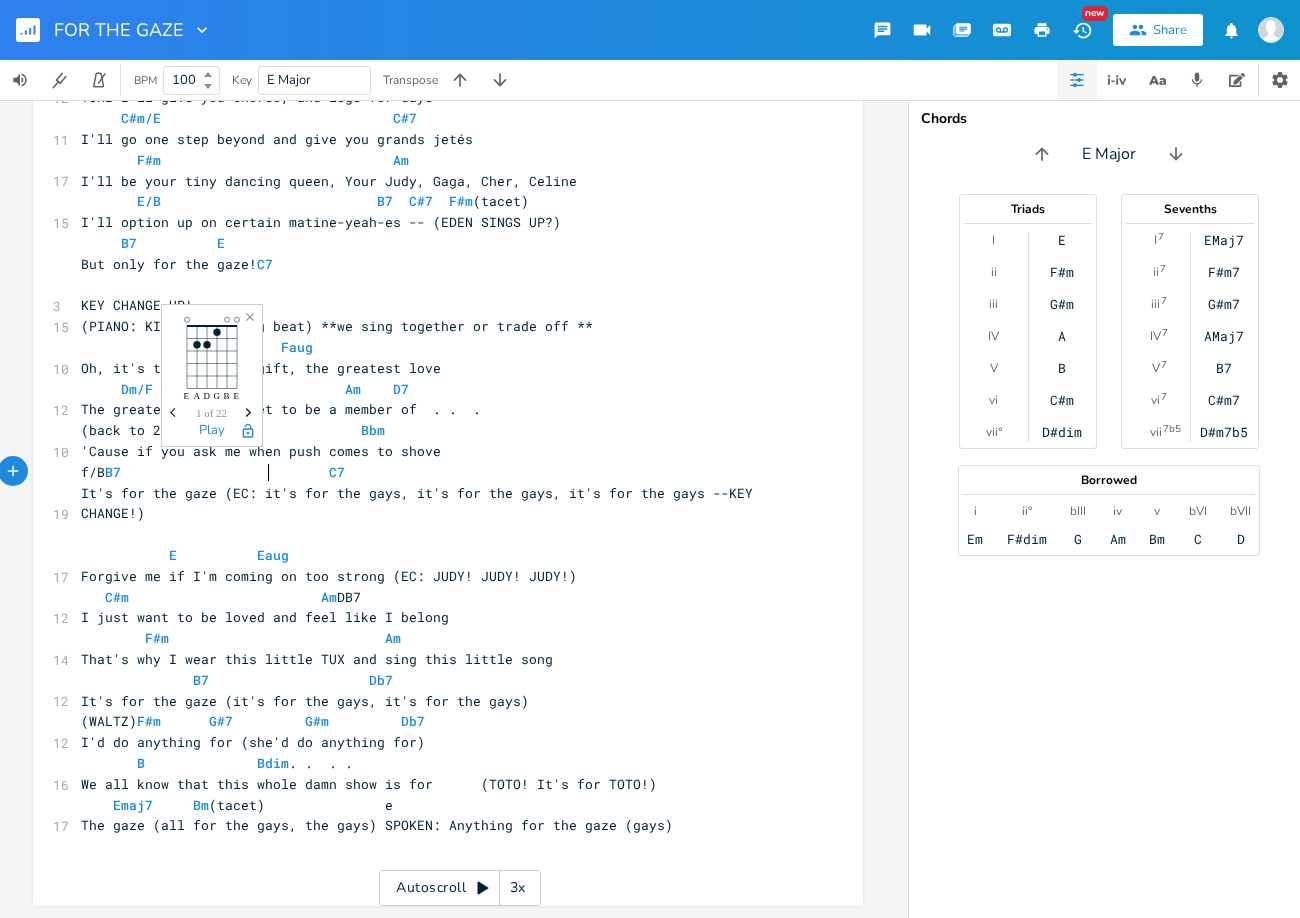 click on "f/B                            B7                            C7" at bounding box center [217, 472] 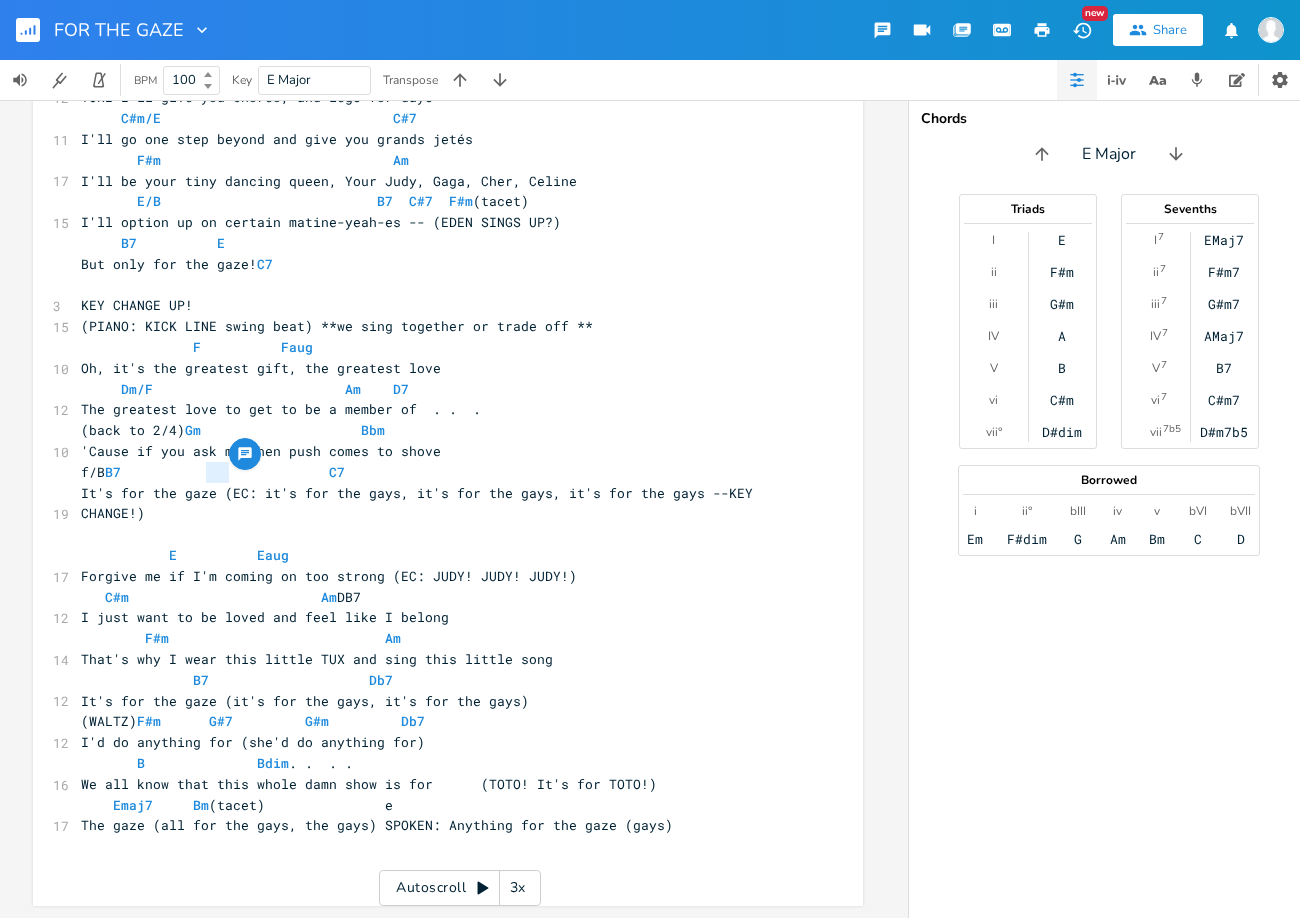 drag, startPoint x: 212, startPoint y: 460, endPoint x: 196, endPoint y: 460, distance: 16 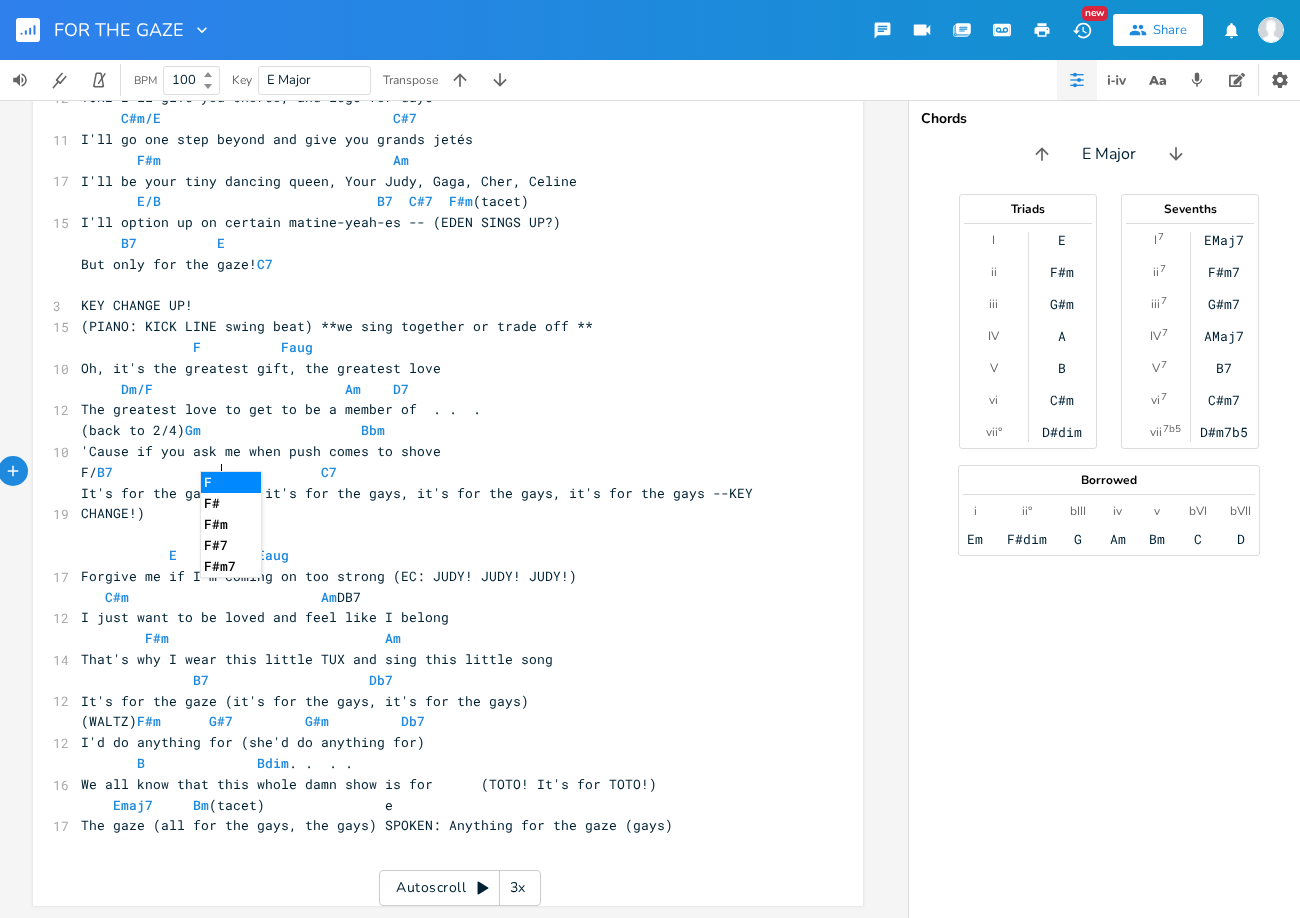 type on "F/C" 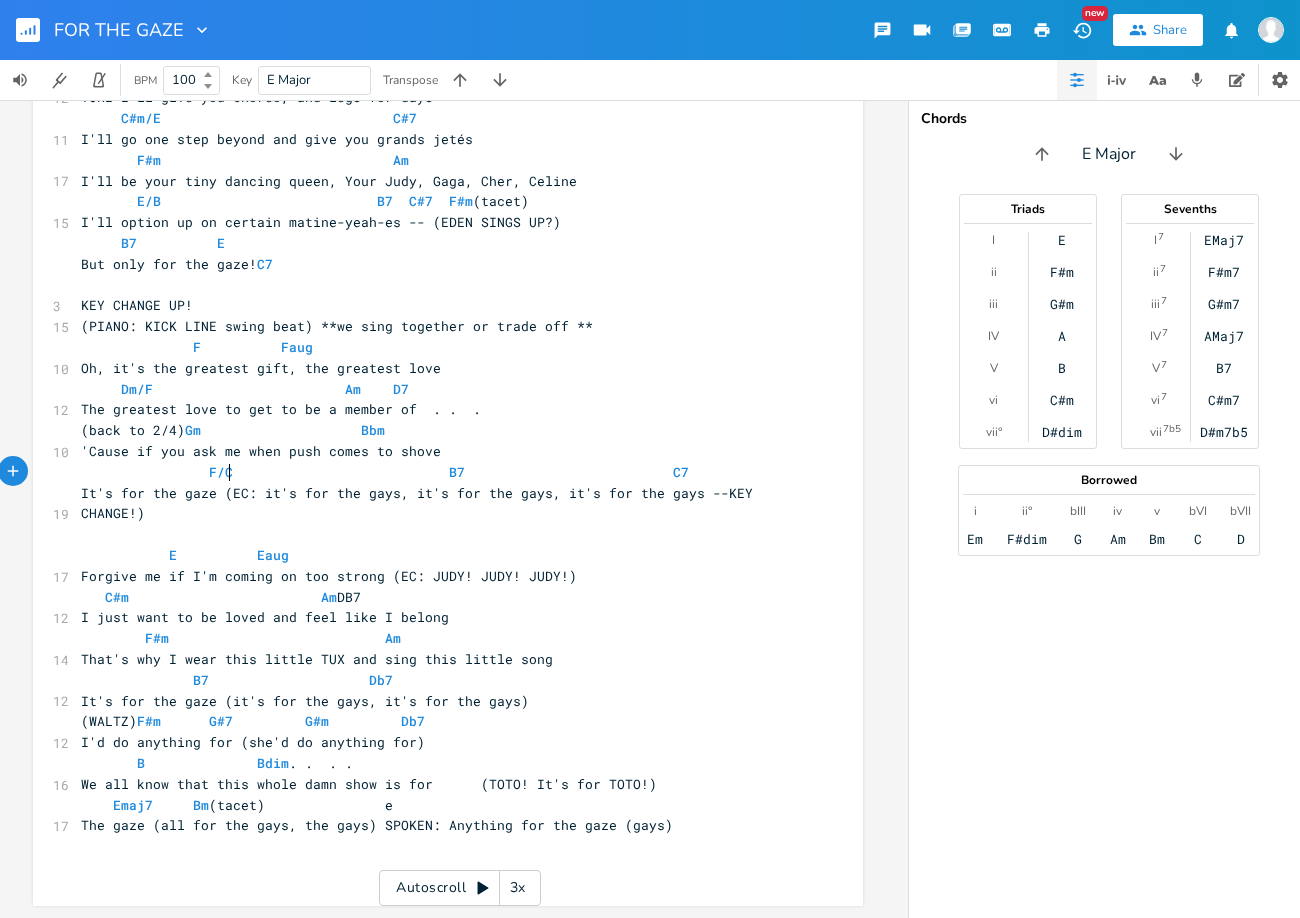 scroll, scrollTop: 0, scrollLeft: 18, axis: horizontal 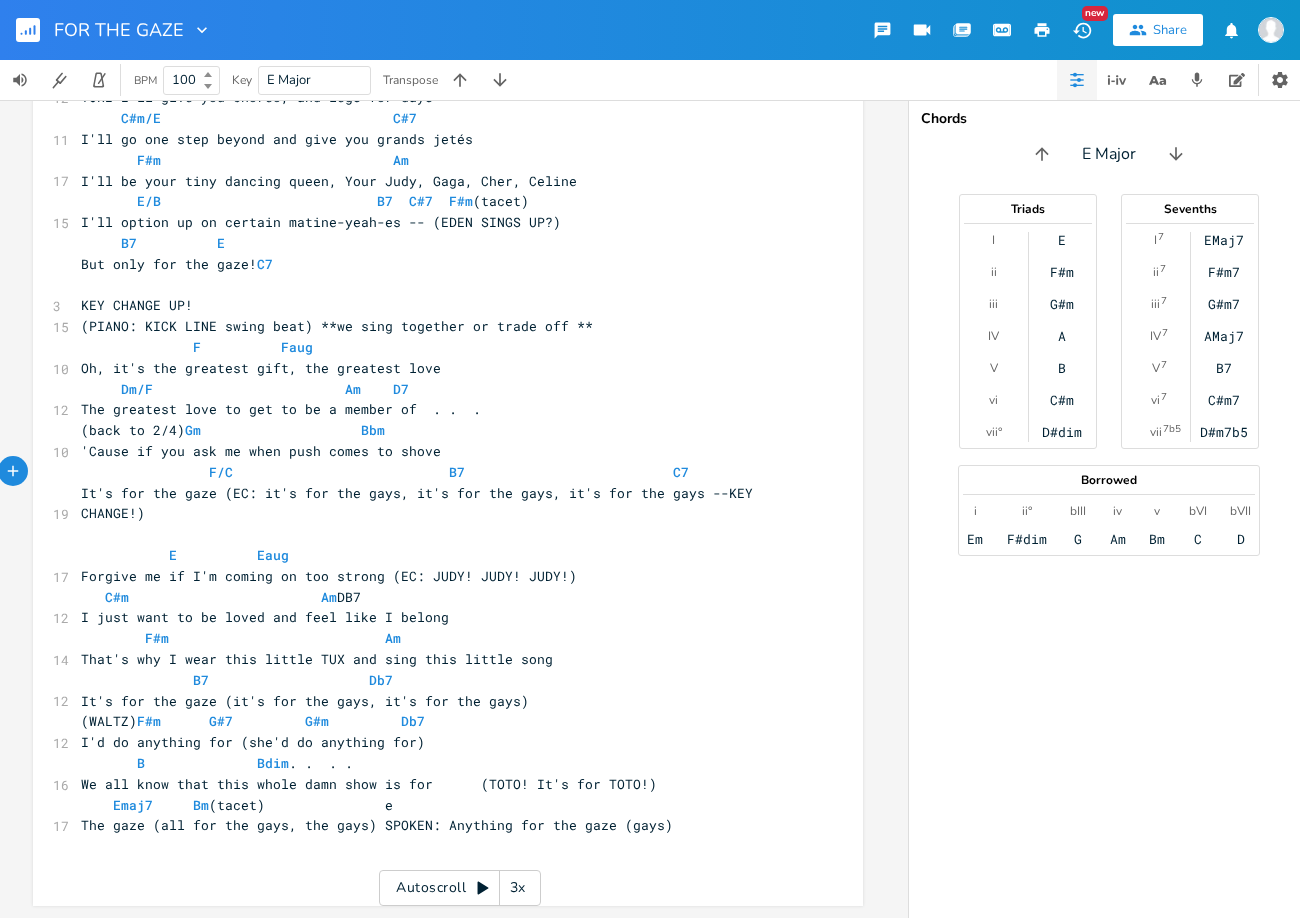 click on "'Cause if you ask me when push comes to shove" at bounding box center [438, 451] 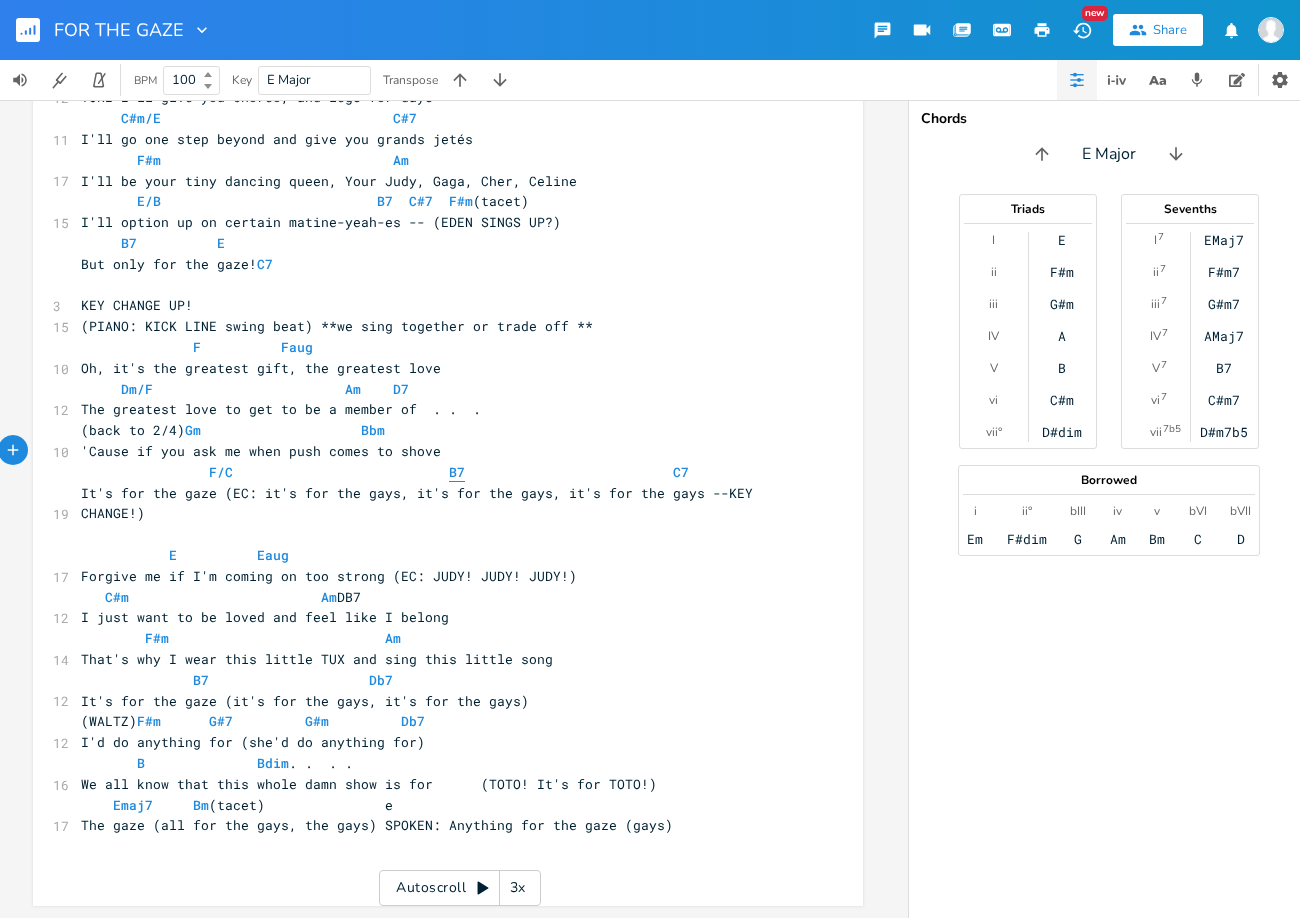 click on "B7" at bounding box center (457, 472) 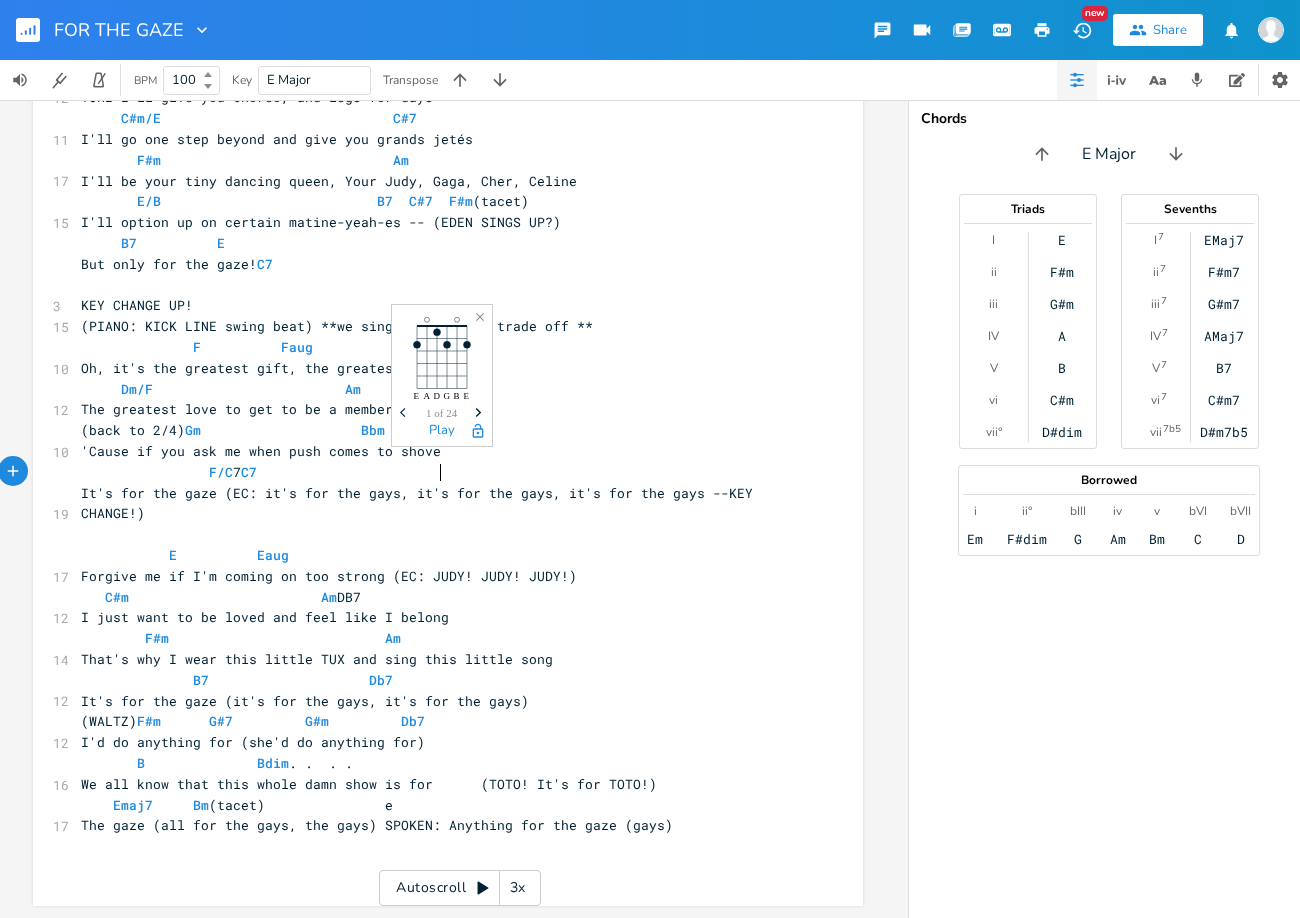 type on "C" 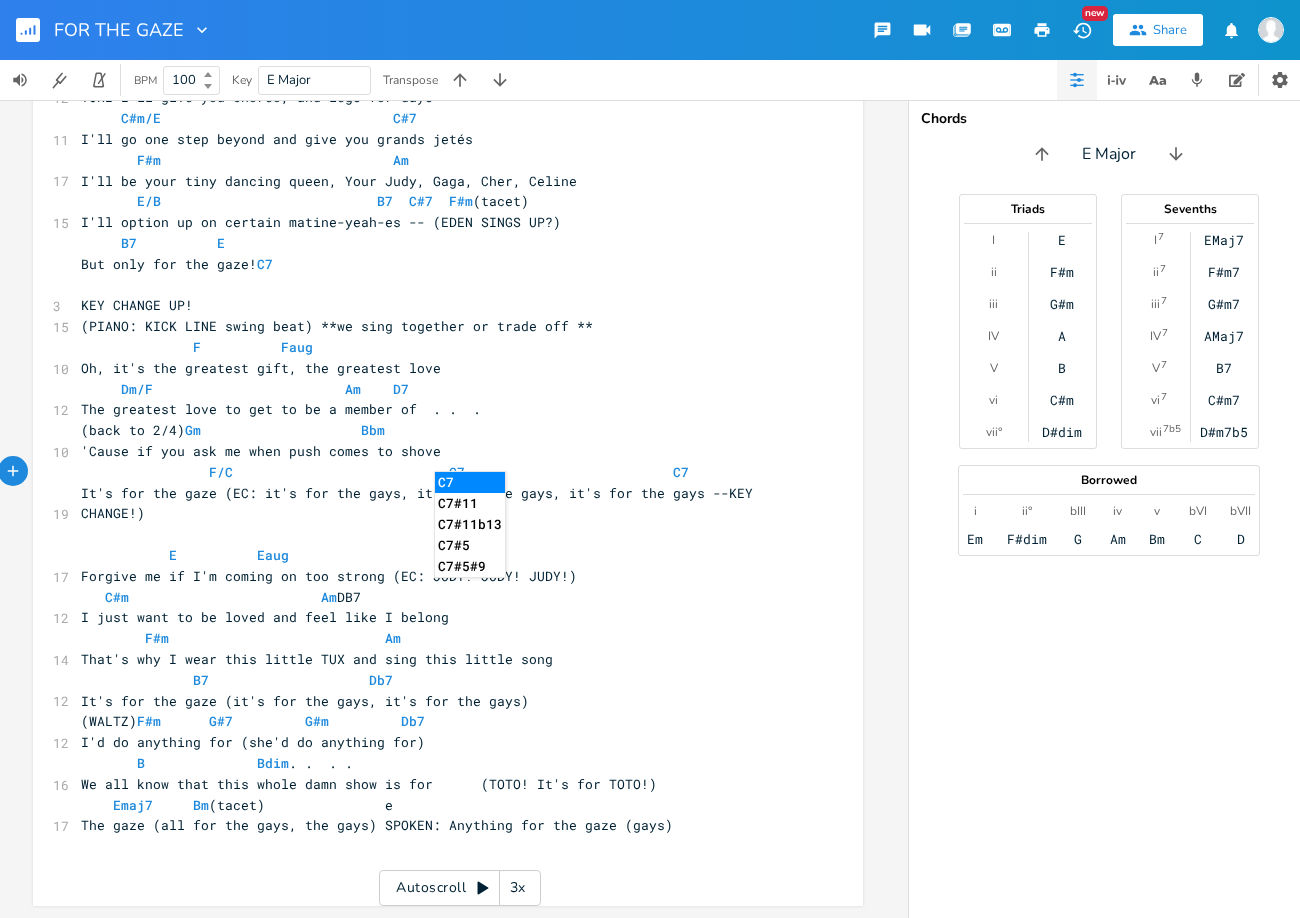 click on "Dm/F                          Am      D7" at bounding box center (438, 389) 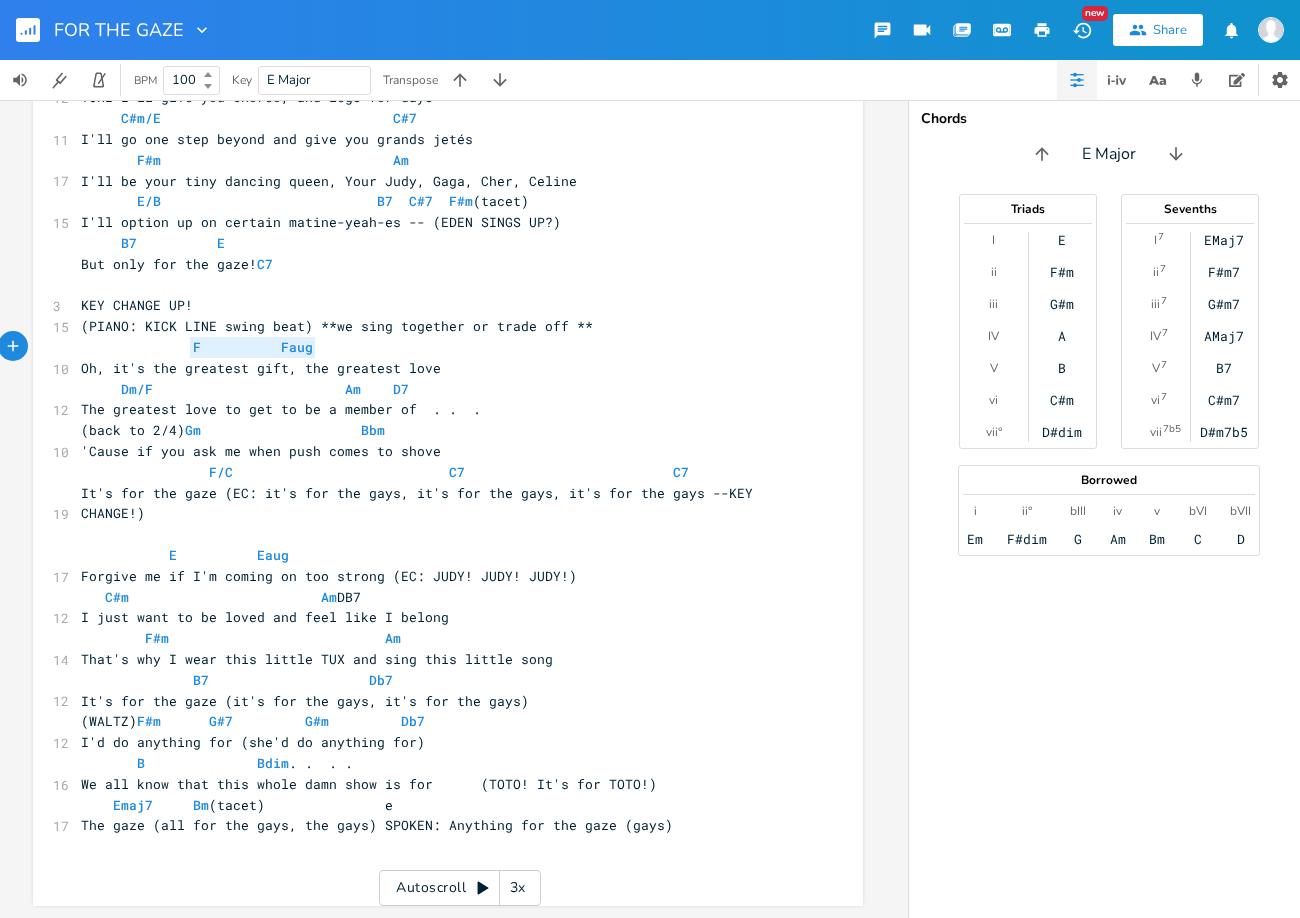 type on "F          Faug" 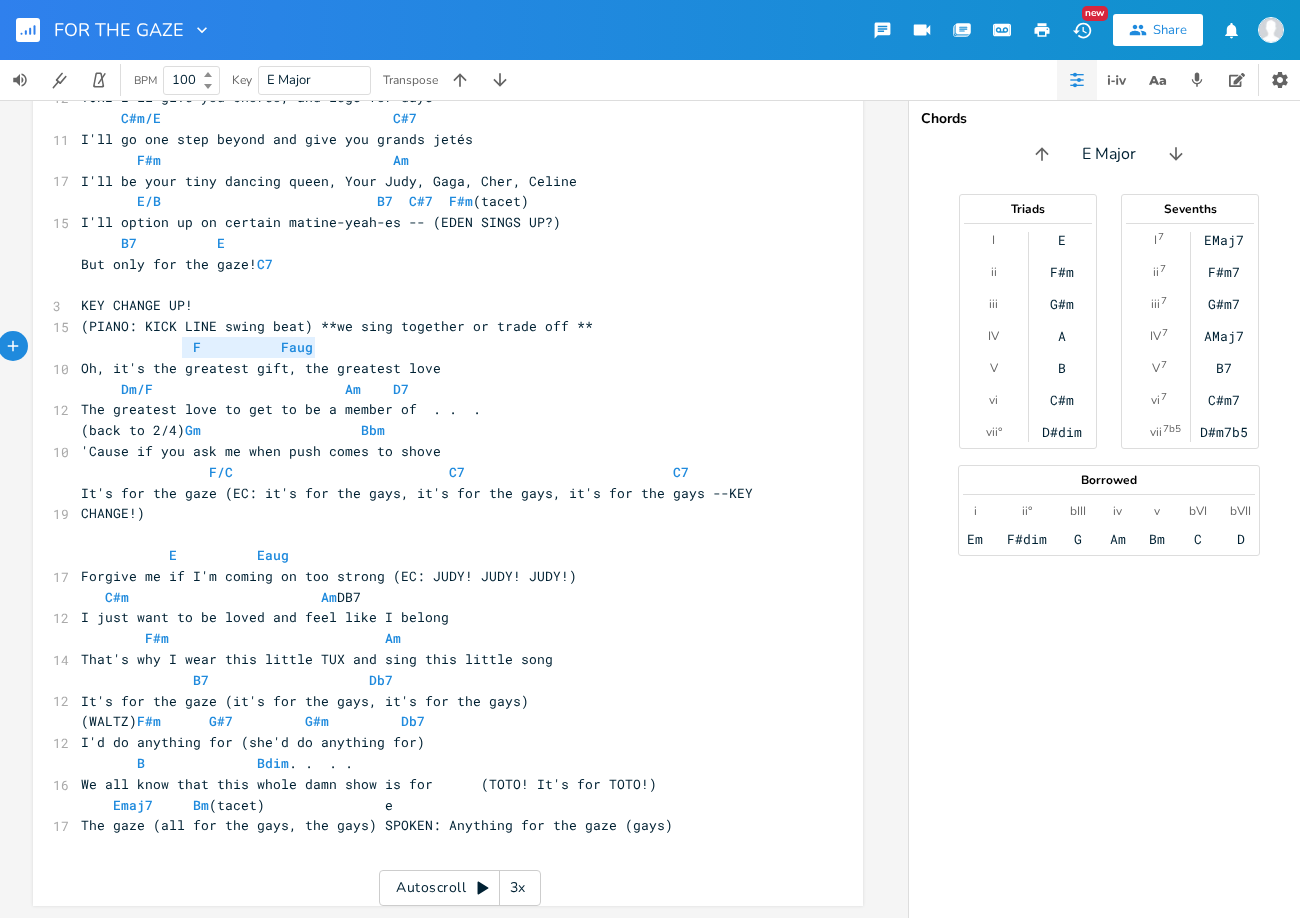 drag, startPoint x: 310, startPoint y: 338, endPoint x: 180, endPoint y: 339, distance: 130.00385 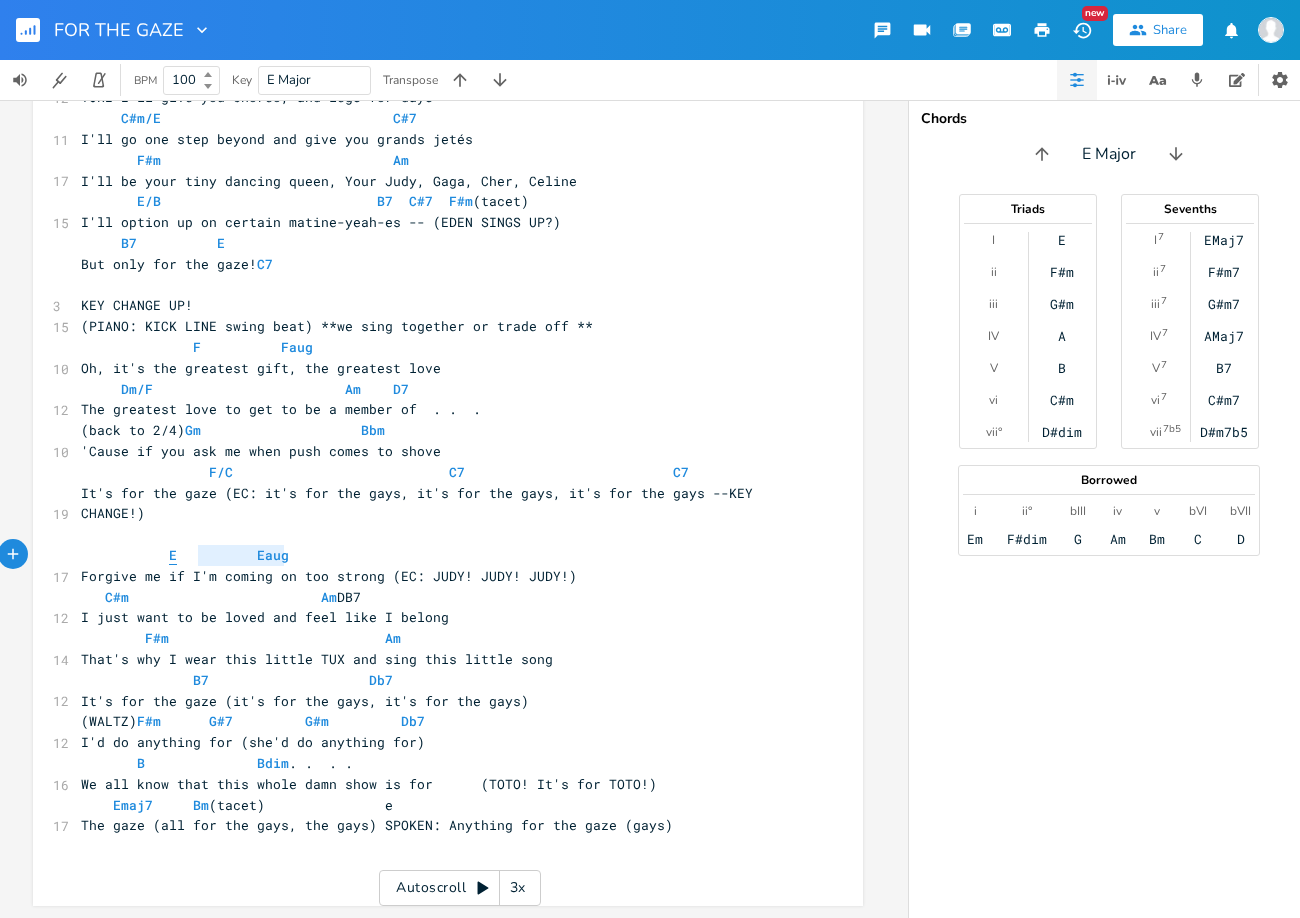 type on "E          Eaug" 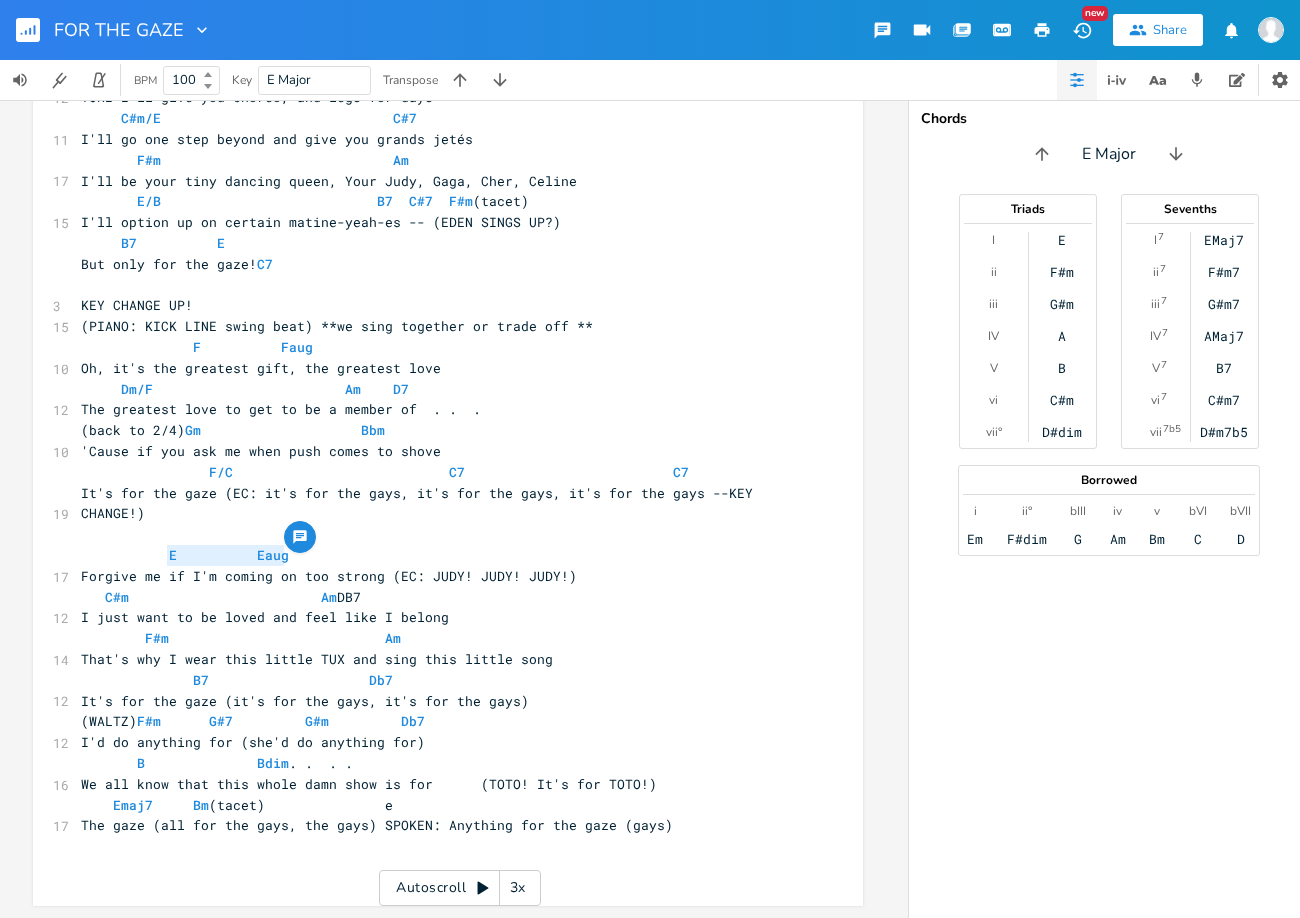 drag, startPoint x: 281, startPoint y: 544, endPoint x: 157, endPoint y: 541, distance: 124.036285 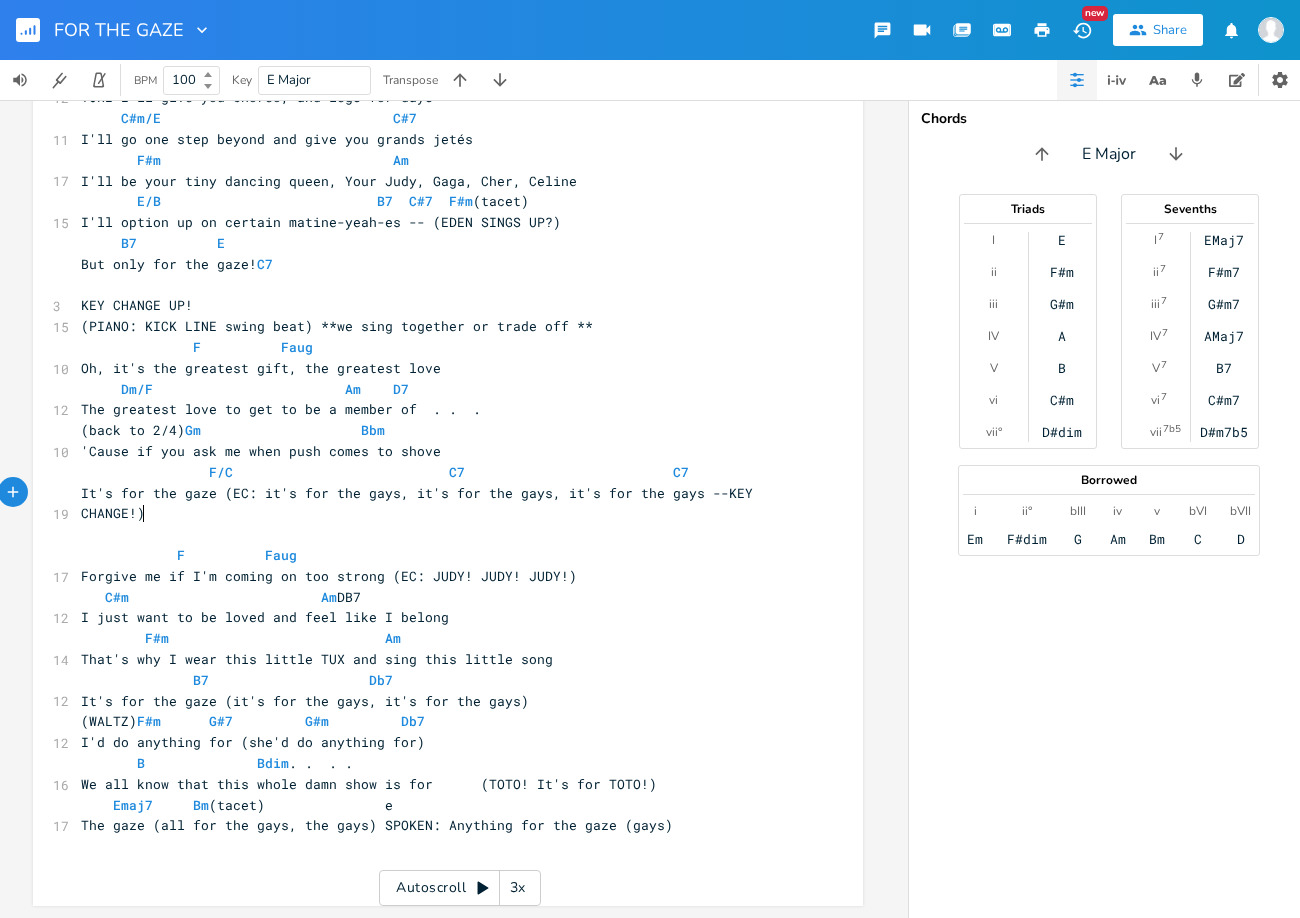 click on "​" at bounding box center [438, 534] 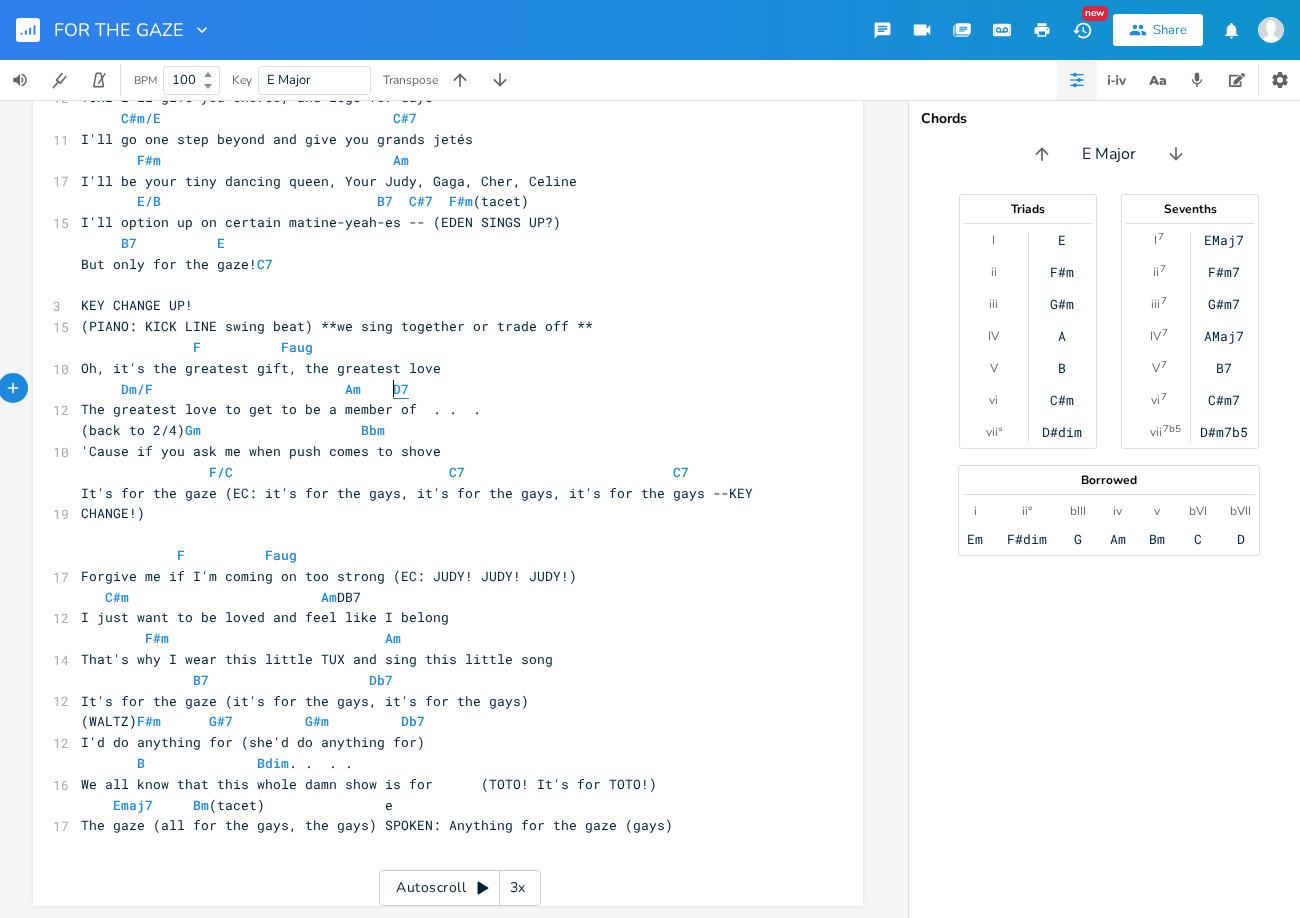click on "D7" at bounding box center (401, 389) 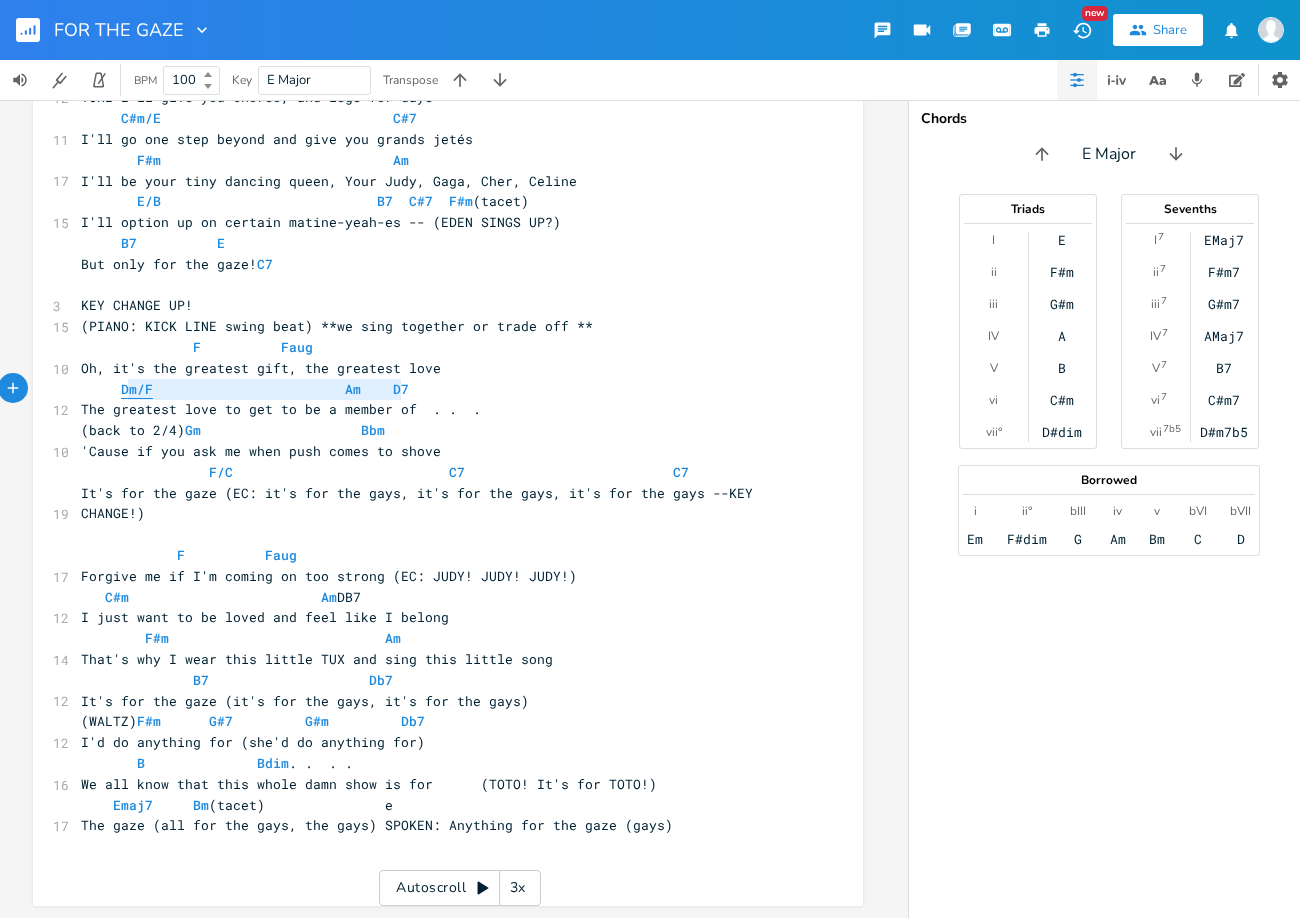 type on "Dm/F                        Am    D7" 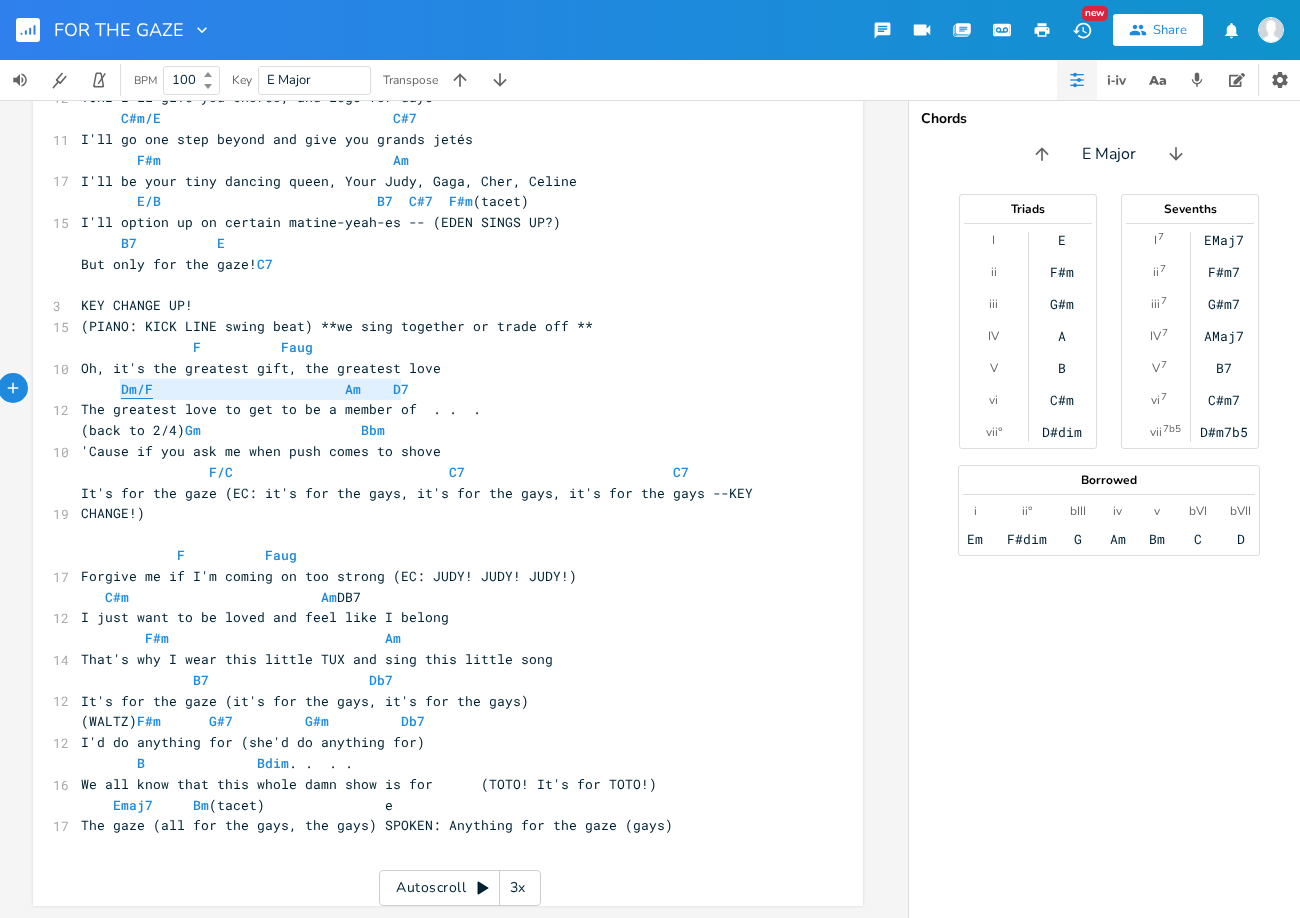 drag, startPoint x: 390, startPoint y: 376, endPoint x: 115, endPoint y: 381, distance: 275.04544 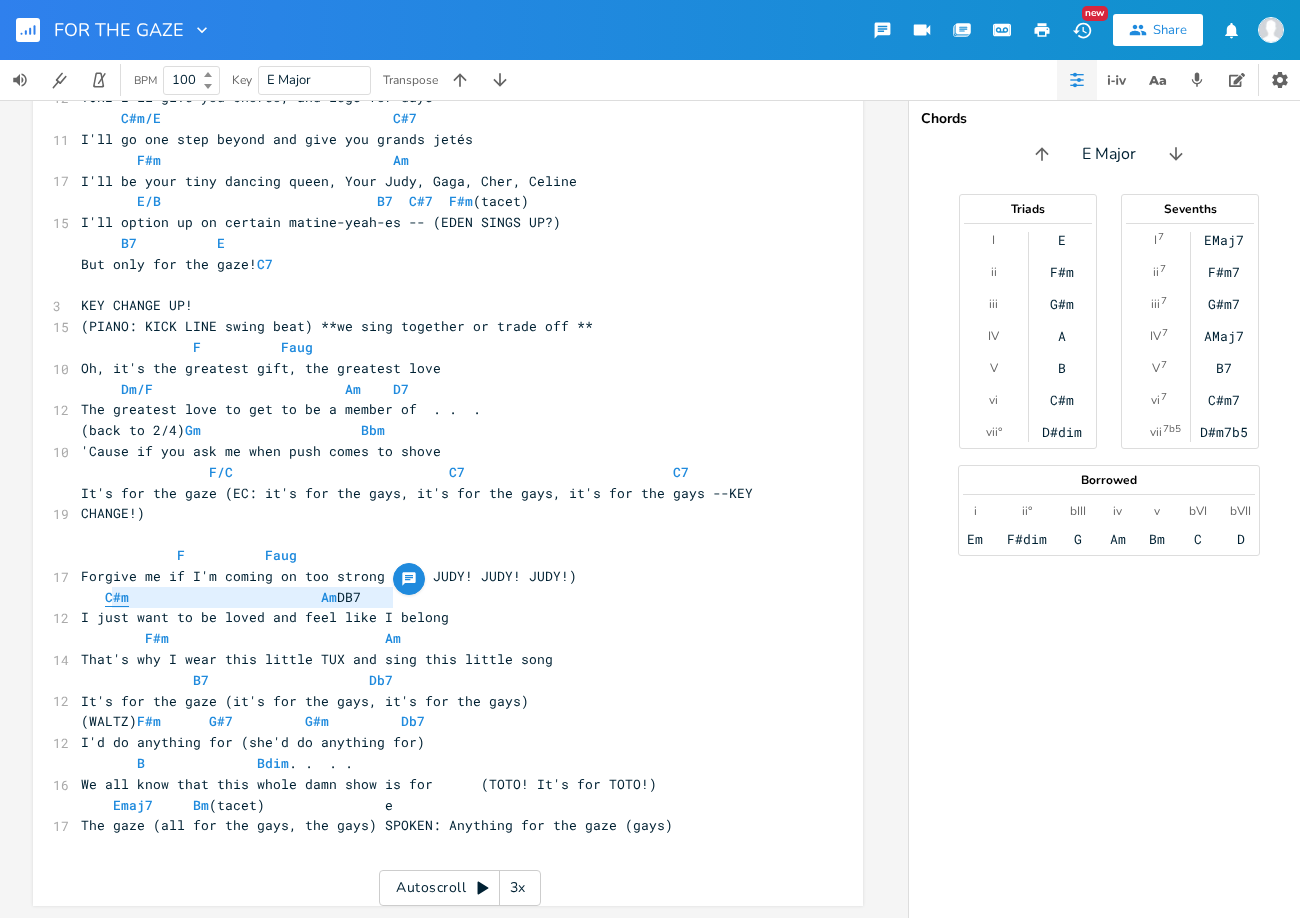 type on "C#m                        Am    DB7" 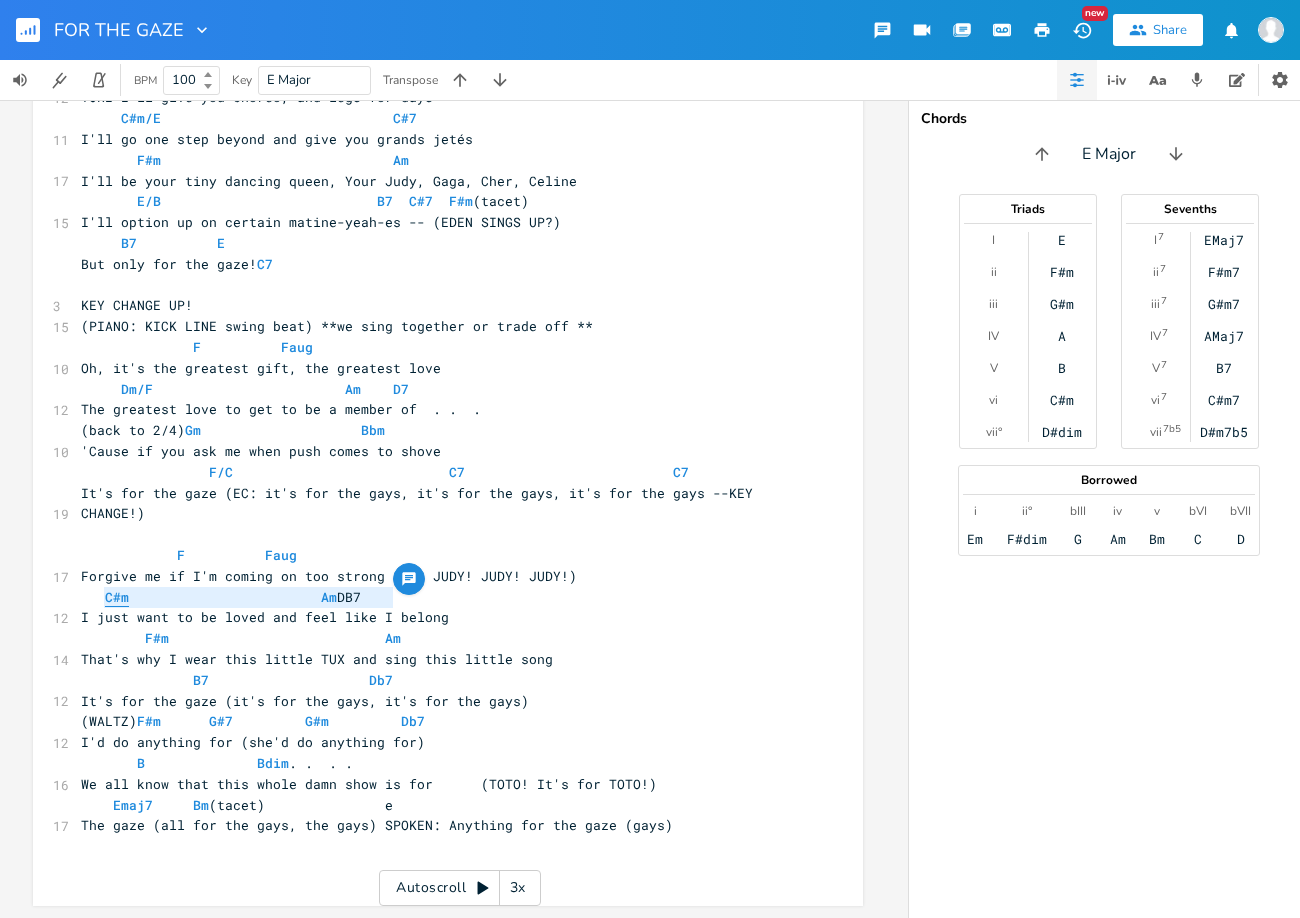 drag, startPoint x: 379, startPoint y: 587, endPoint x: 99, endPoint y: 587, distance: 280 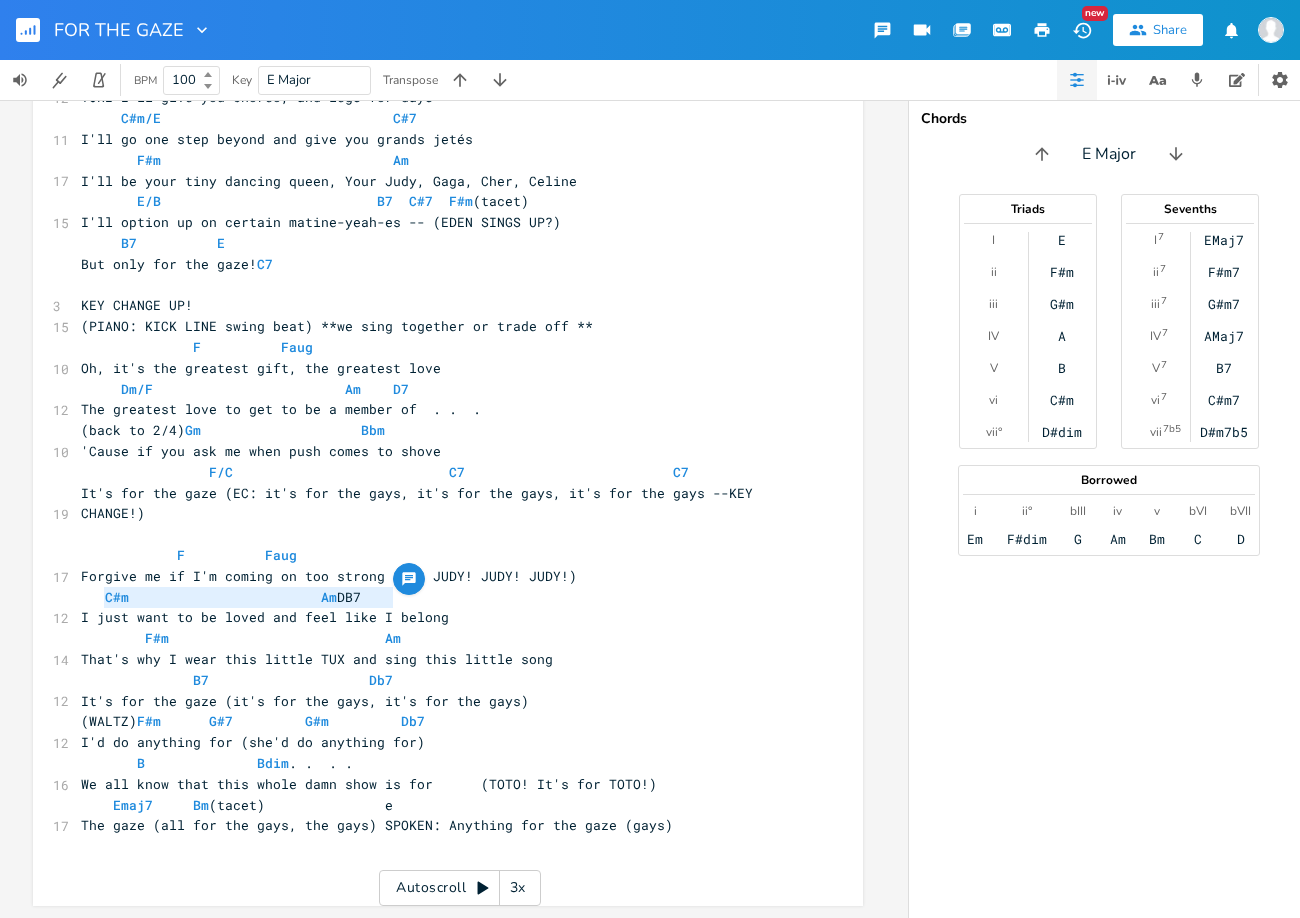 paste 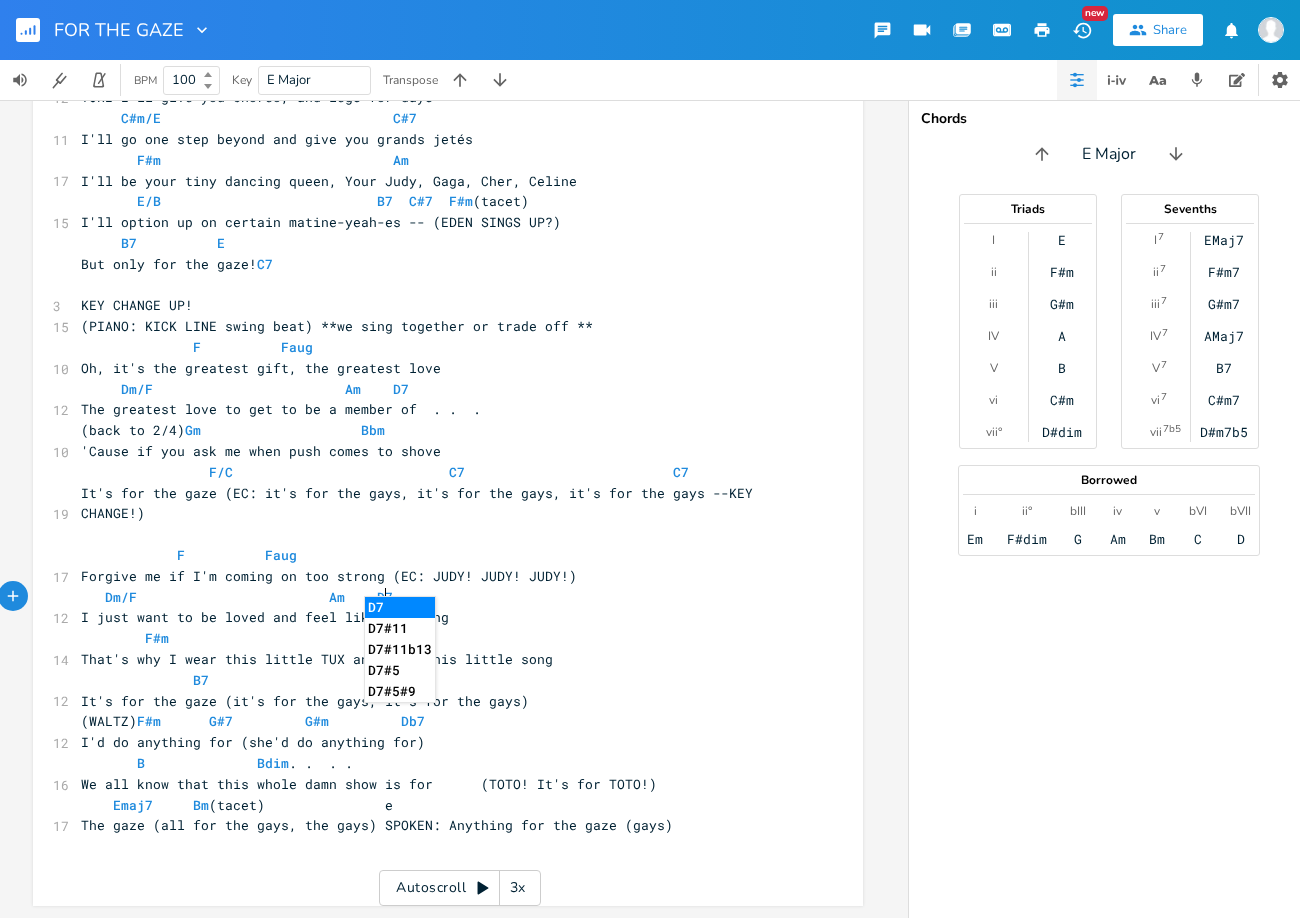 click on "Dm/F                          Am      D7" at bounding box center [237, 597] 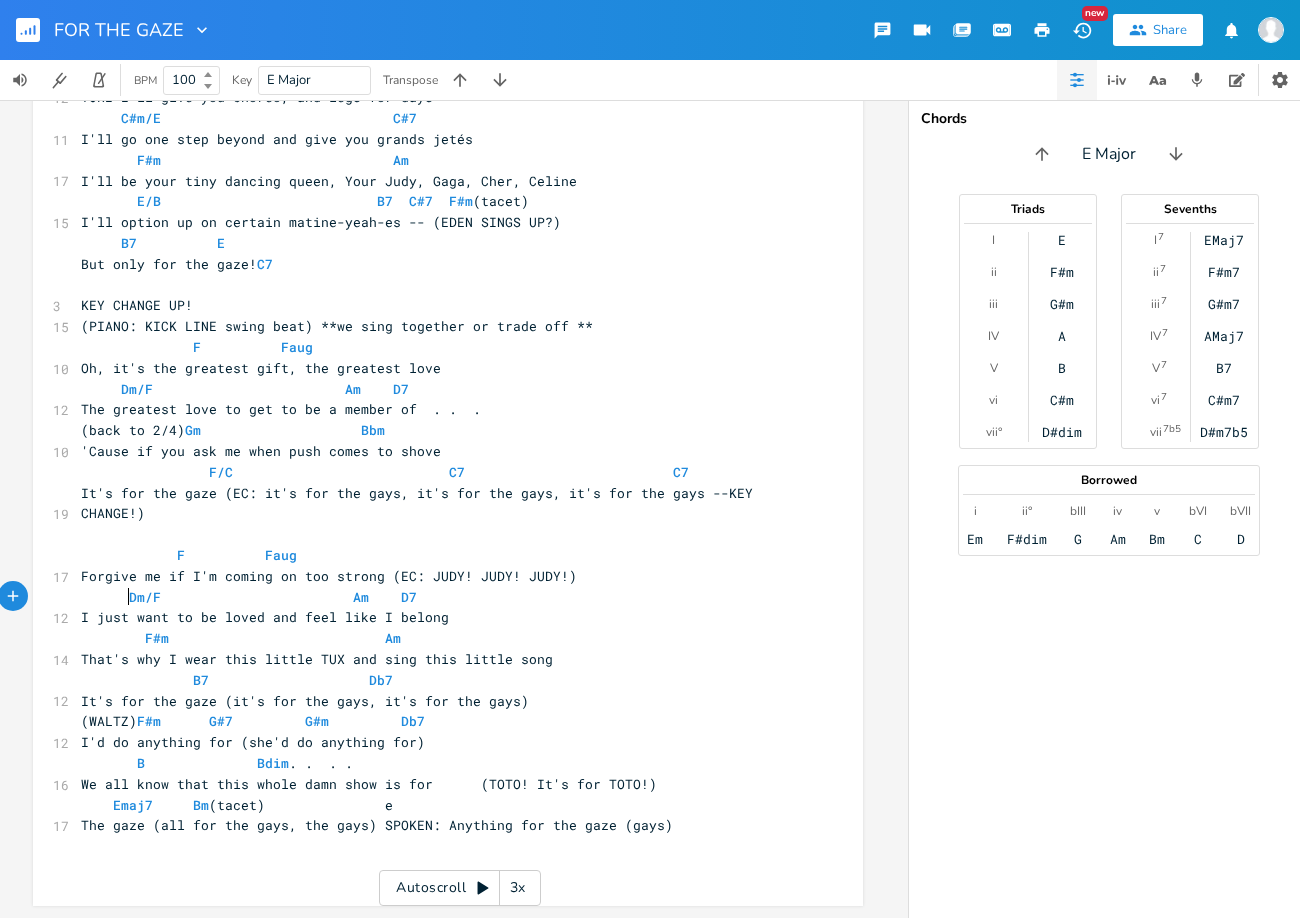 scroll, scrollTop: 0, scrollLeft: 12, axis: horizontal 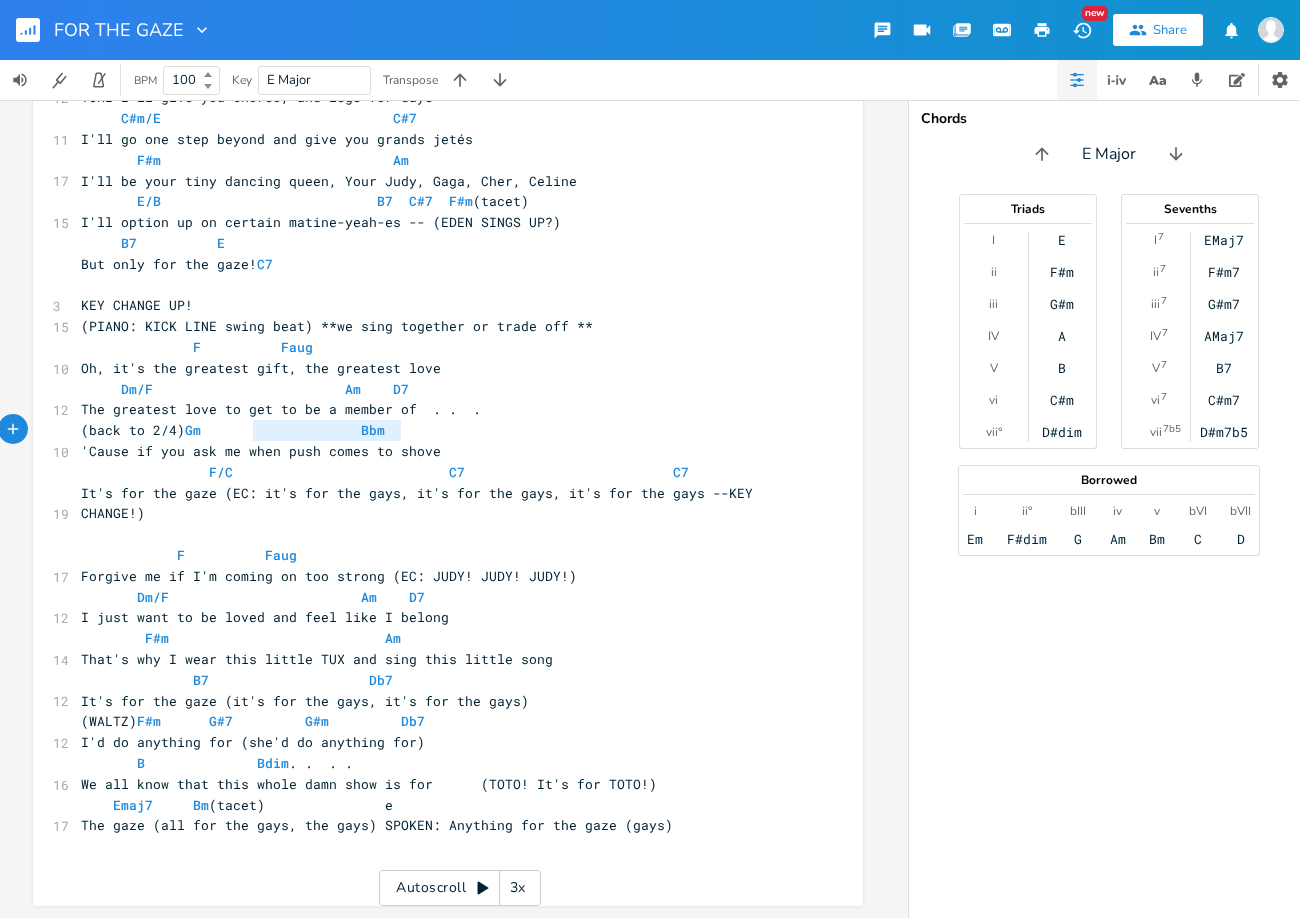 type on "Gm                    Bbm" 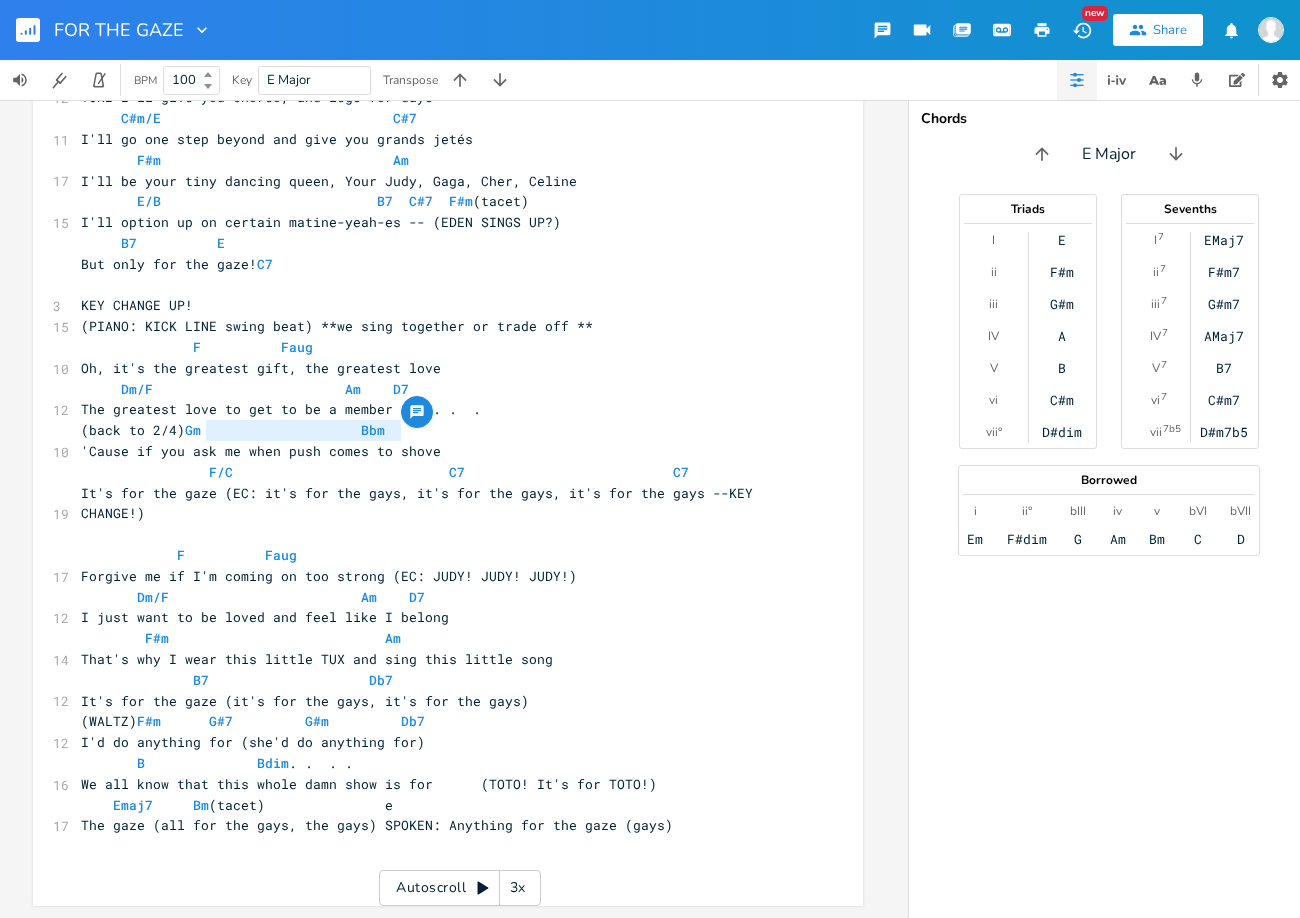 scroll, scrollTop: 936, scrollLeft: 0, axis: vertical 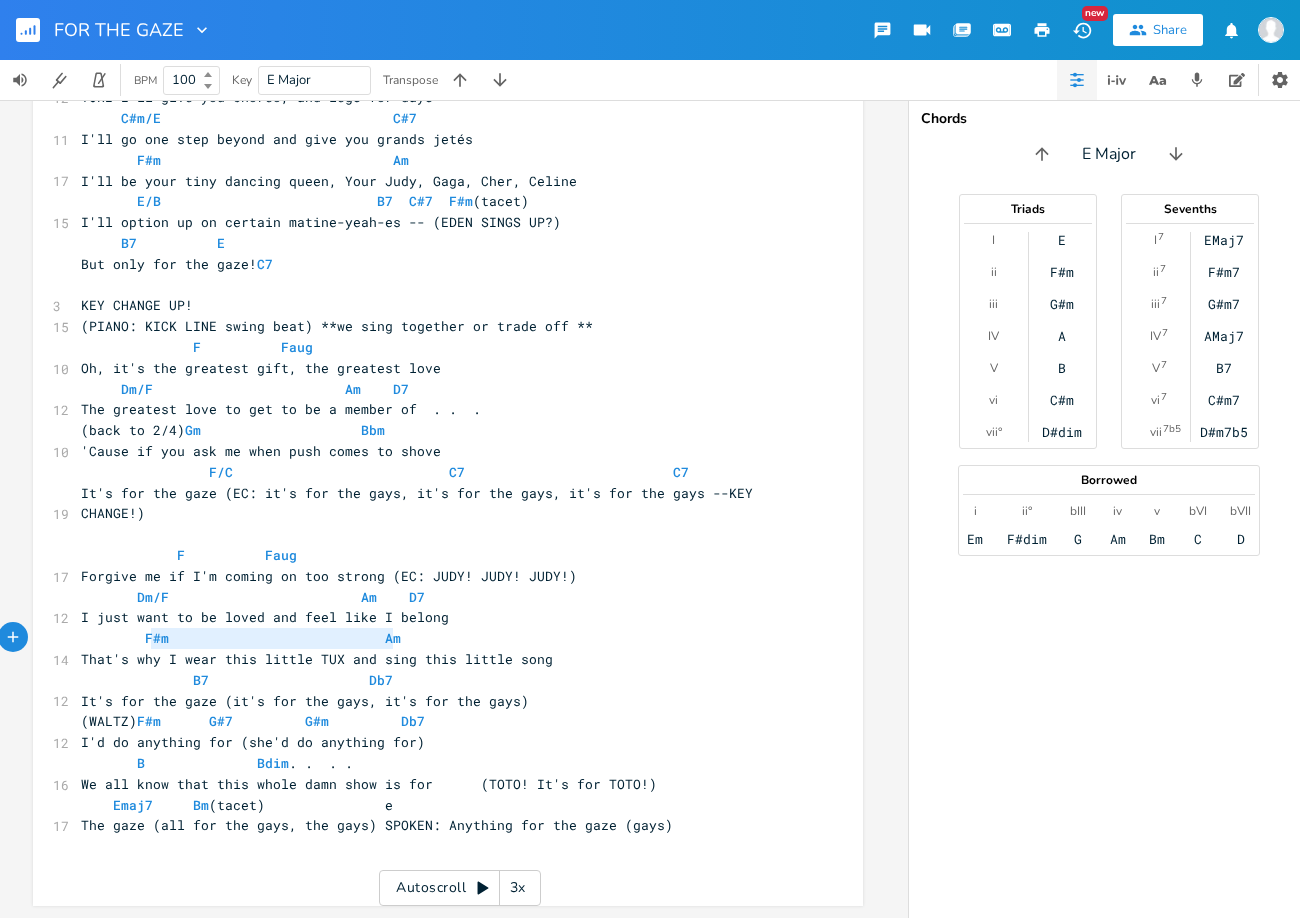 type on "F#m                           Am" 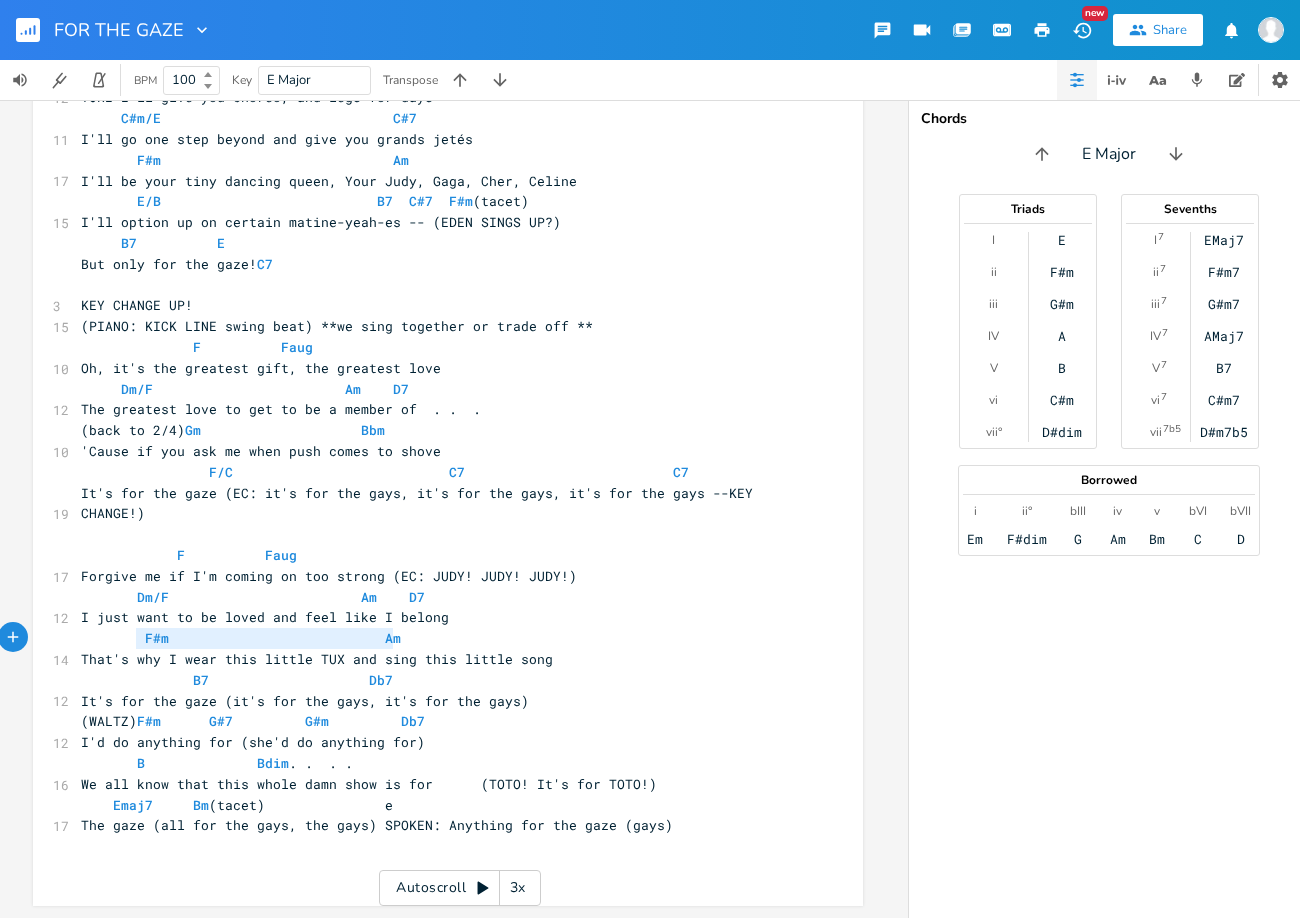 drag, startPoint x: 386, startPoint y: 635, endPoint x: 133, endPoint y: 637, distance: 253.0079 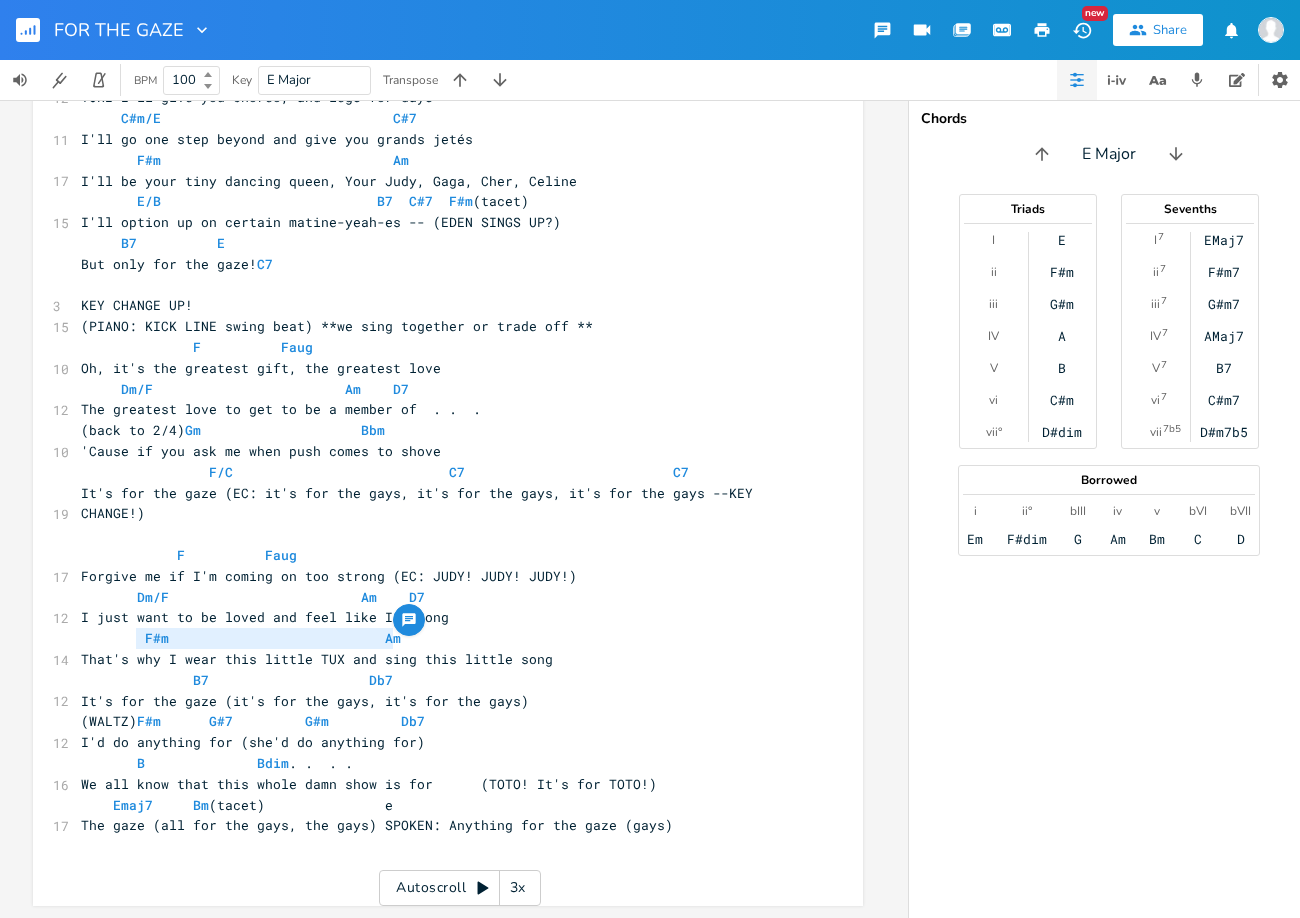 paste 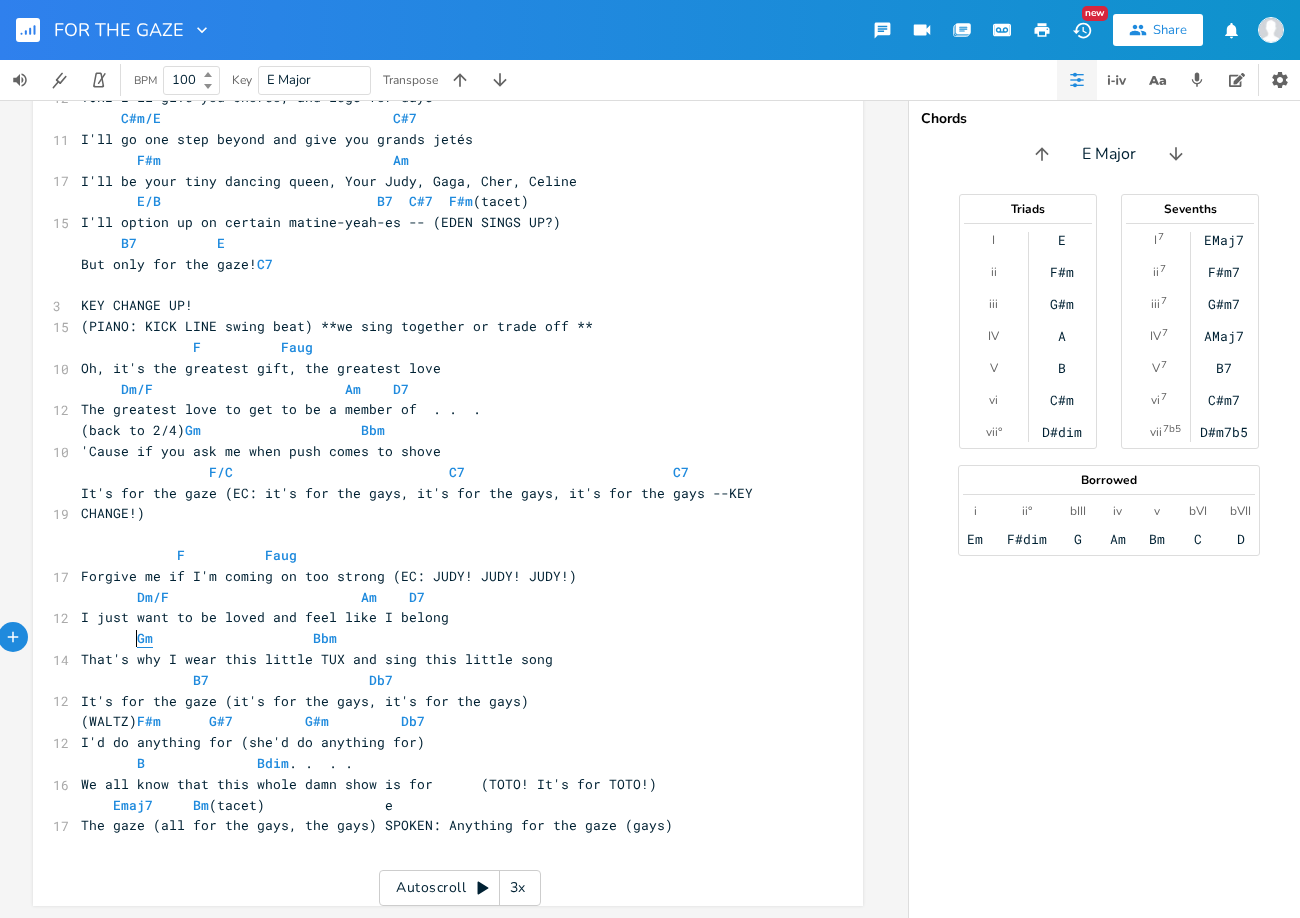 click on "Gm" at bounding box center [145, 638] 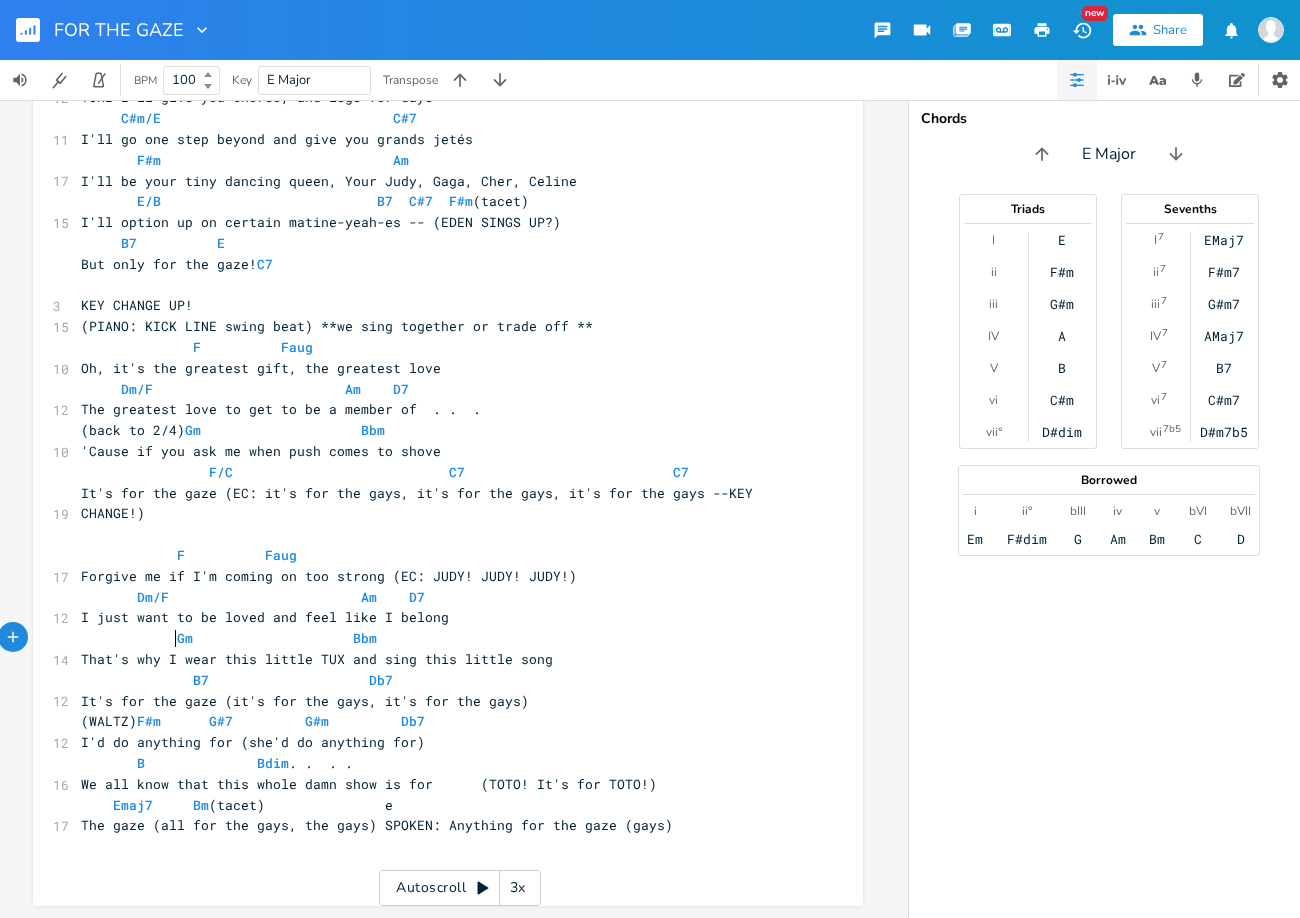 scroll, scrollTop: 0, scrollLeft: 23, axis: horizontal 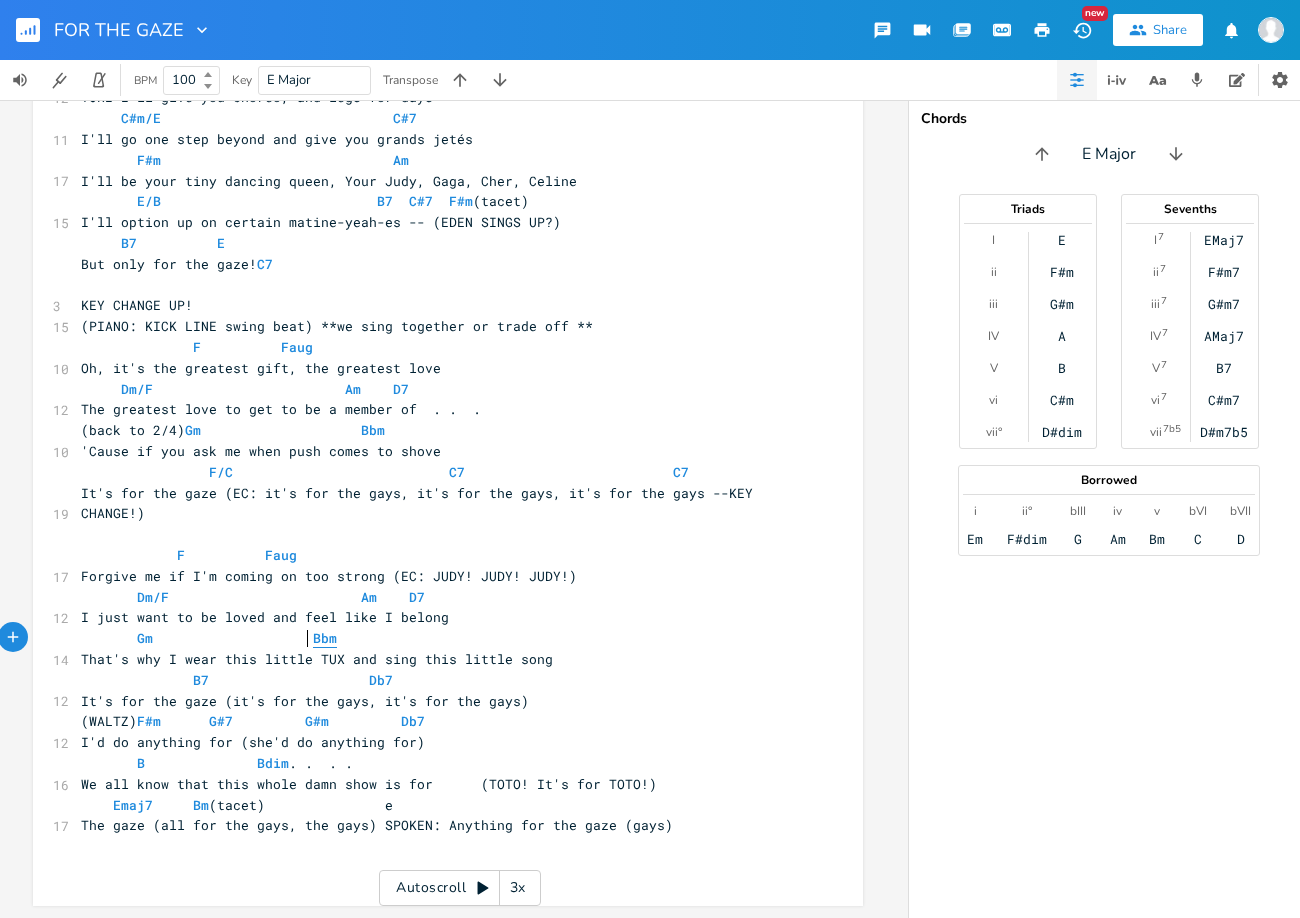 click on "Bbm" at bounding box center [325, 638] 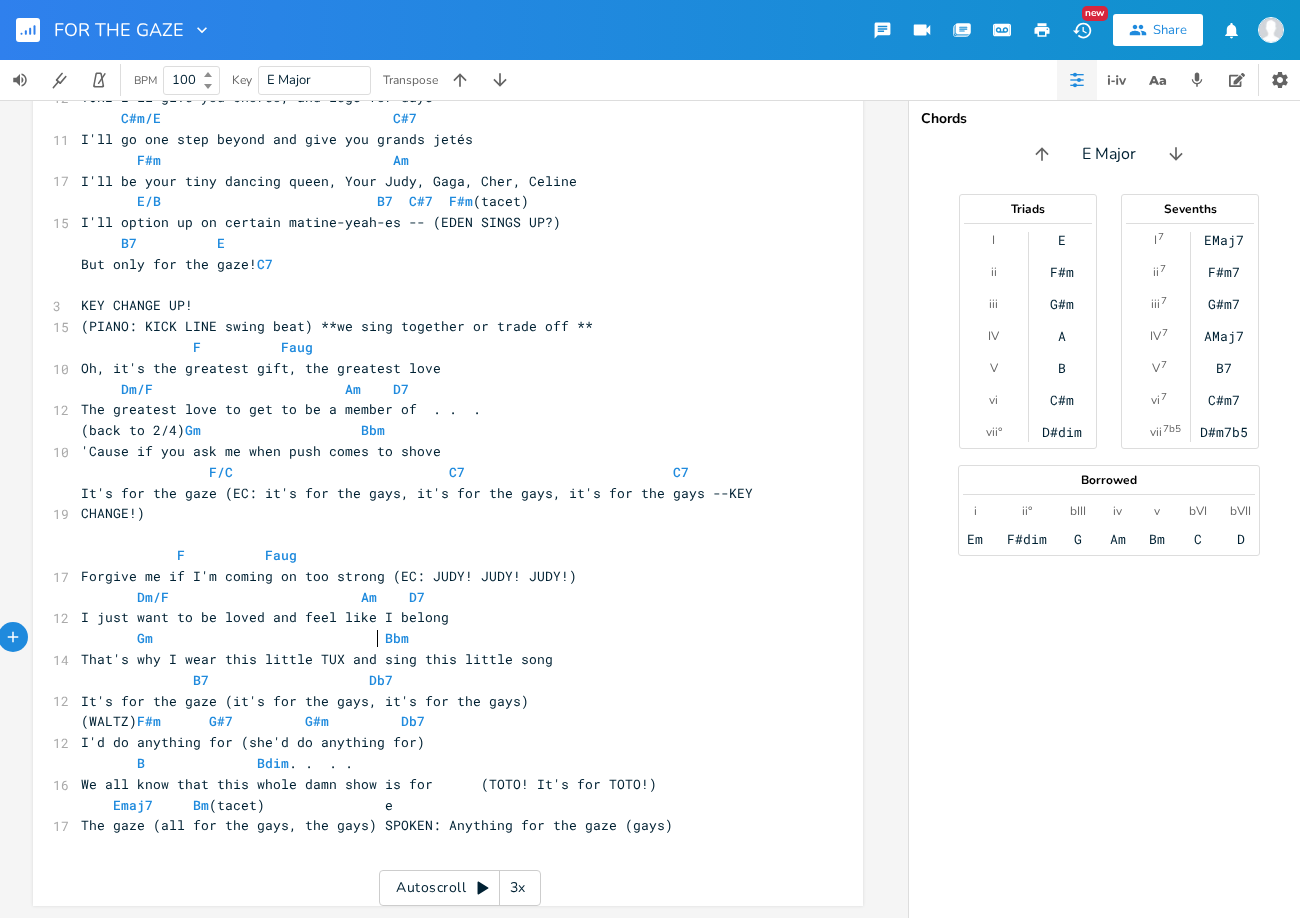 scroll, scrollTop: 0, scrollLeft: 33, axis: horizontal 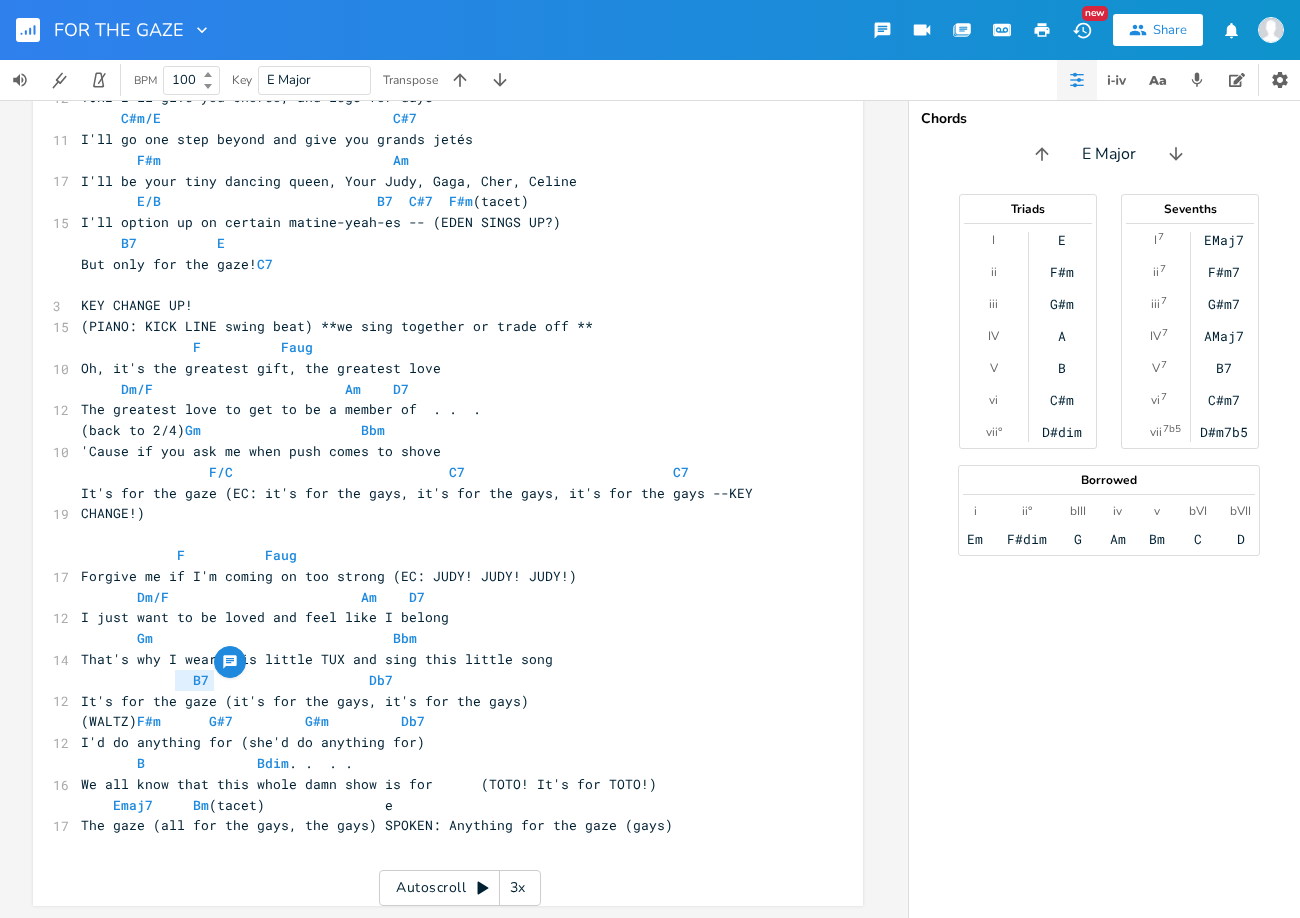 drag, startPoint x: 205, startPoint y: 674, endPoint x: 164, endPoint y: 673, distance: 41.01219 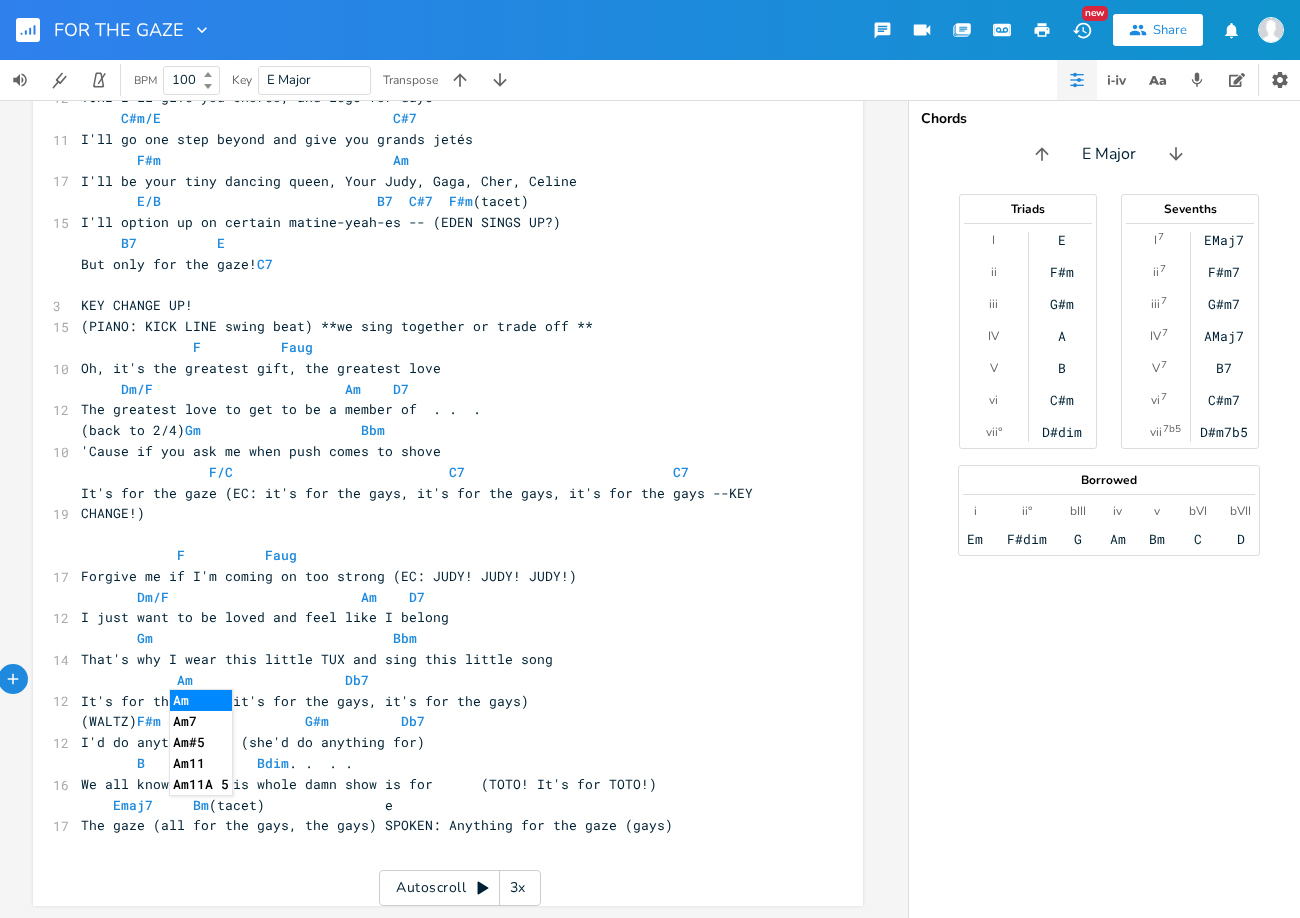 type on "Am7" 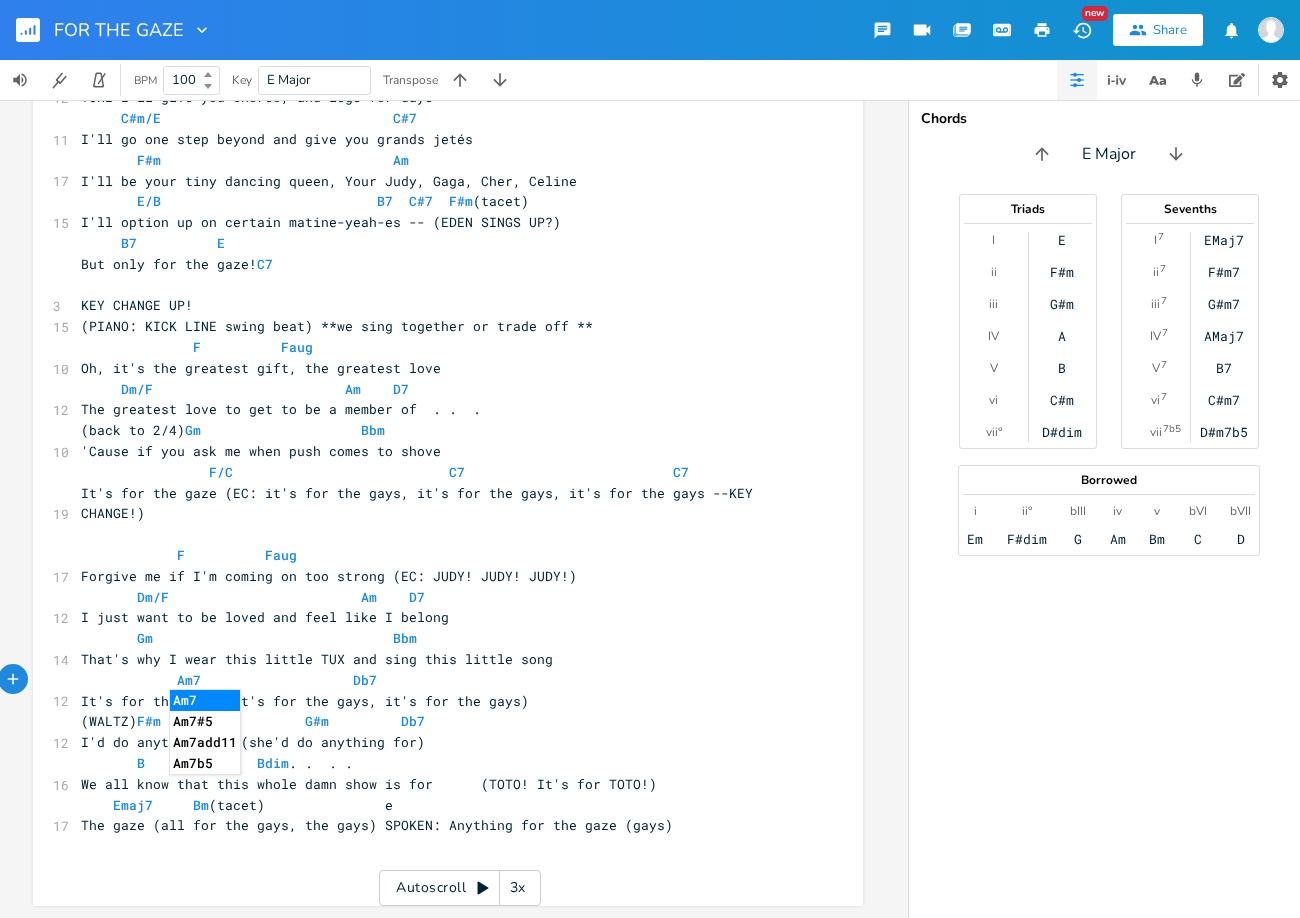 click on "Am7                     Db7" at bounding box center [233, 680] 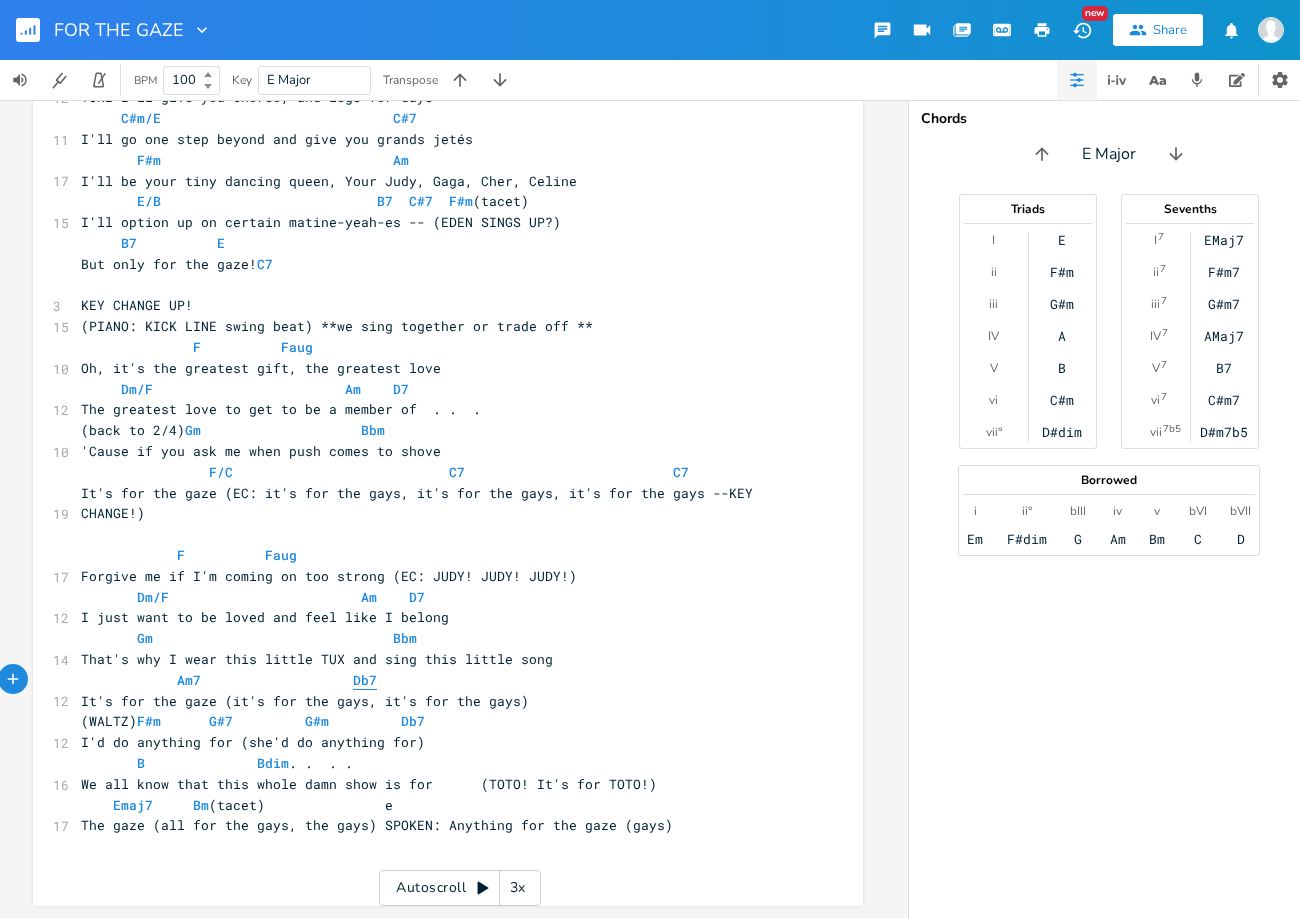 click on "Db7" at bounding box center [365, 680] 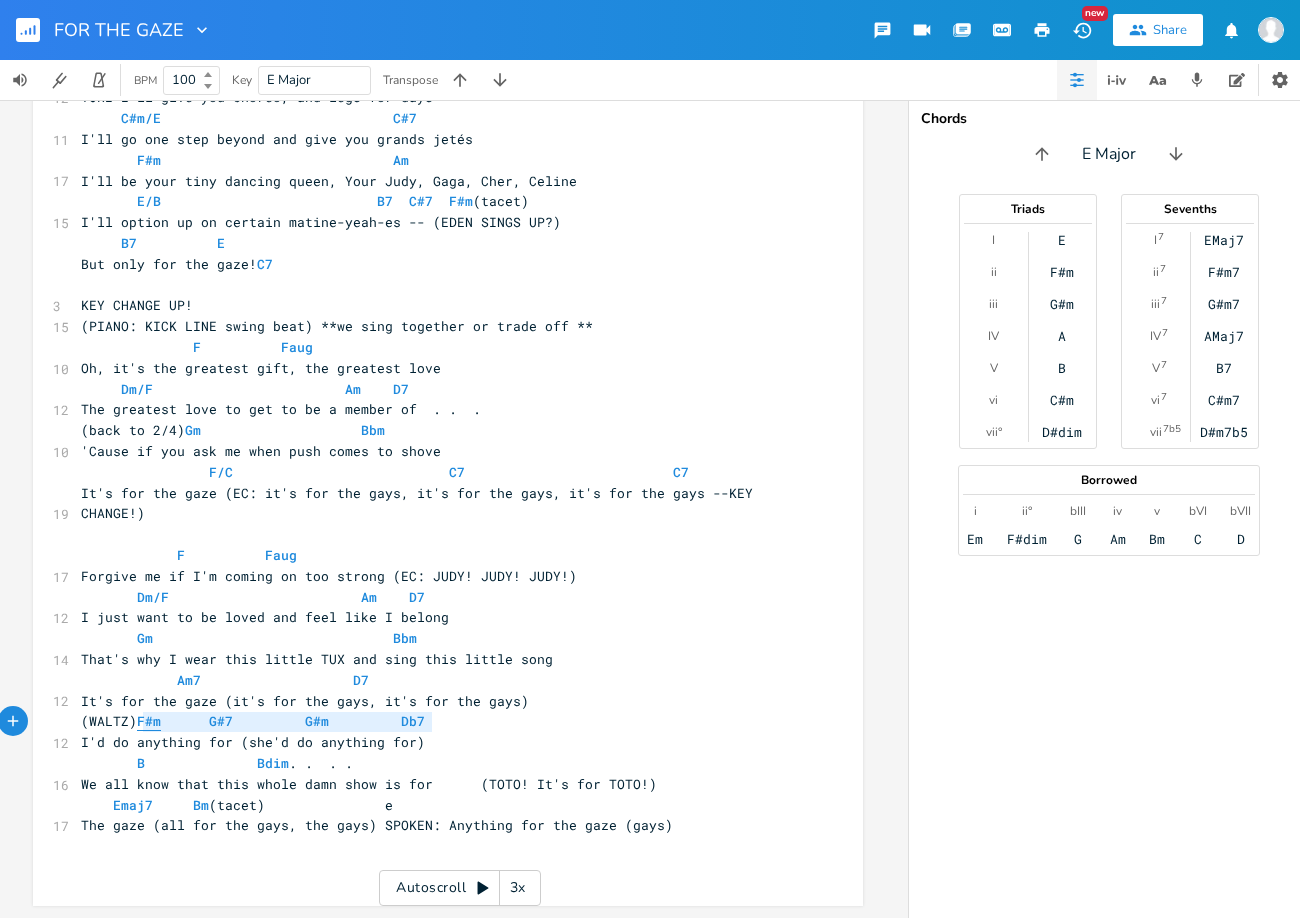 drag, startPoint x: 422, startPoint y: 723, endPoint x: 137, endPoint y: 723, distance: 285 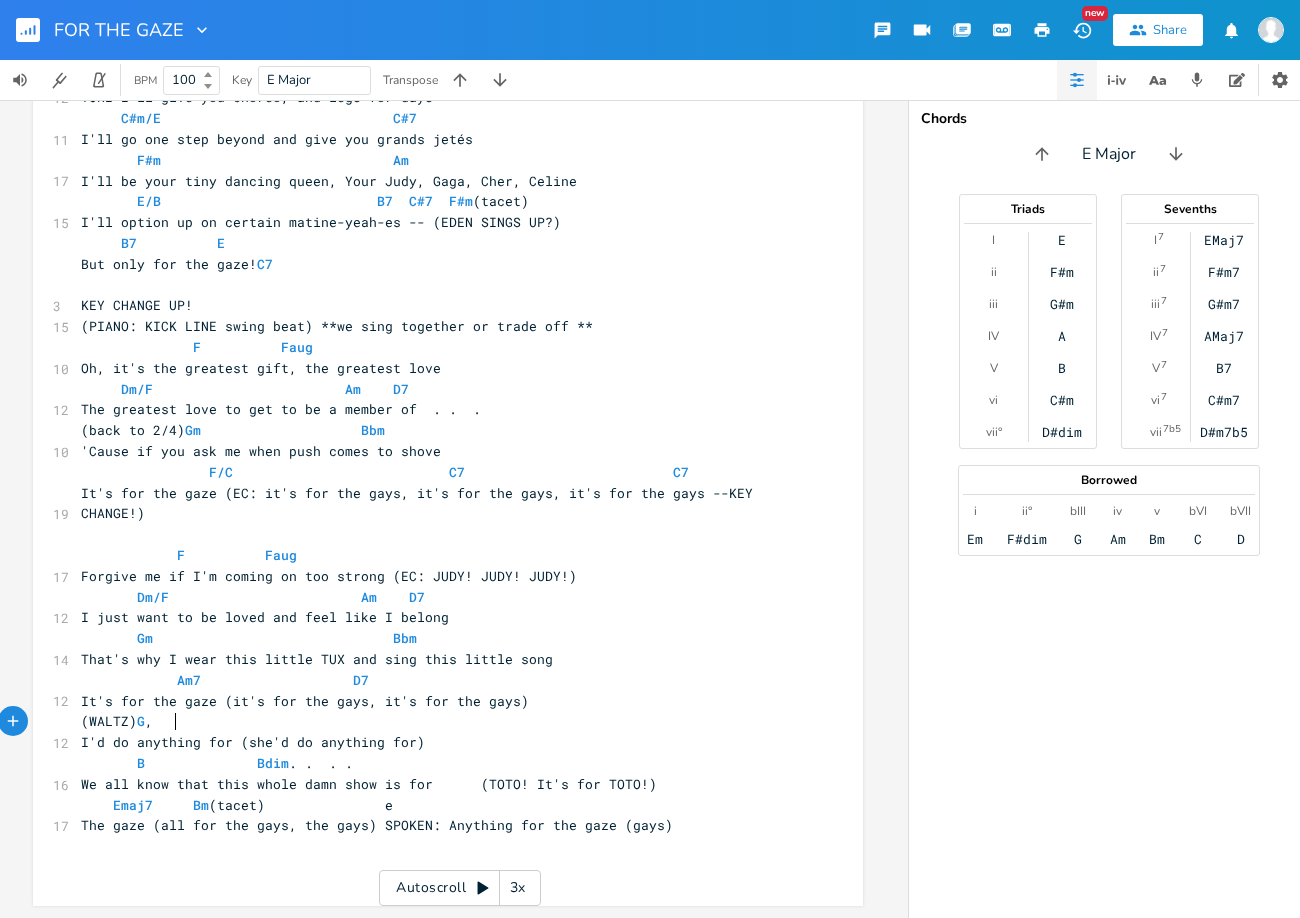 type on "G," 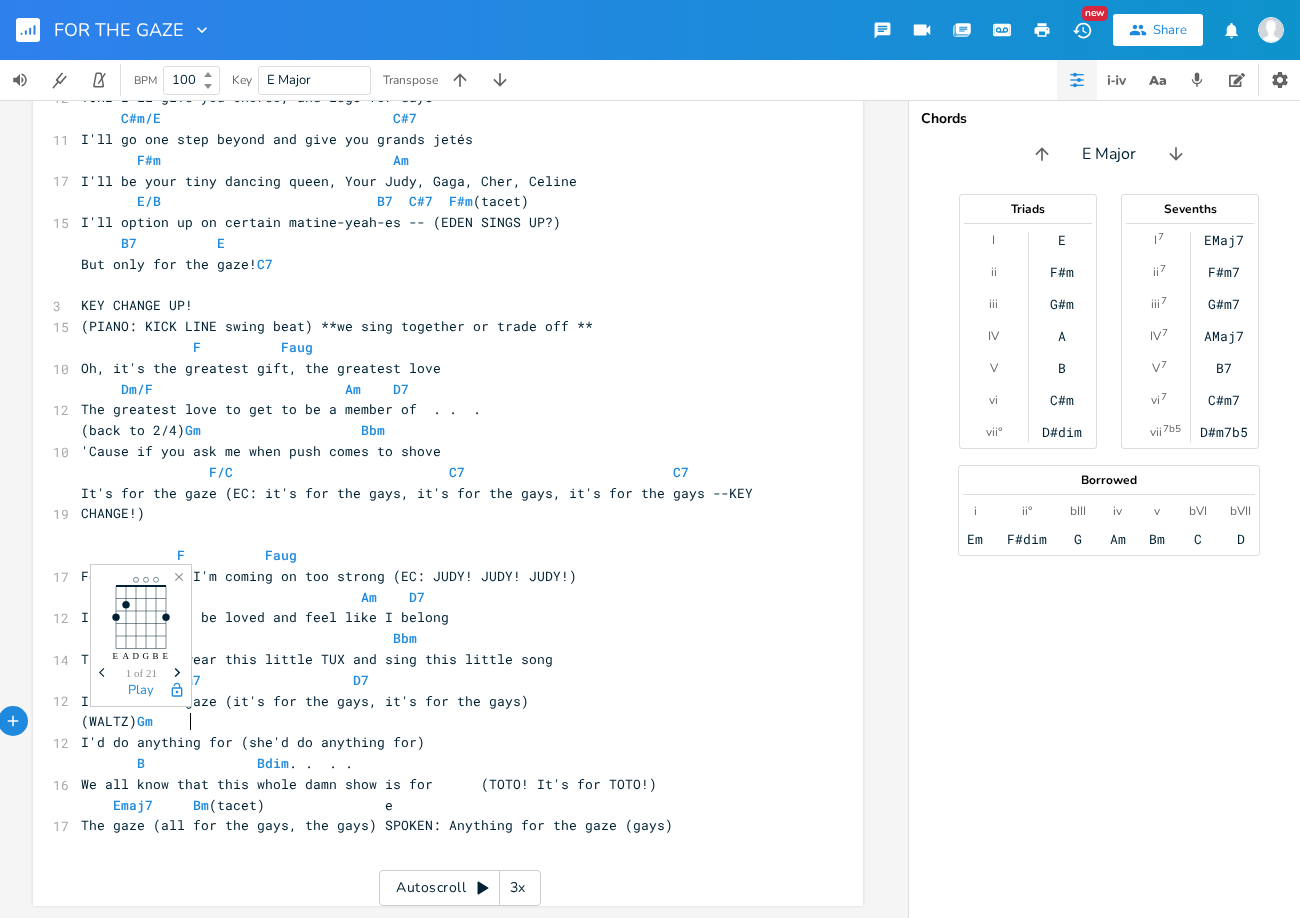 type on "m    d" 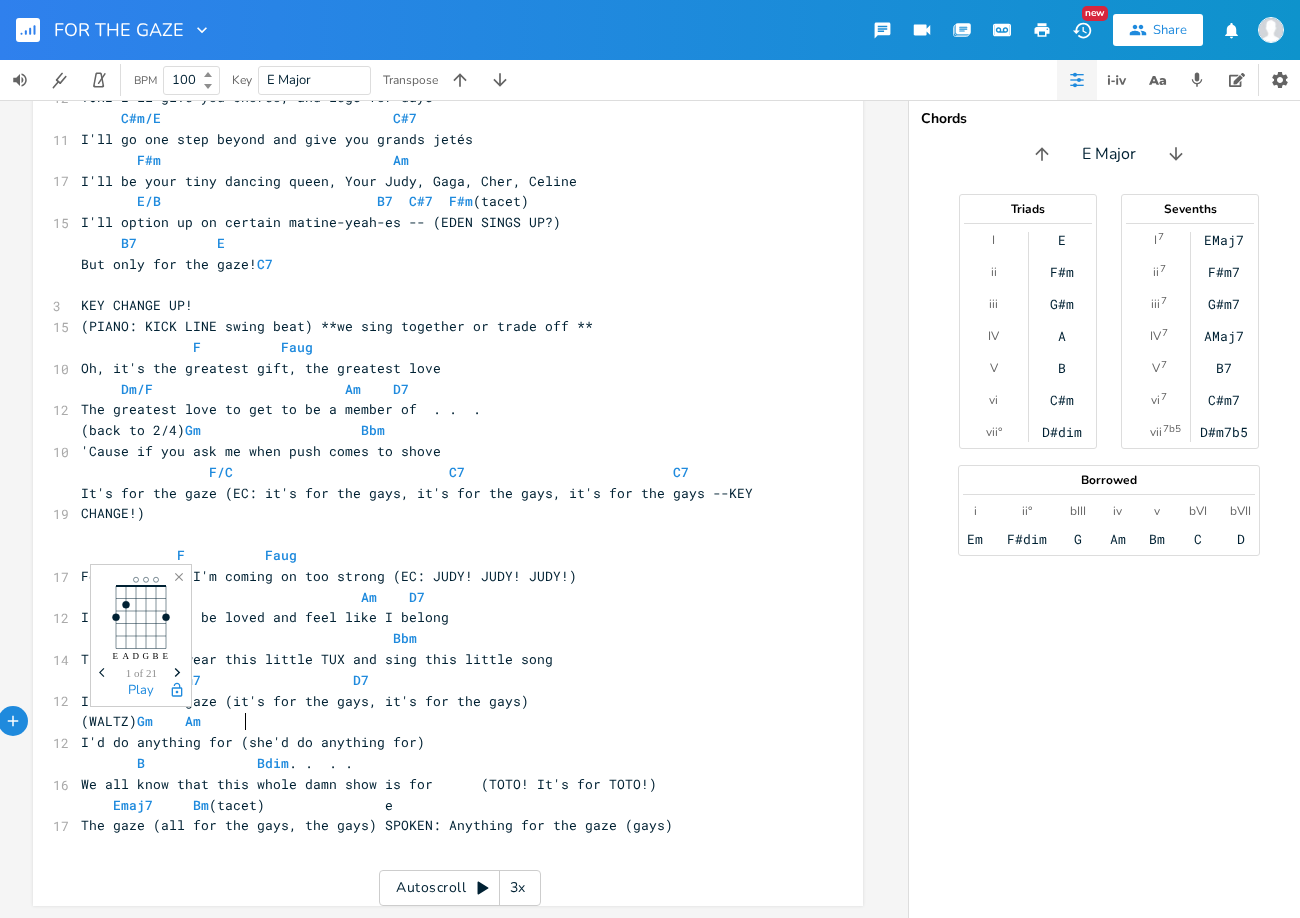 scroll, scrollTop: 0, scrollLeft: 41, axis: horizontal 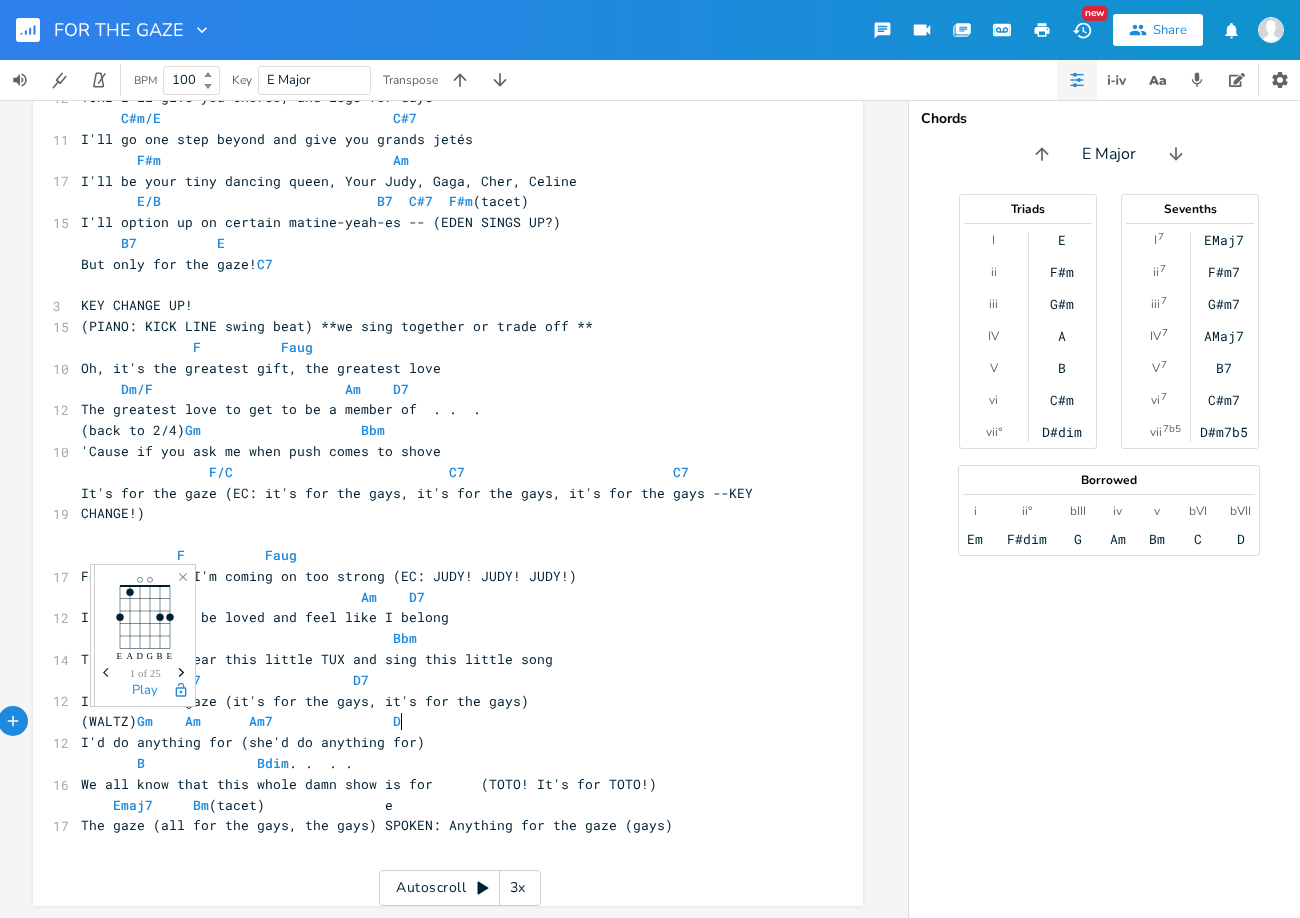 type on "Am      Am7               D7" 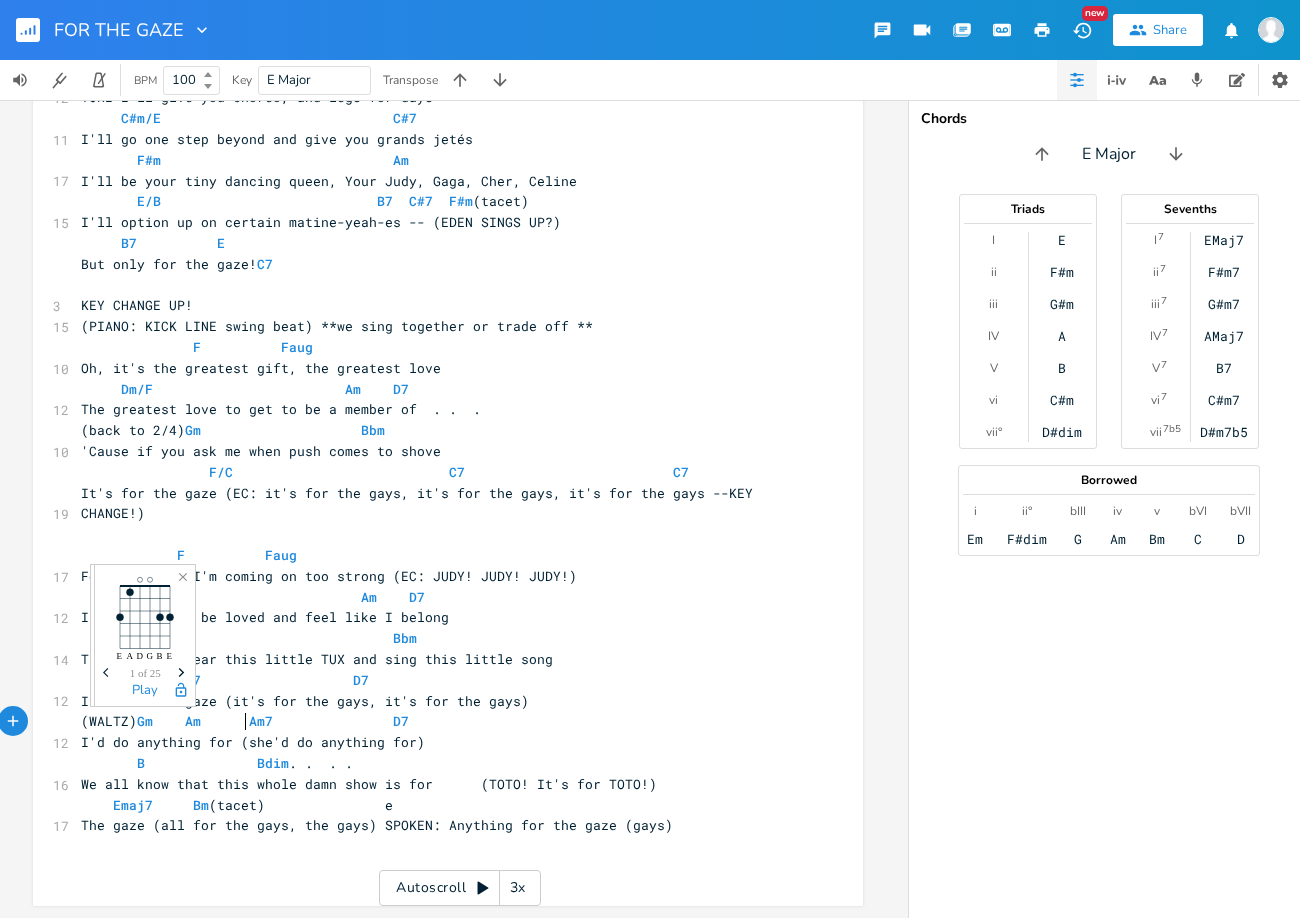 click on "(WALTZ)  Gm      Am        Am7                 D7" at bounding box center (249, 721) 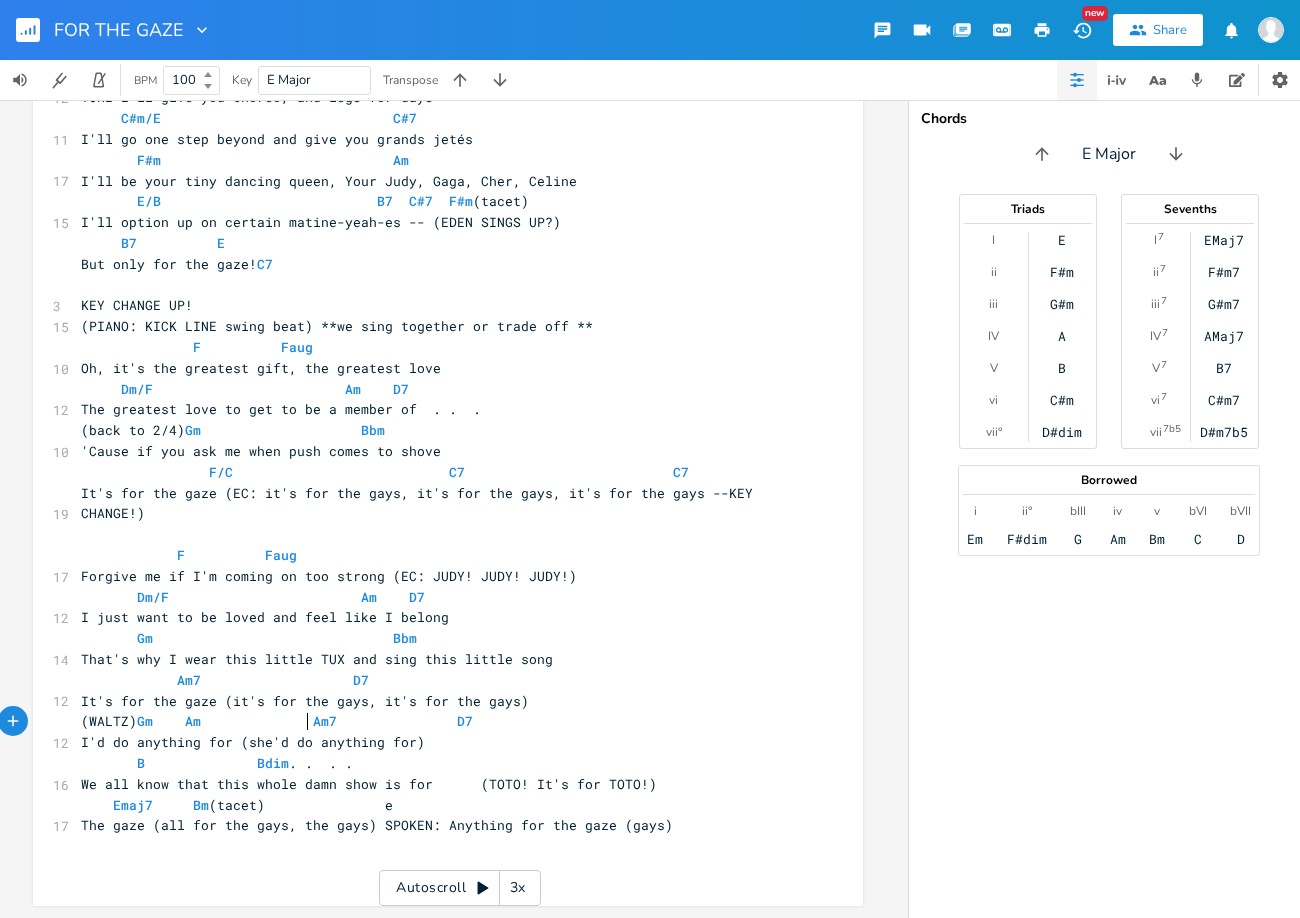 scroll, scrollTop: 0, scrollLeft: 26, axis: horizontal 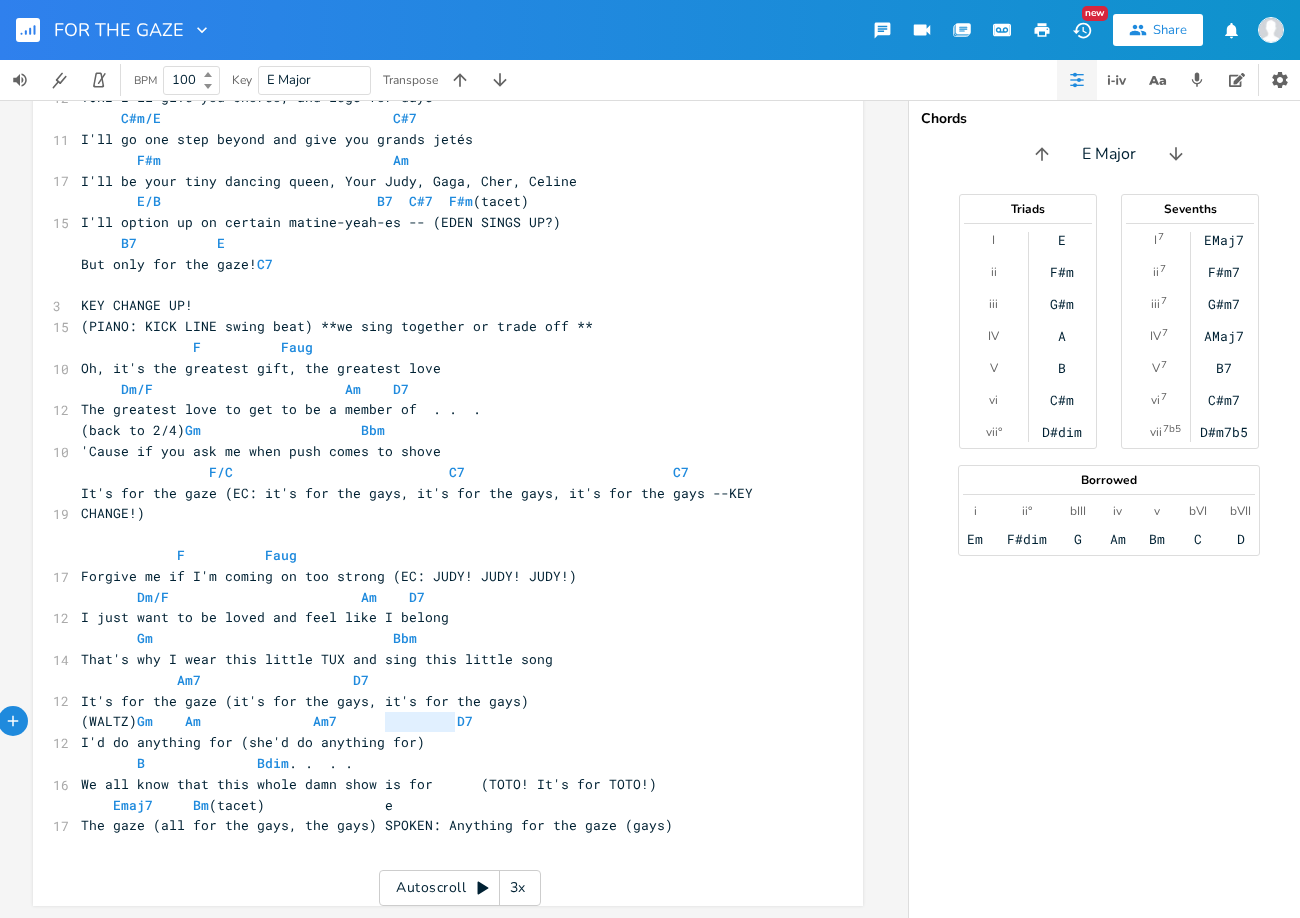 drag, startPoint x: 444, startPoint y: 718, endPoint x: 382, endPoint y: 720, distance: 62.03225 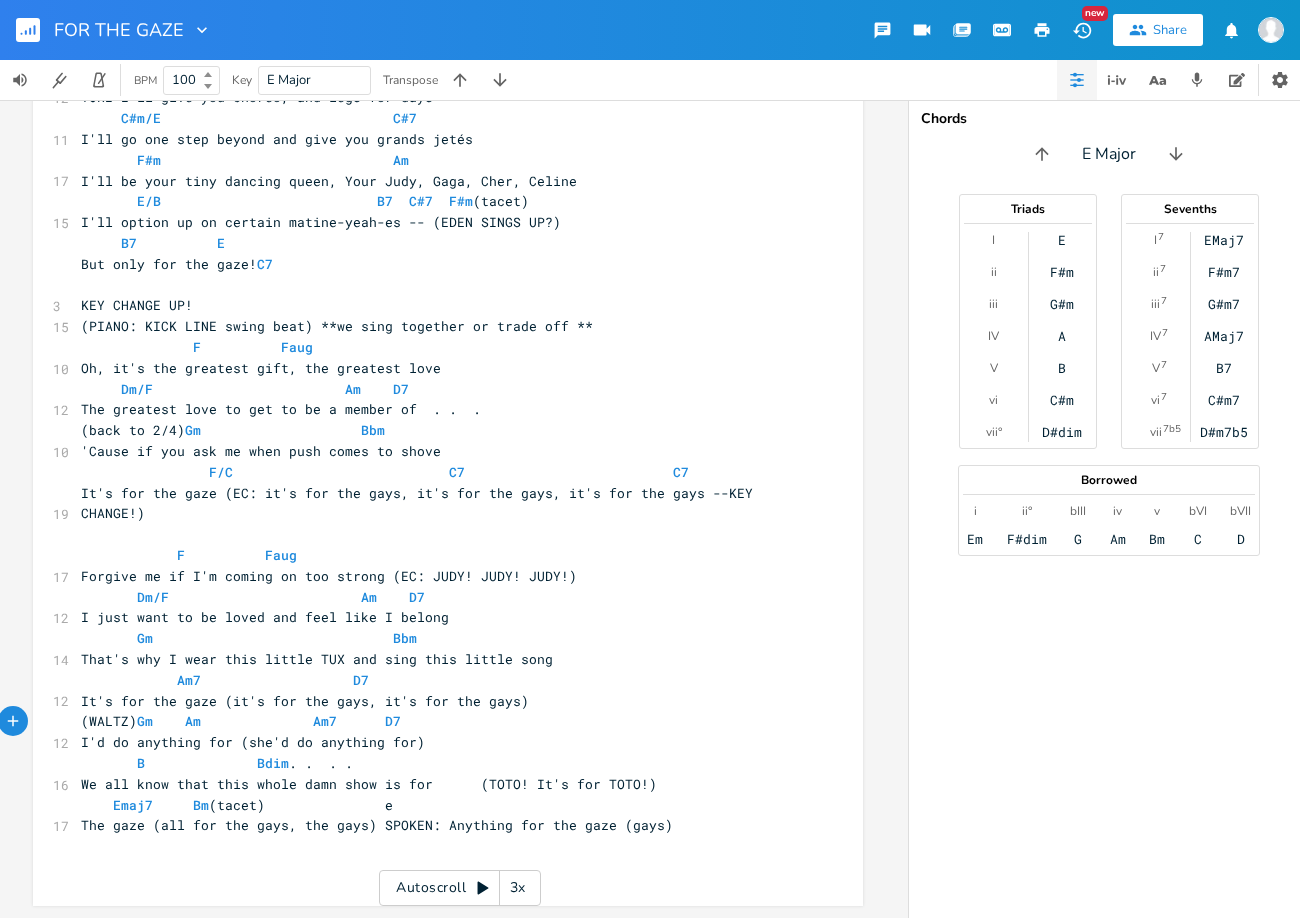 scroll, scrollTop: 0, scrollLeft: 21, axis: horizontal 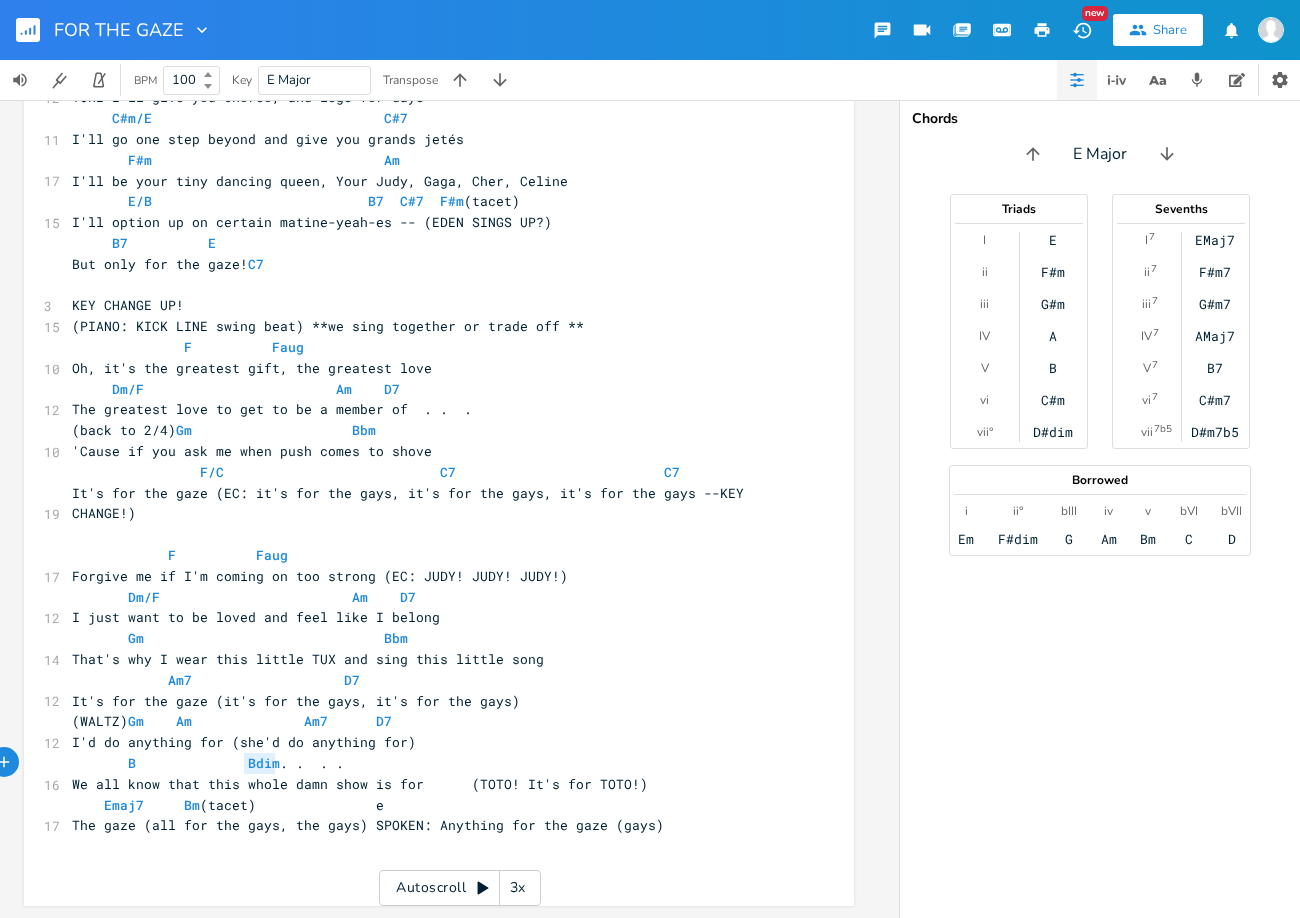 type on "Bdim" 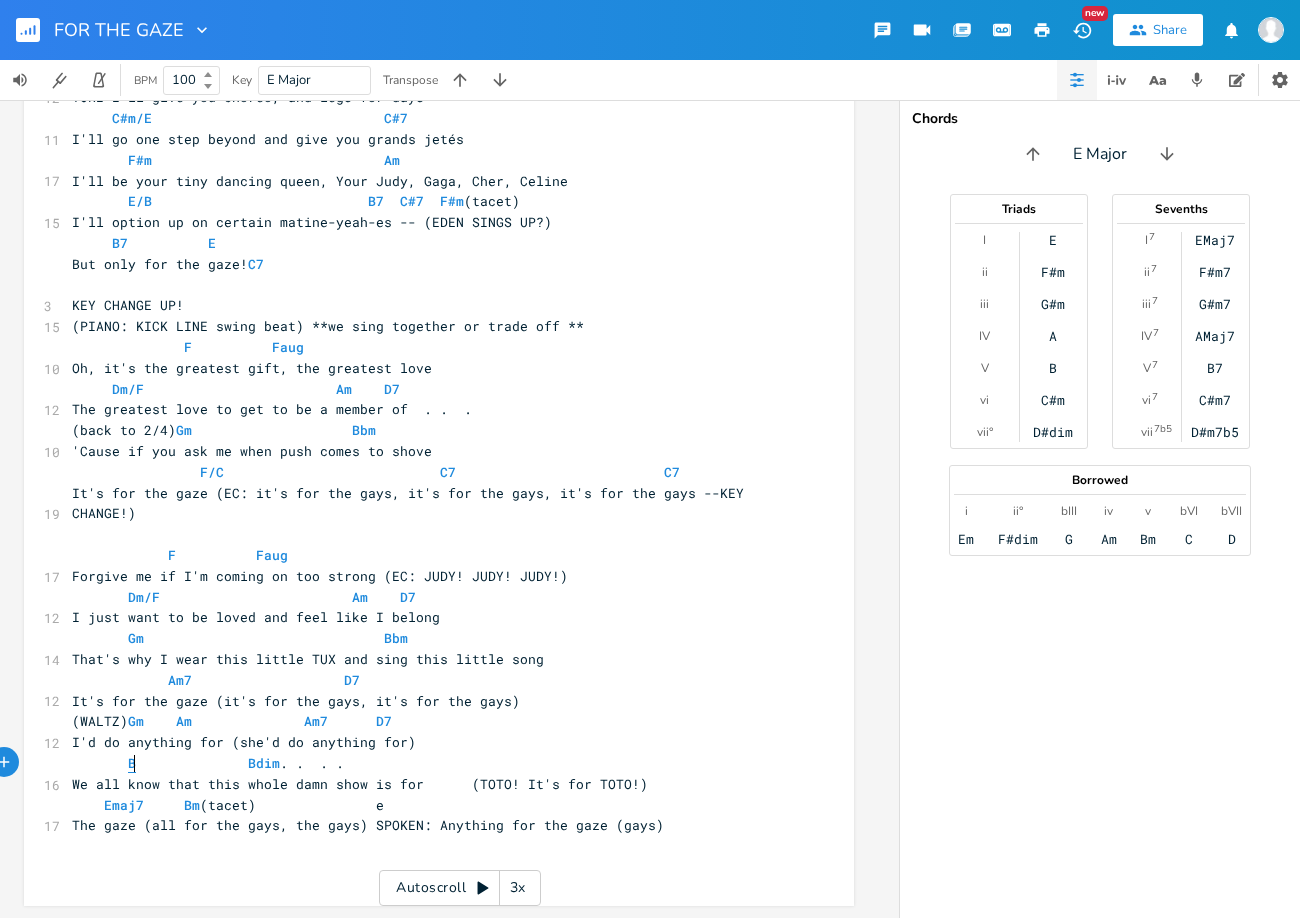 click on "B" at bounding box center [132, 763] 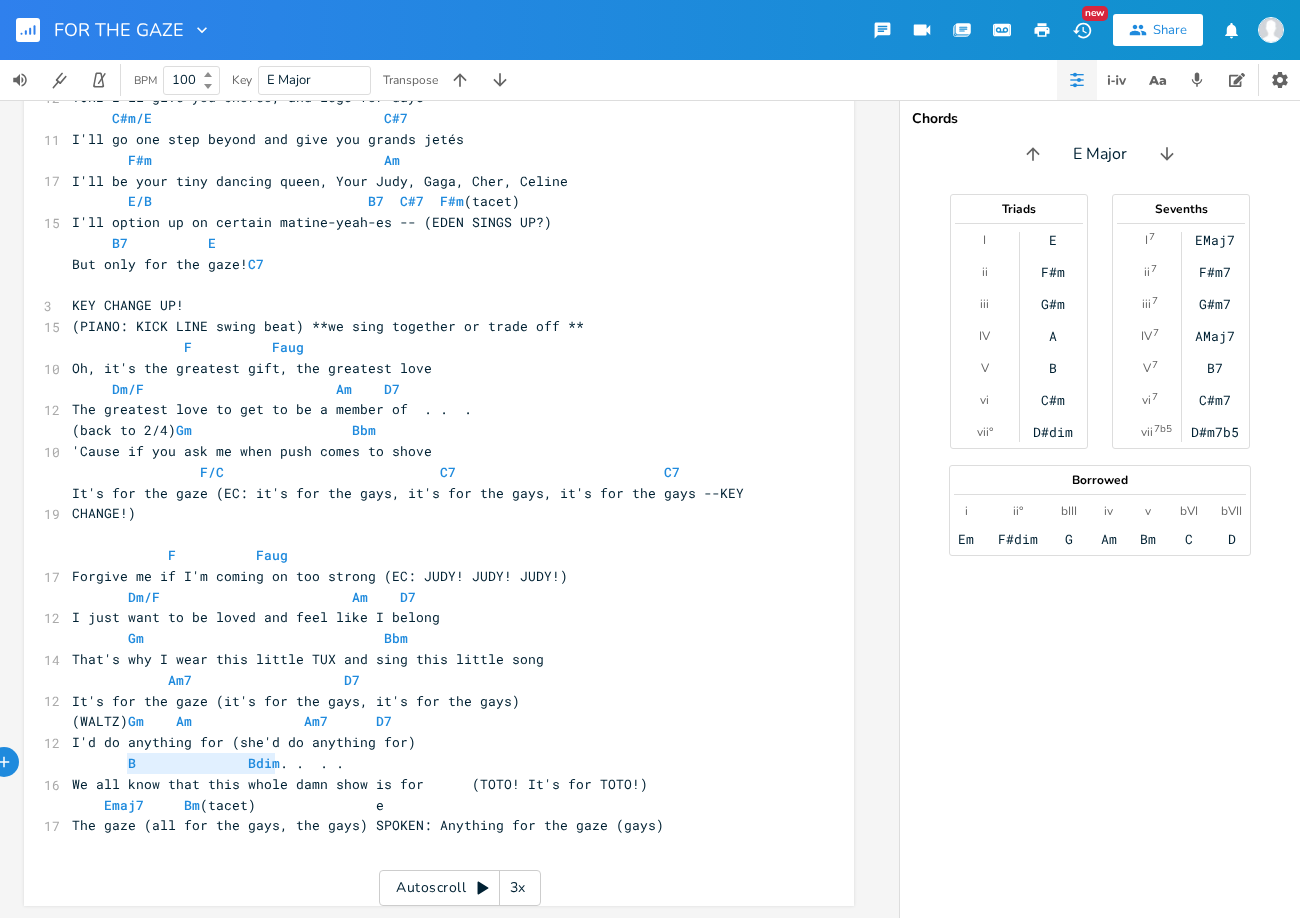 drag, startPoint x: 270, startPoint y: 759, endPoint x: 119, endPoint y: 761, distance: 151.01324 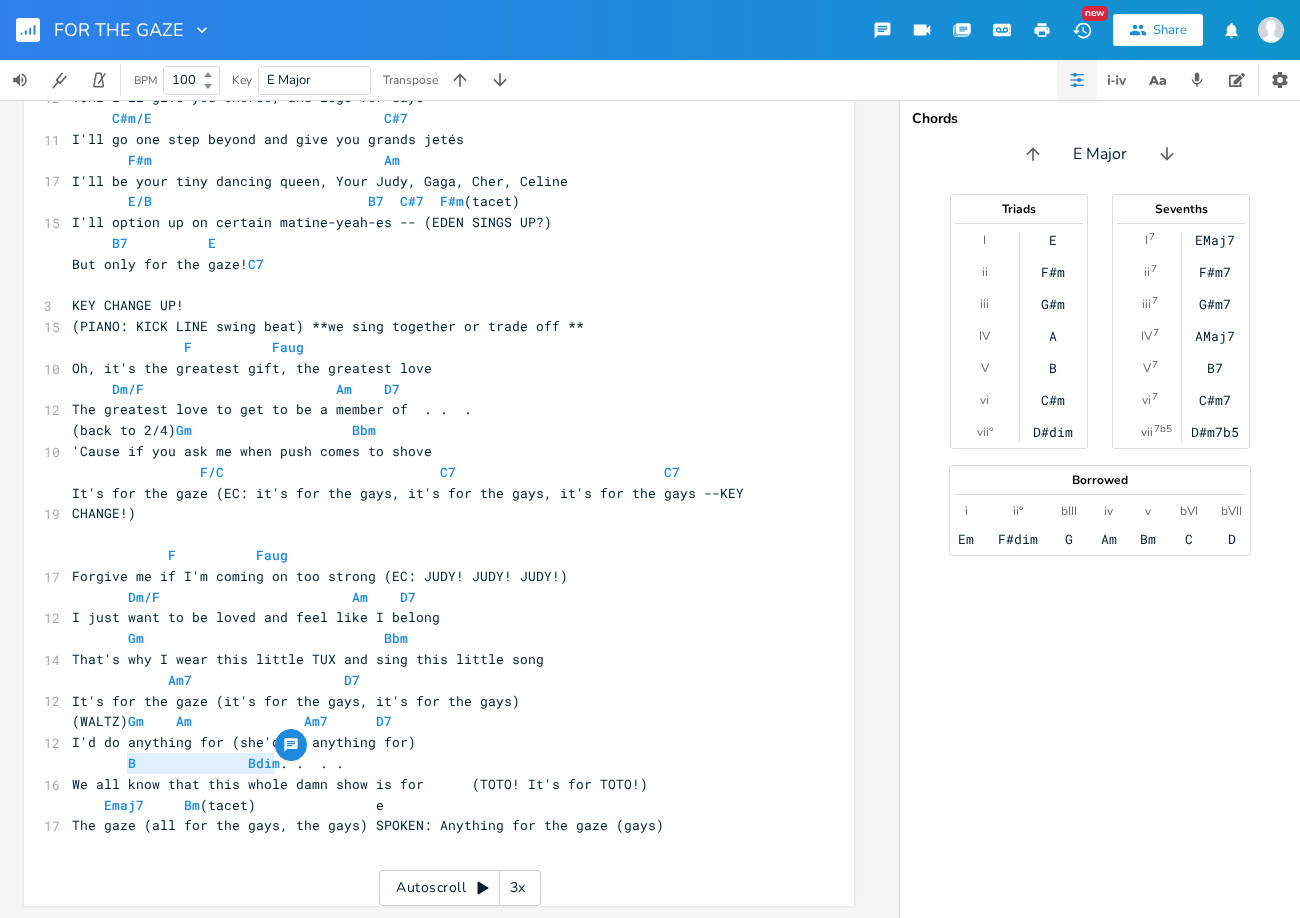 scroll, scrollTop: 0, scrollLeft: 20, axis: horizontal 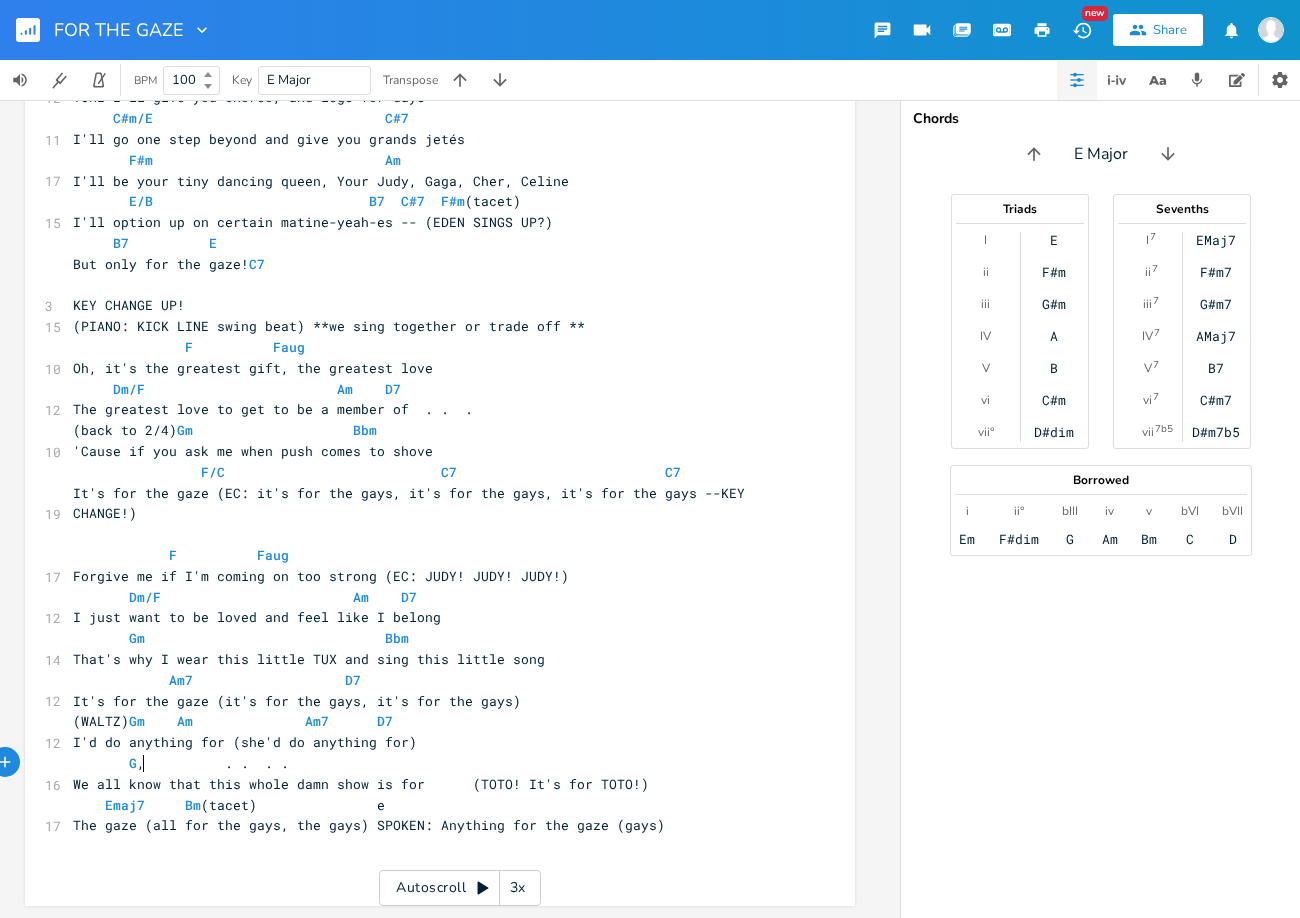 type on "G," 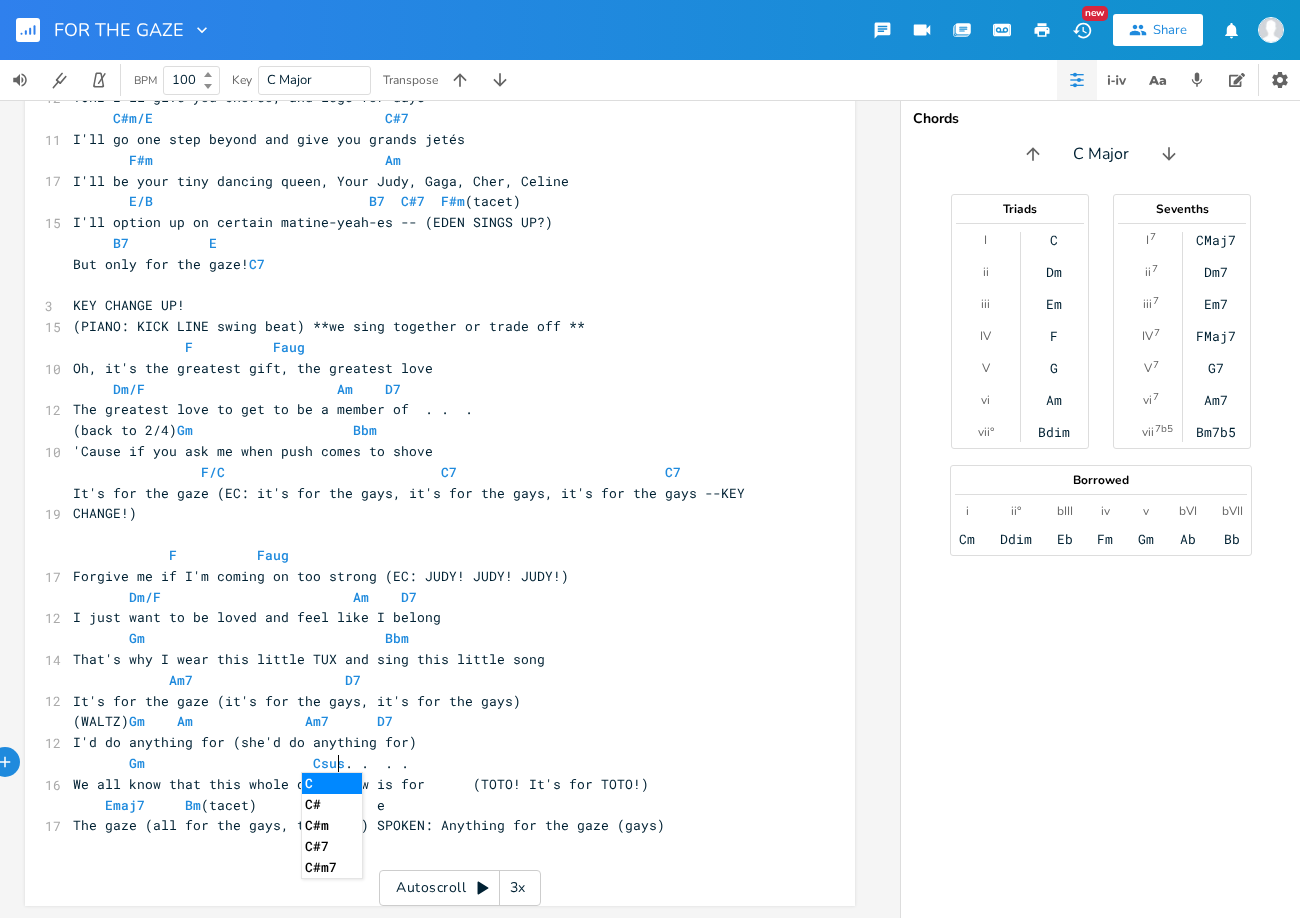 scroll, scrollTop: 0, scrollLeft: 111, axis: horizontal 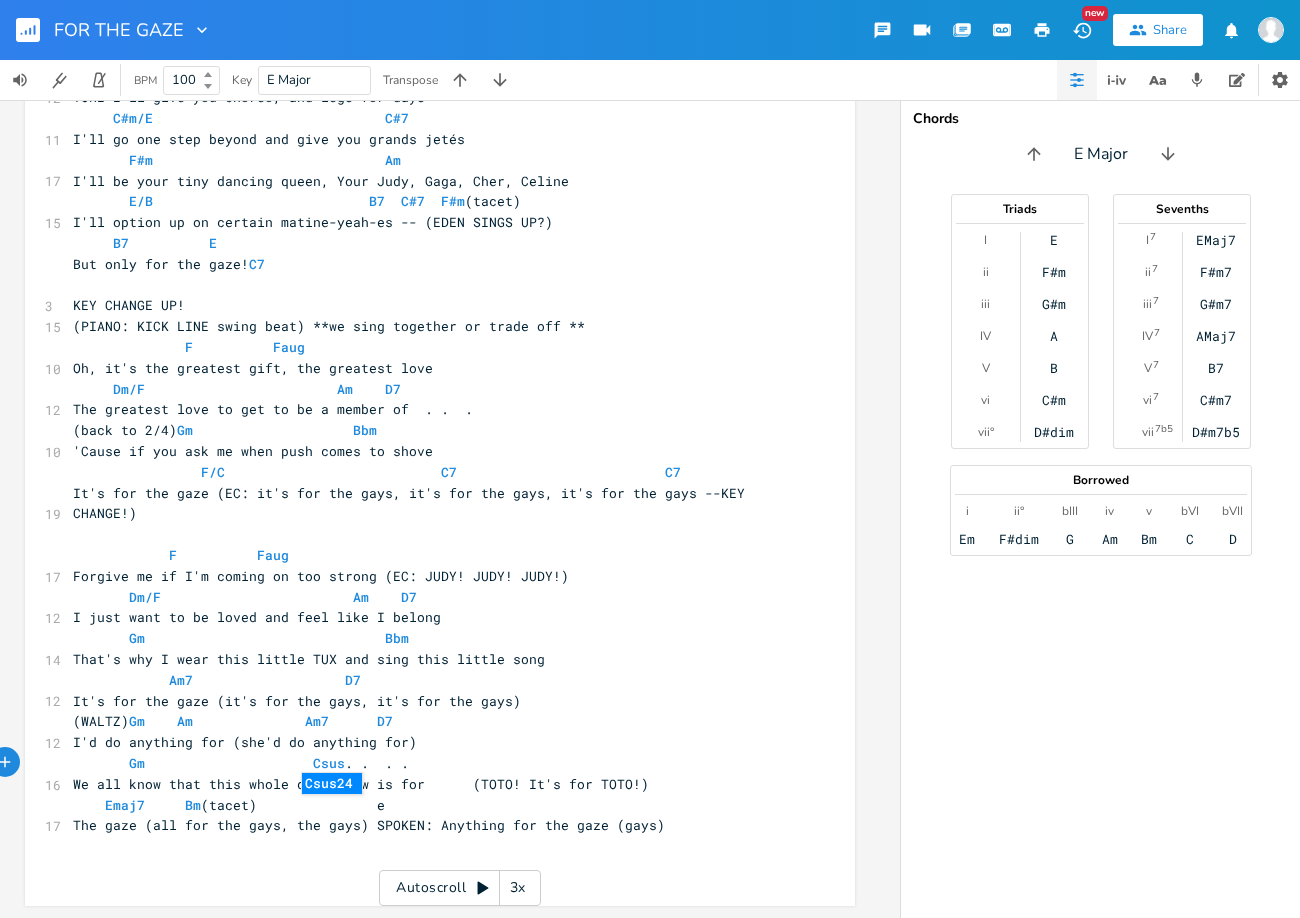 type on "m                     Csus" 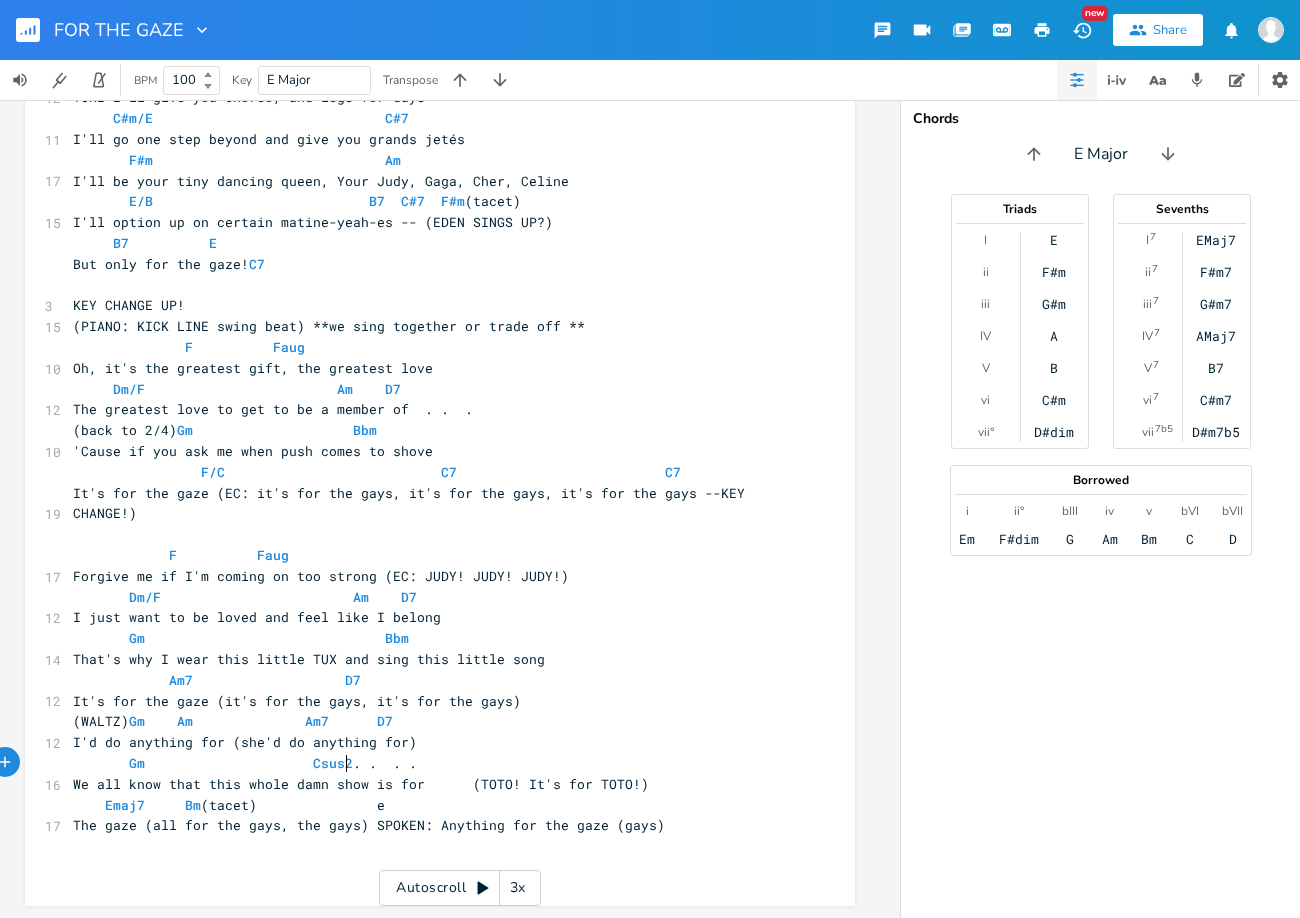 type on "24" 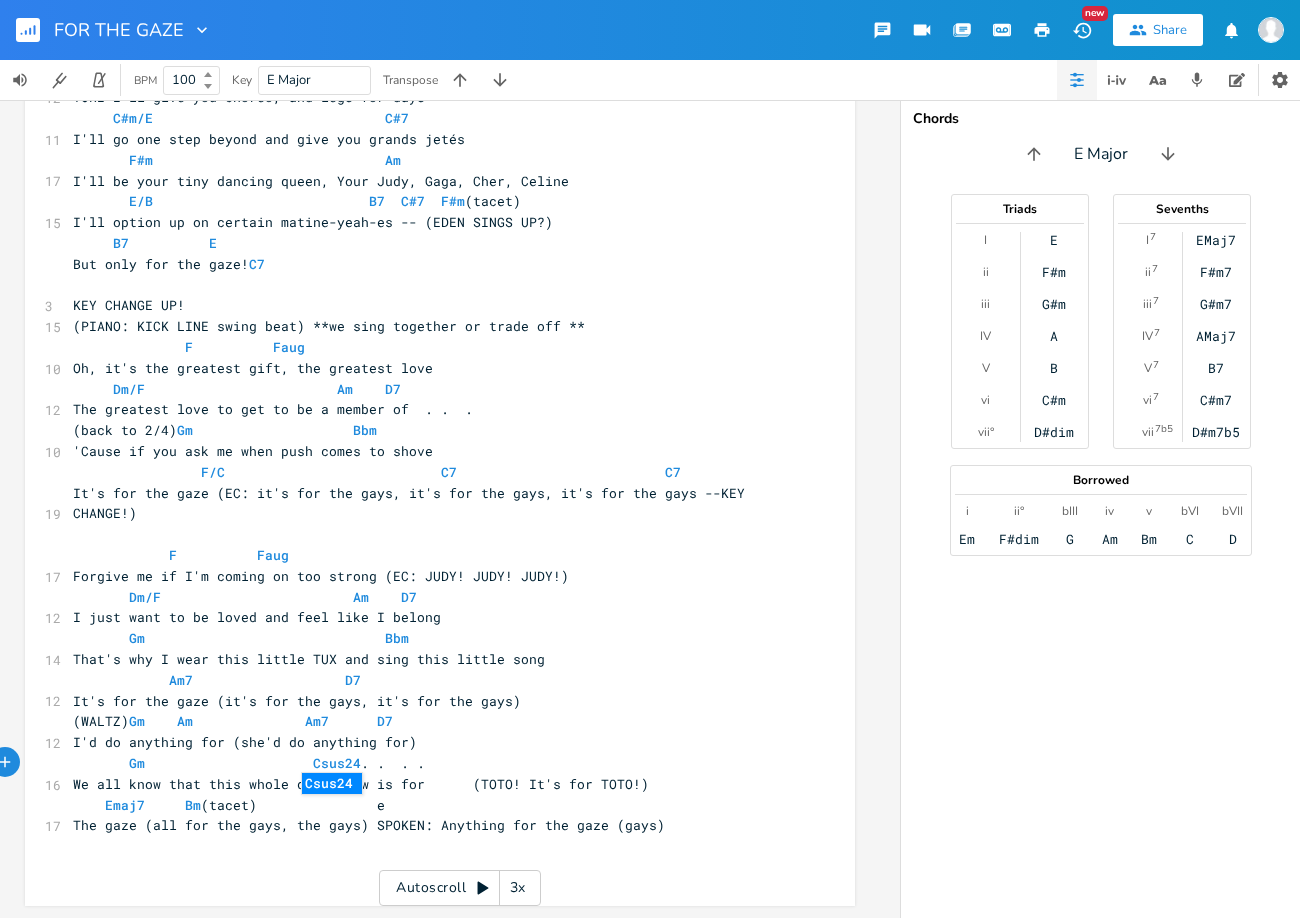 click on "Emaj7       Bm                            (tacet)               e" at bounding box center (430, 805) 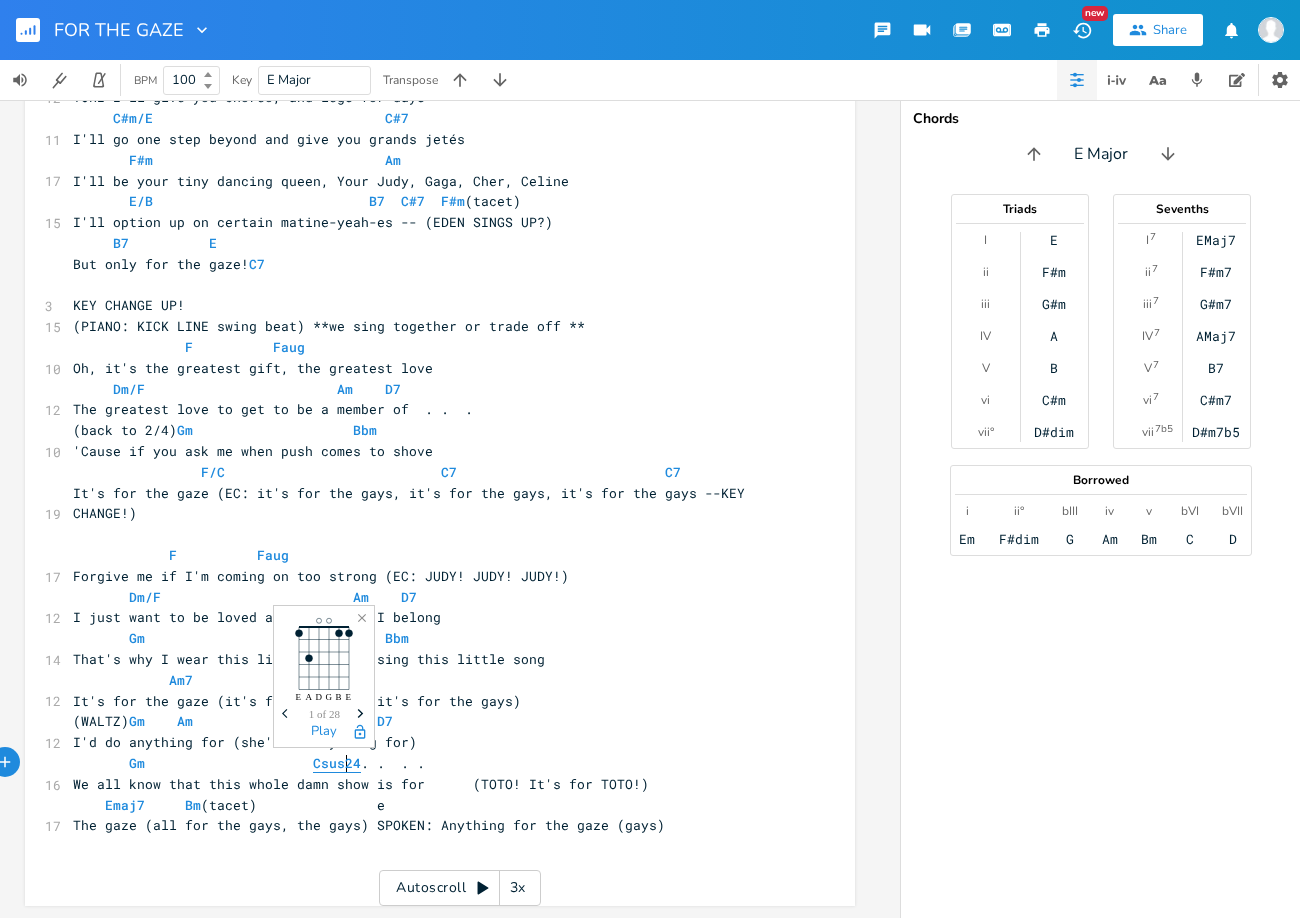 click on "Csus24" at bounding box center [337, 763] 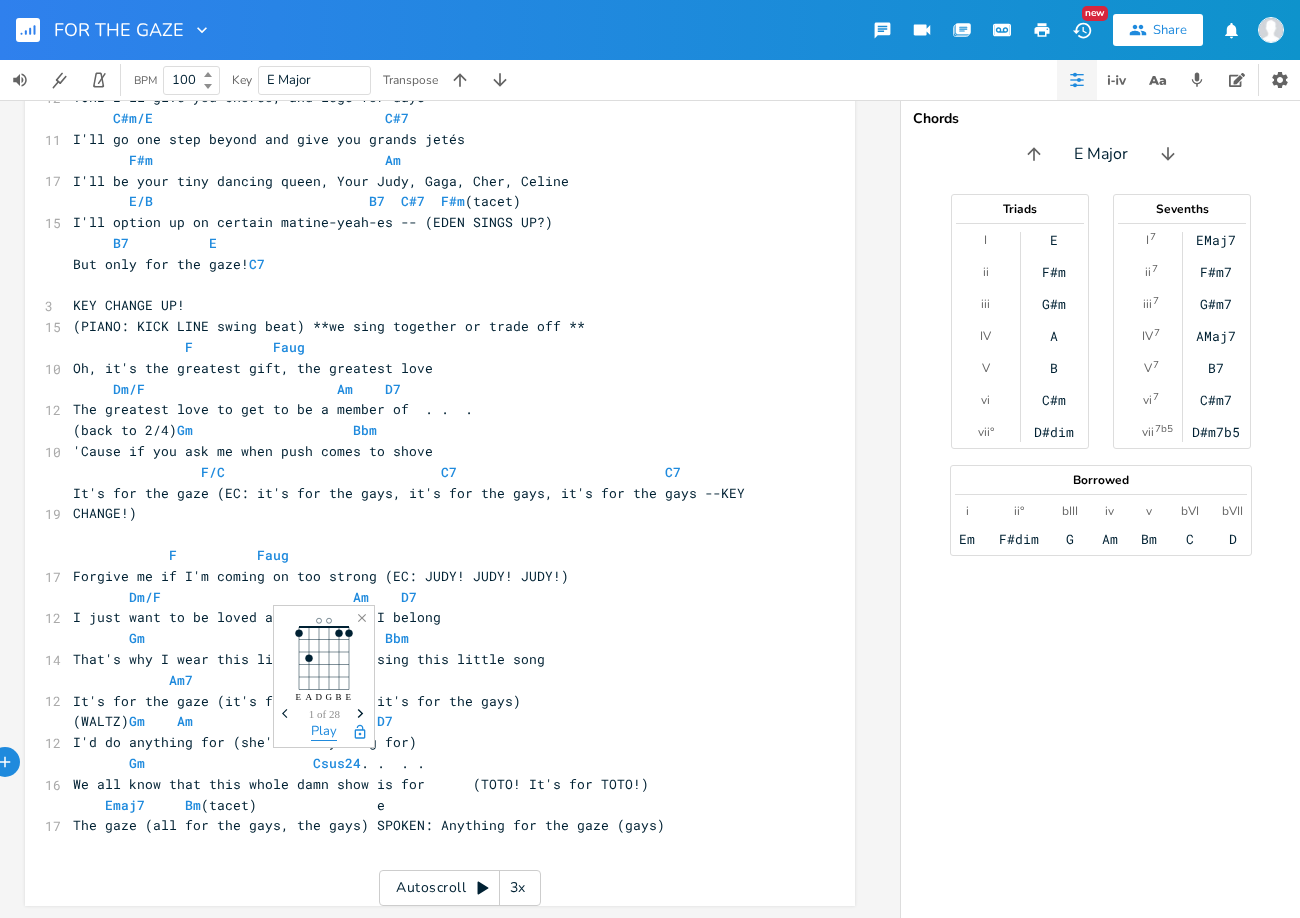 click on "Play" at bounding box center (324, 732) 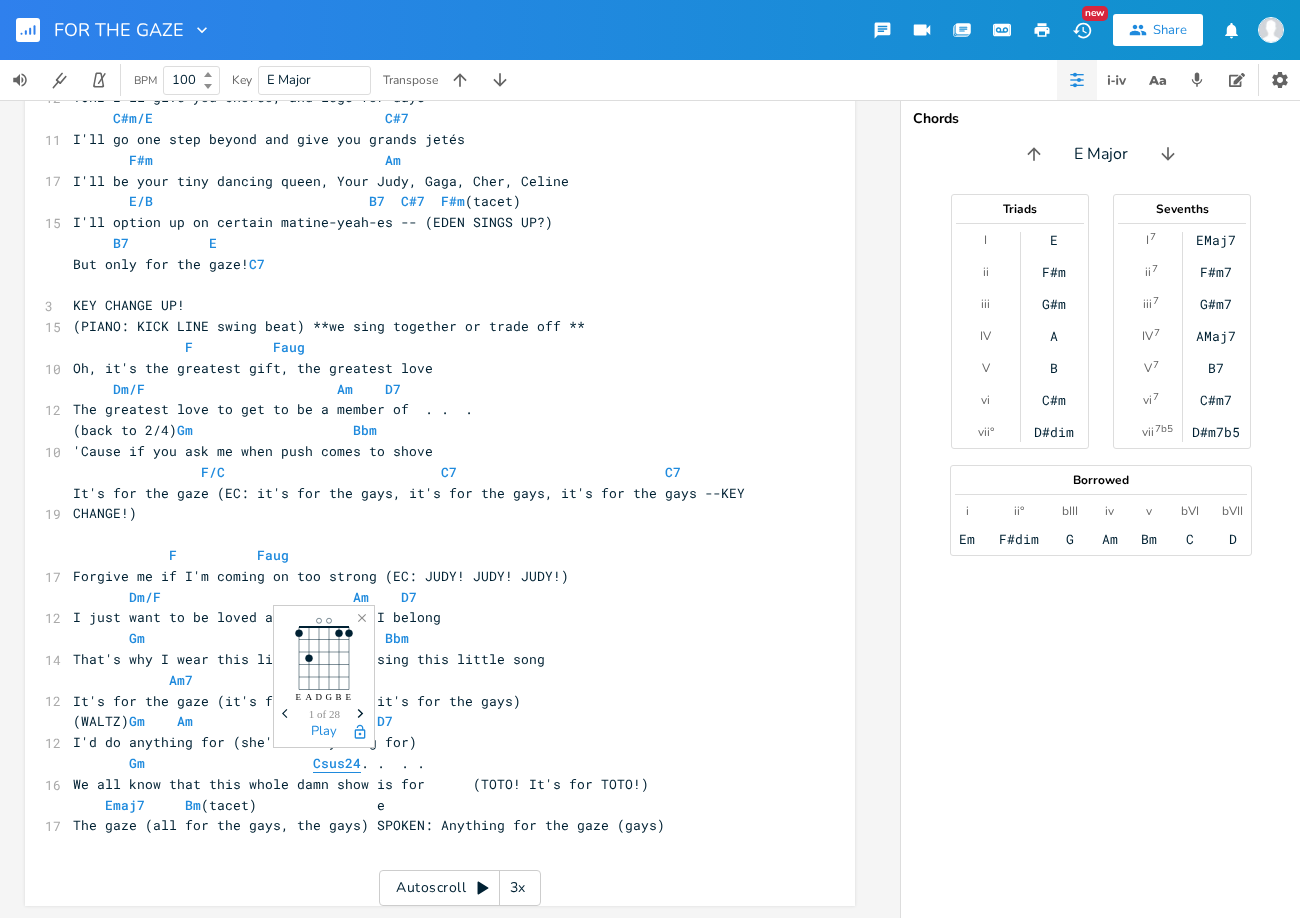 scroll, scrollTop: 0, scrollLeft: 0, axis: both 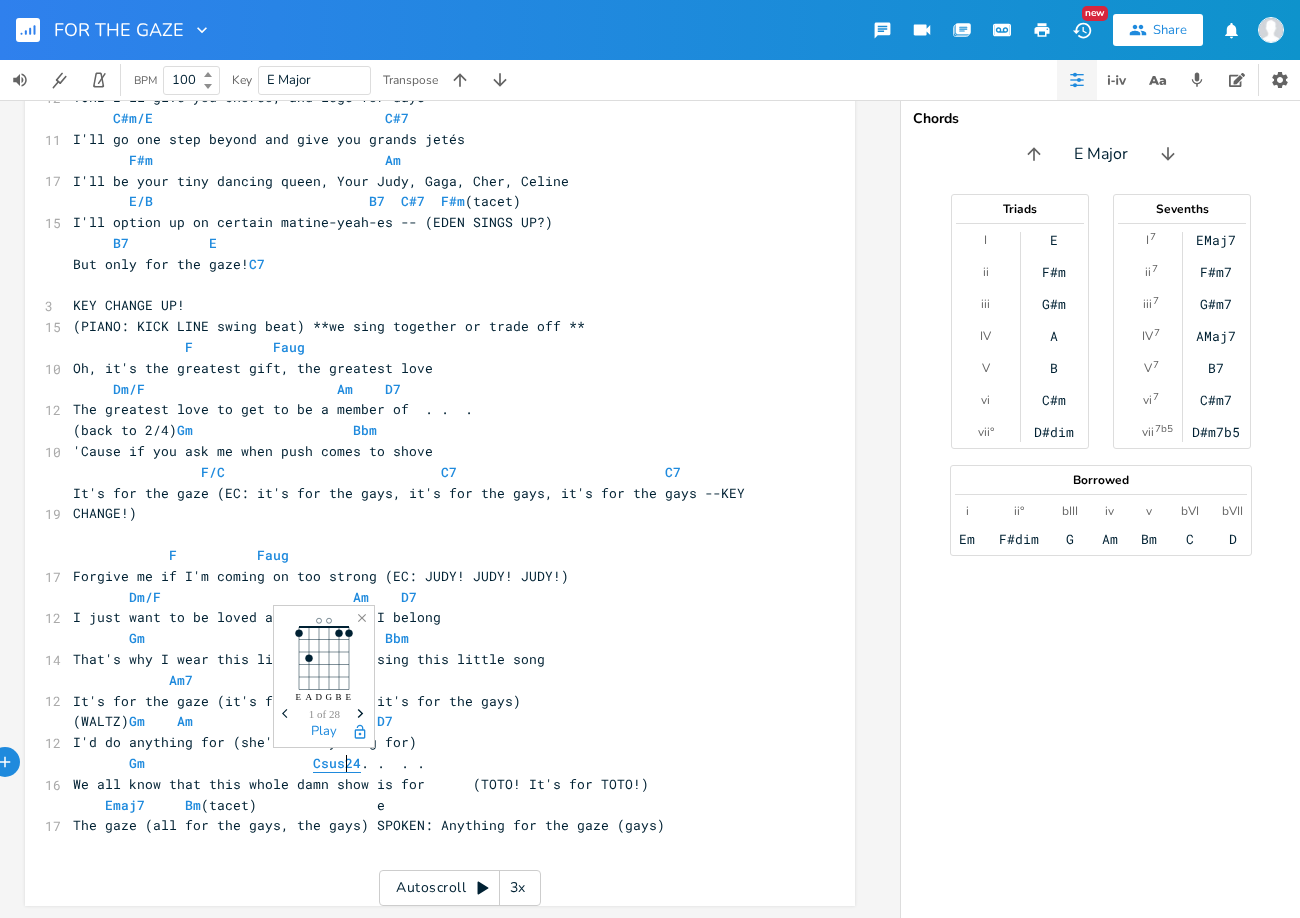 click on "Csus24" at bounding box center [337, 763] 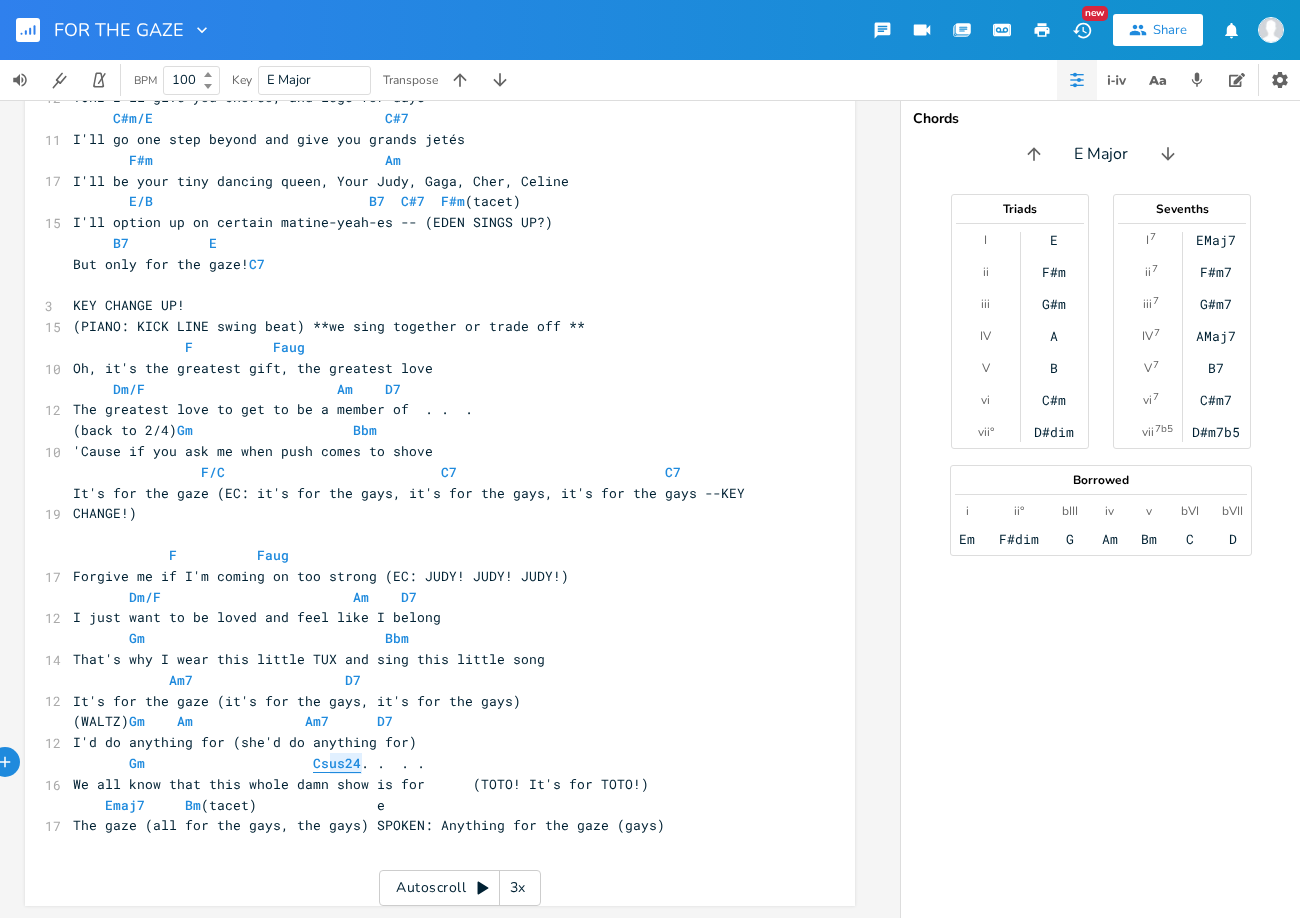 type on "us24" 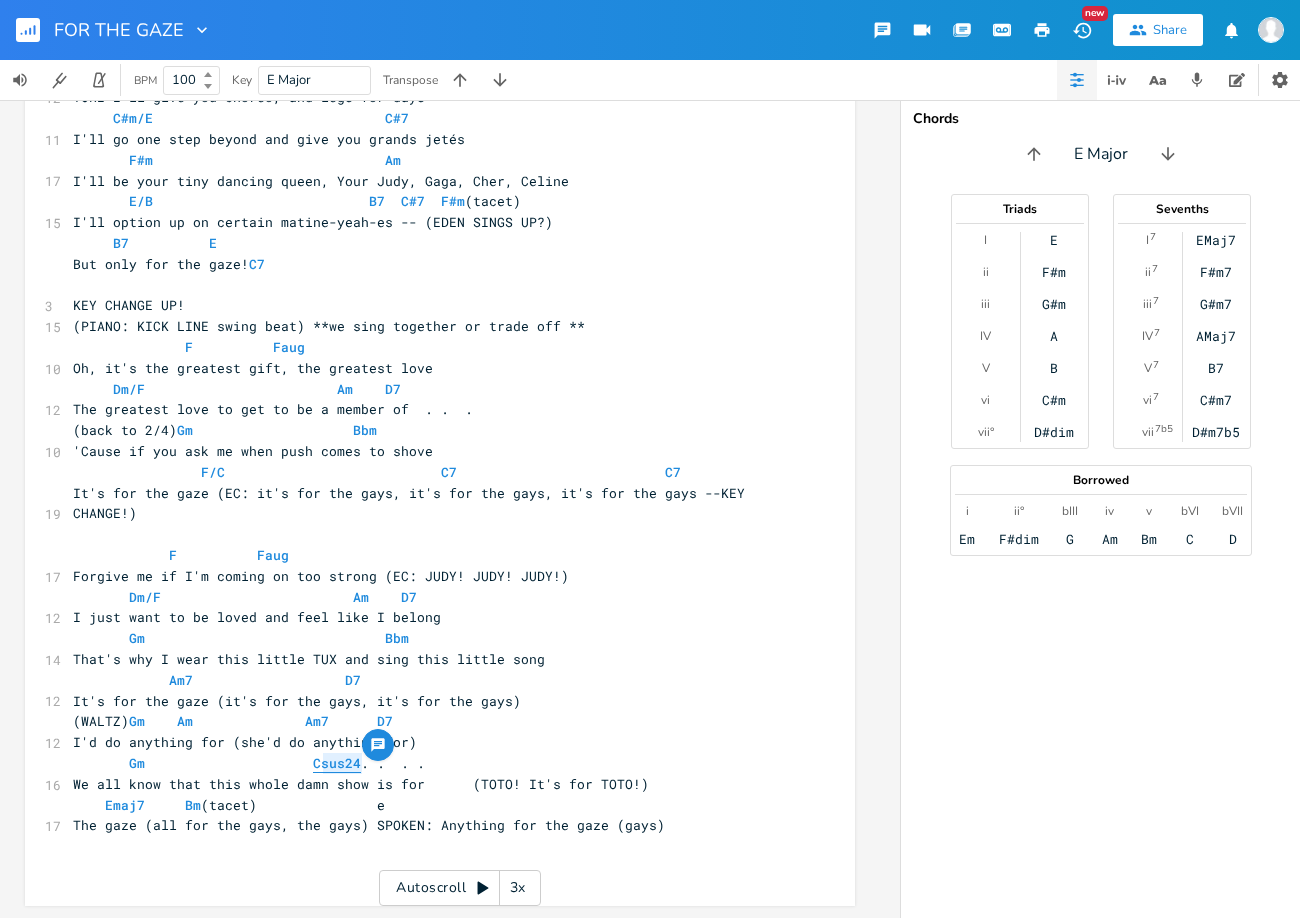 drag, startPoint x: 350, startPoint y: 763, endPoint x: 313, endPoint y: 763, distance: 37 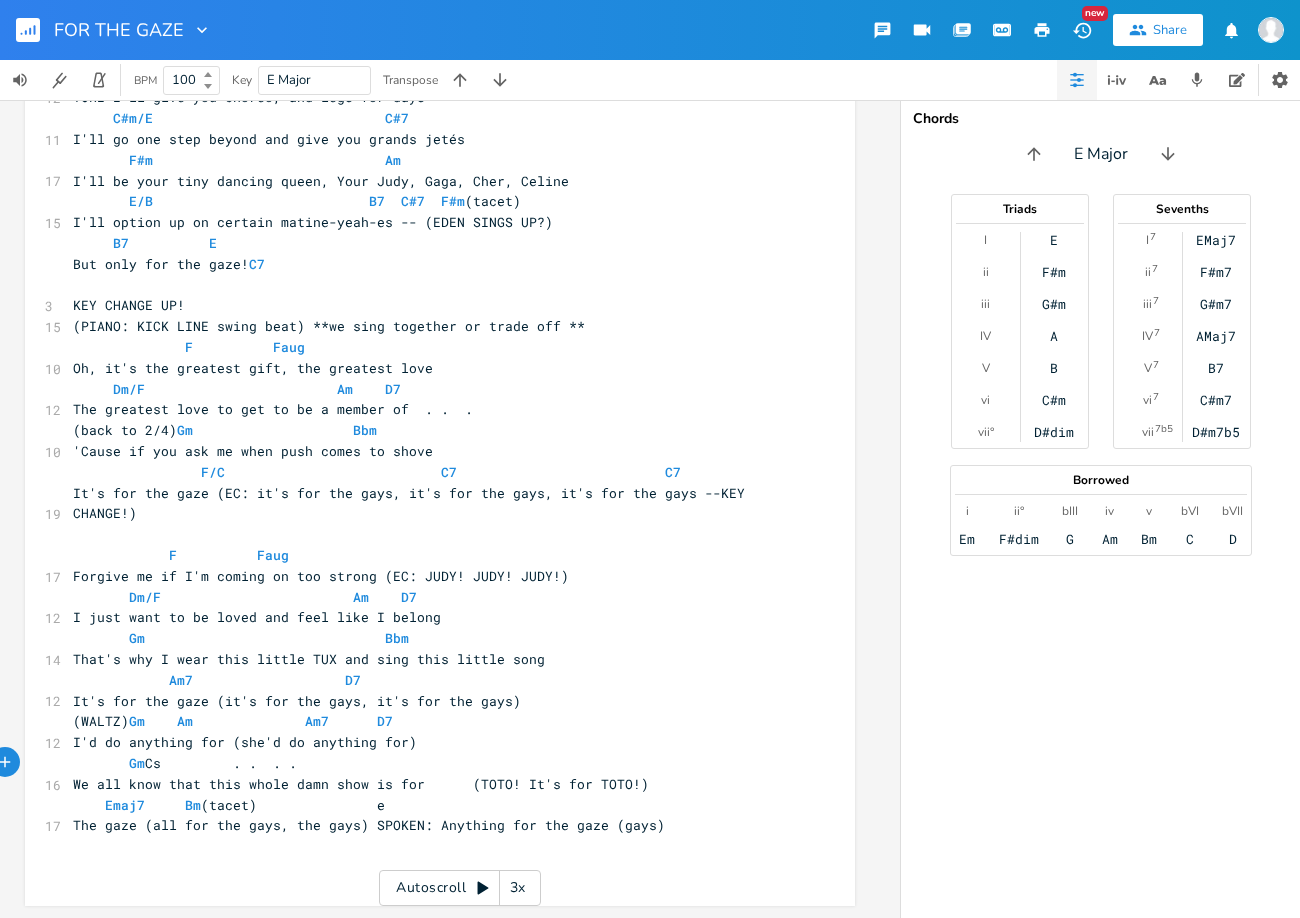 type on "su" 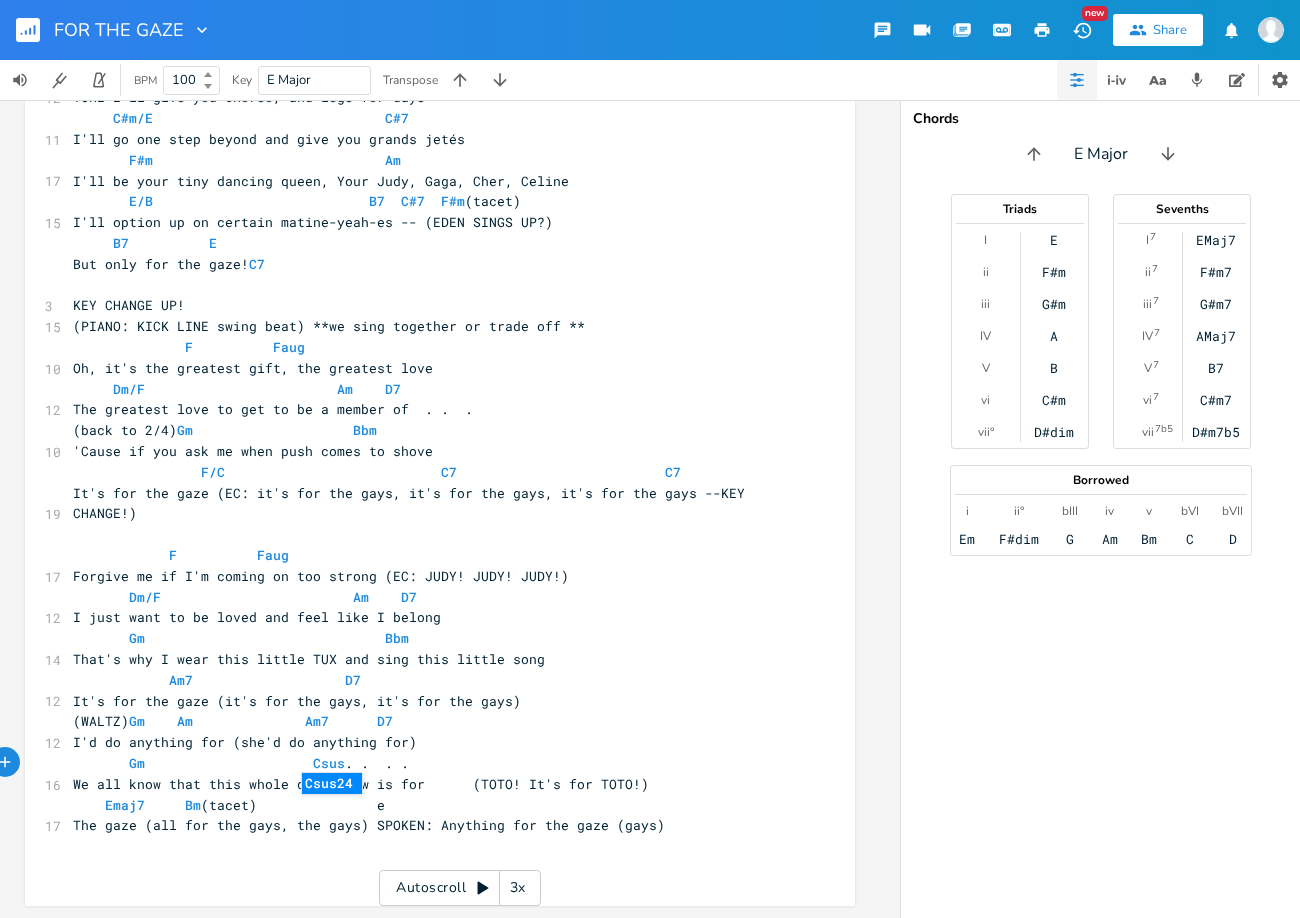 scroll, scrollTop: 0, scrollLeft: 21, axis: horizontal 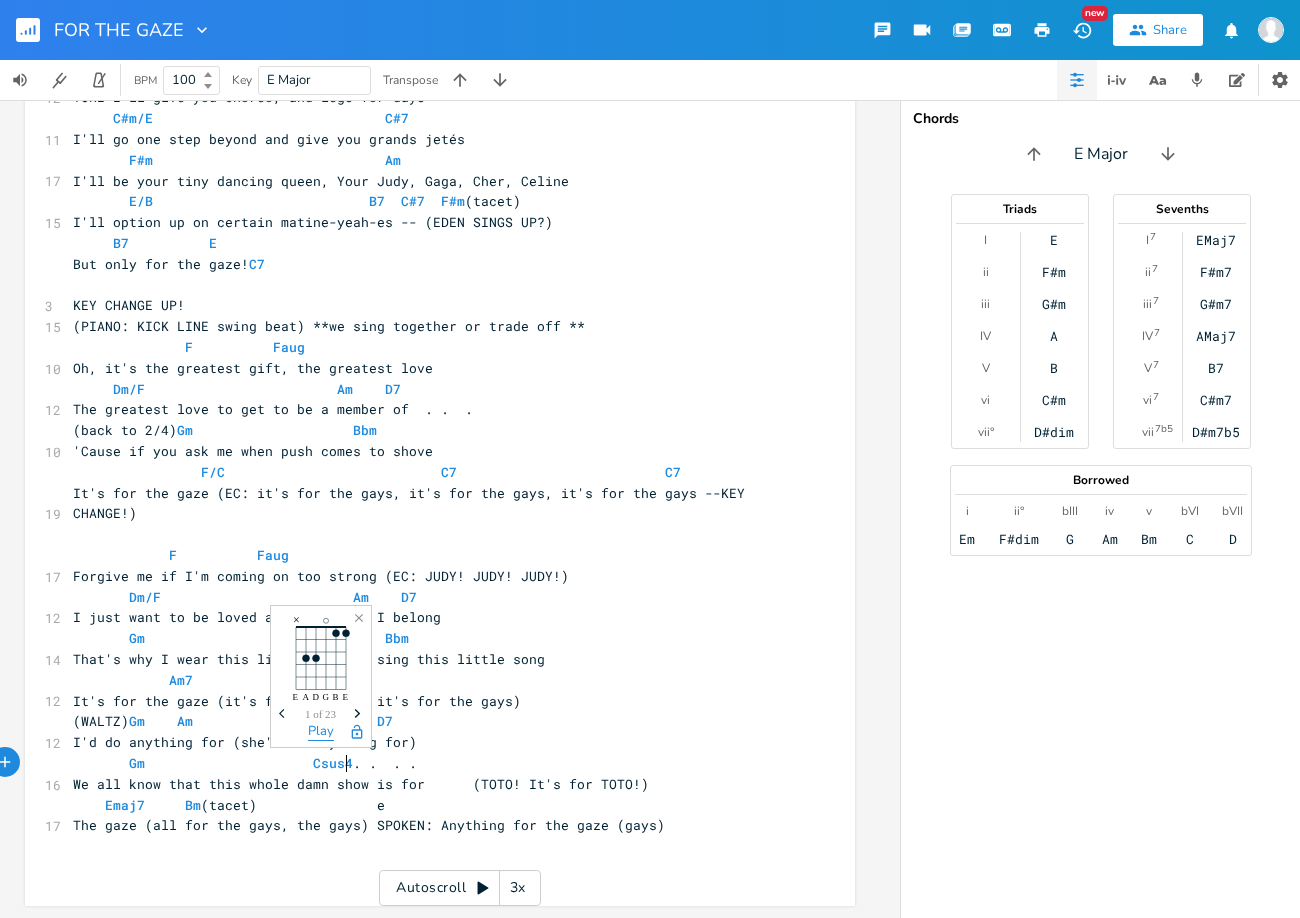 type on "us4" 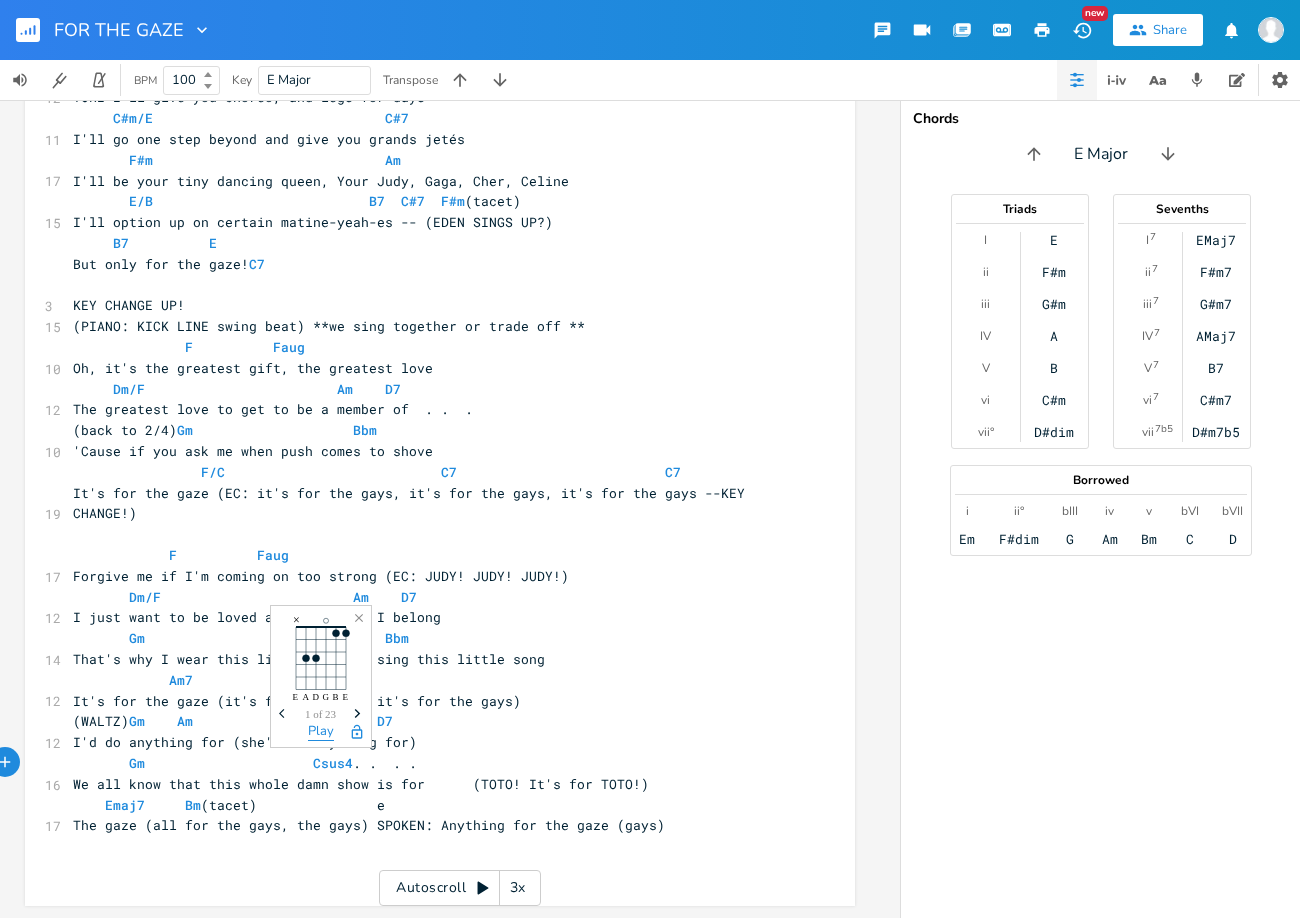 click on "Play" at bounding box center [321, 732] 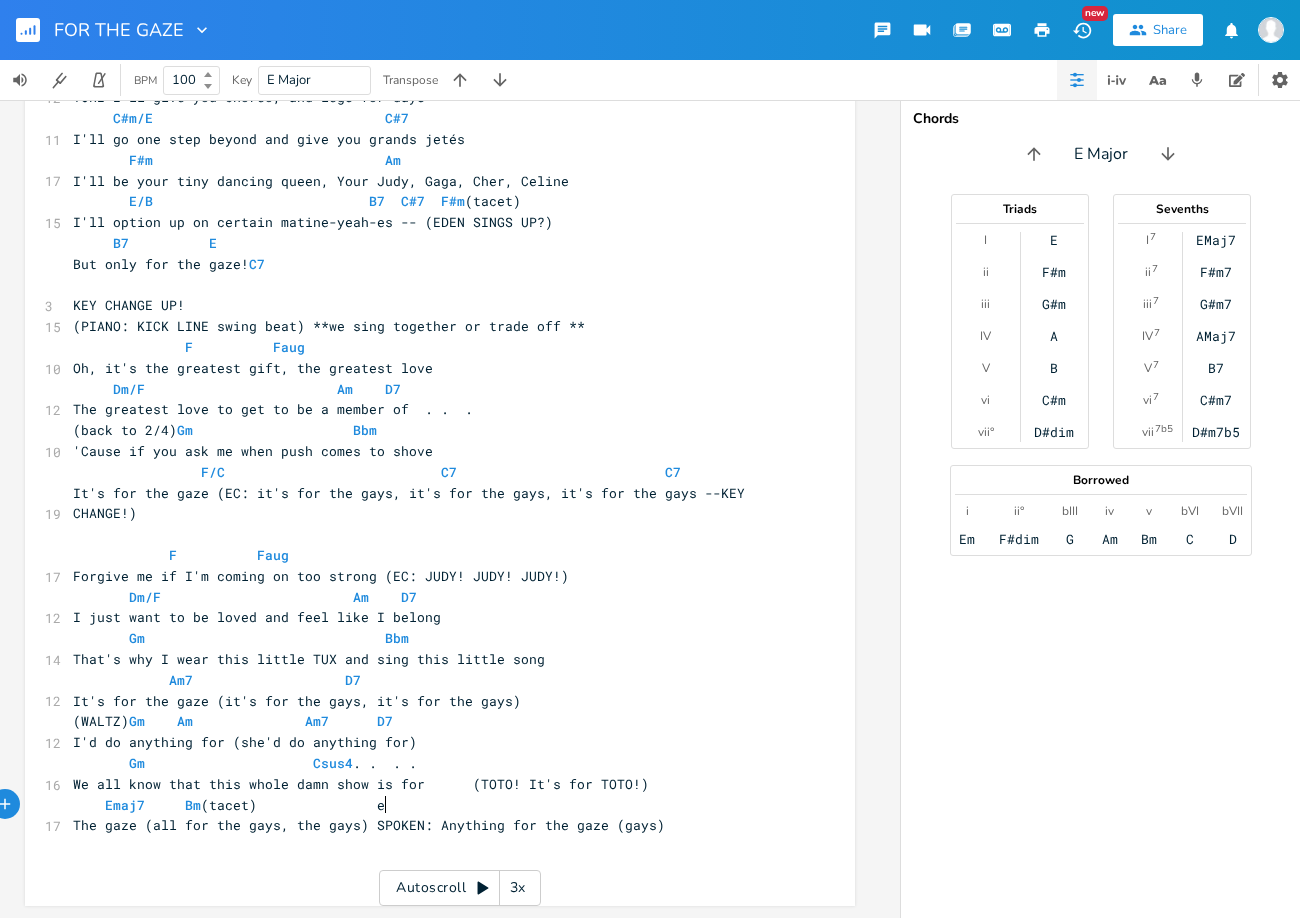 click on "Emaj7       Bm                            (tacet)               e" at bounding box center (430, 805) 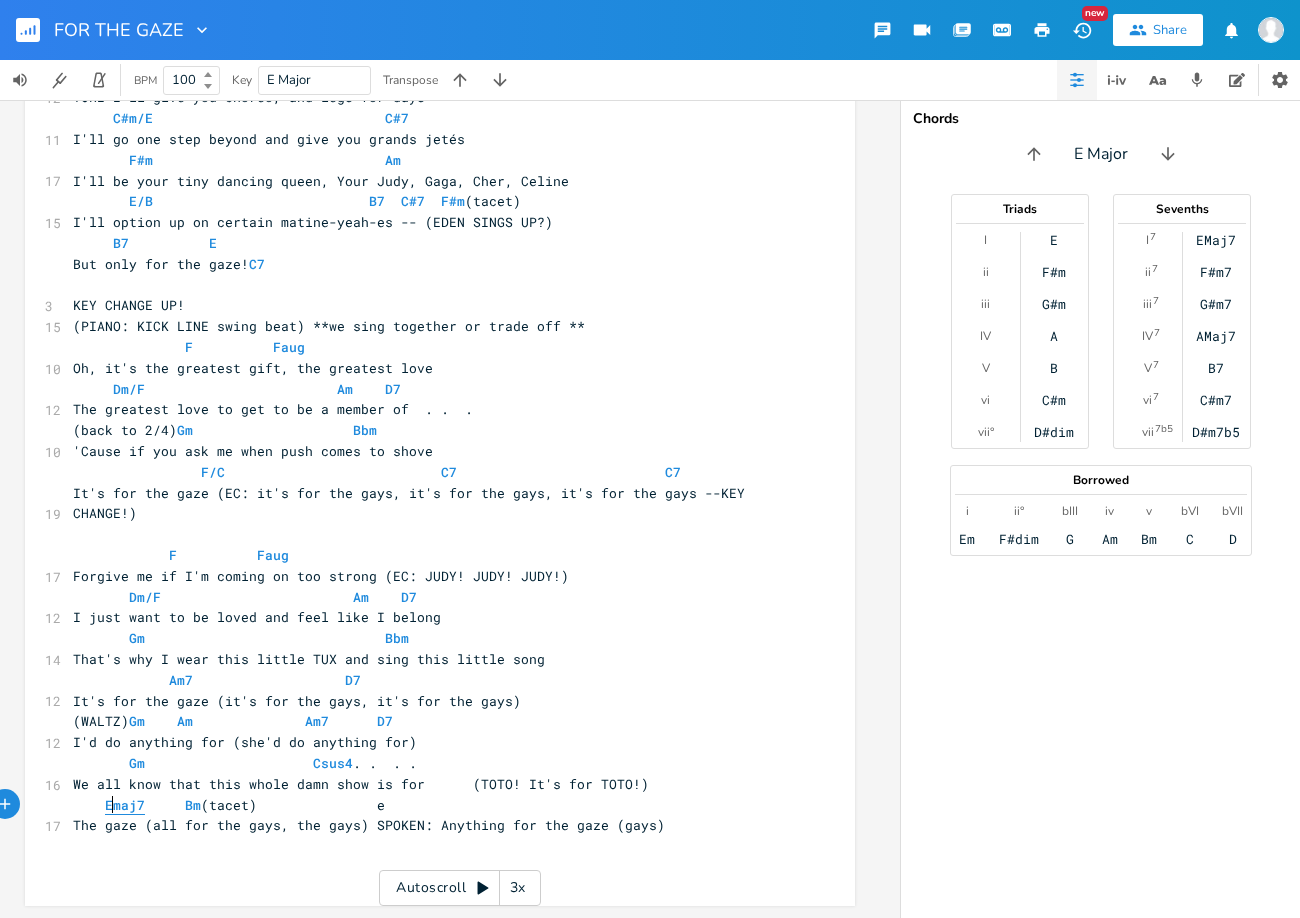 click on "Emaj7" at bounding box center (125, 805) 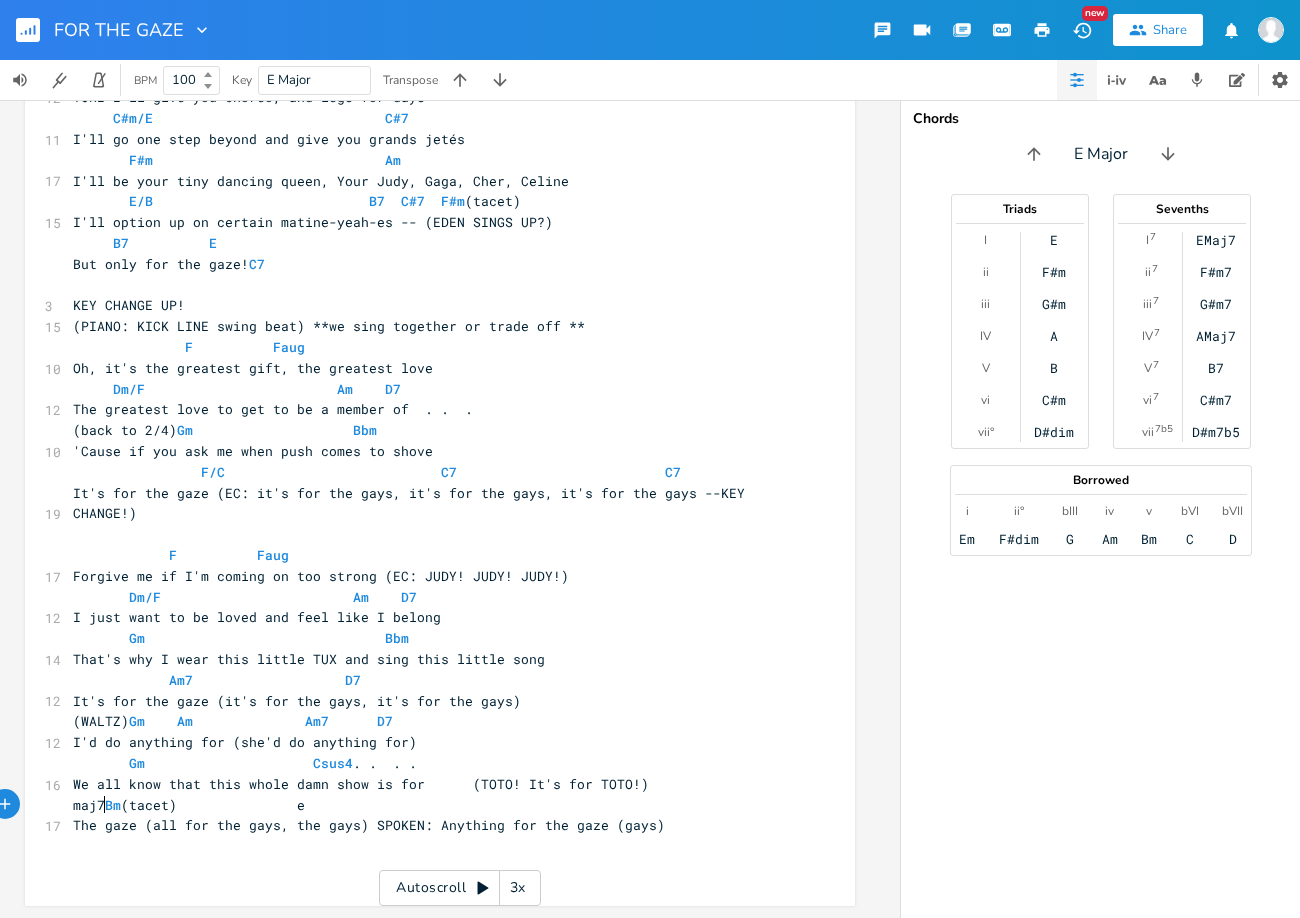 type on "F" 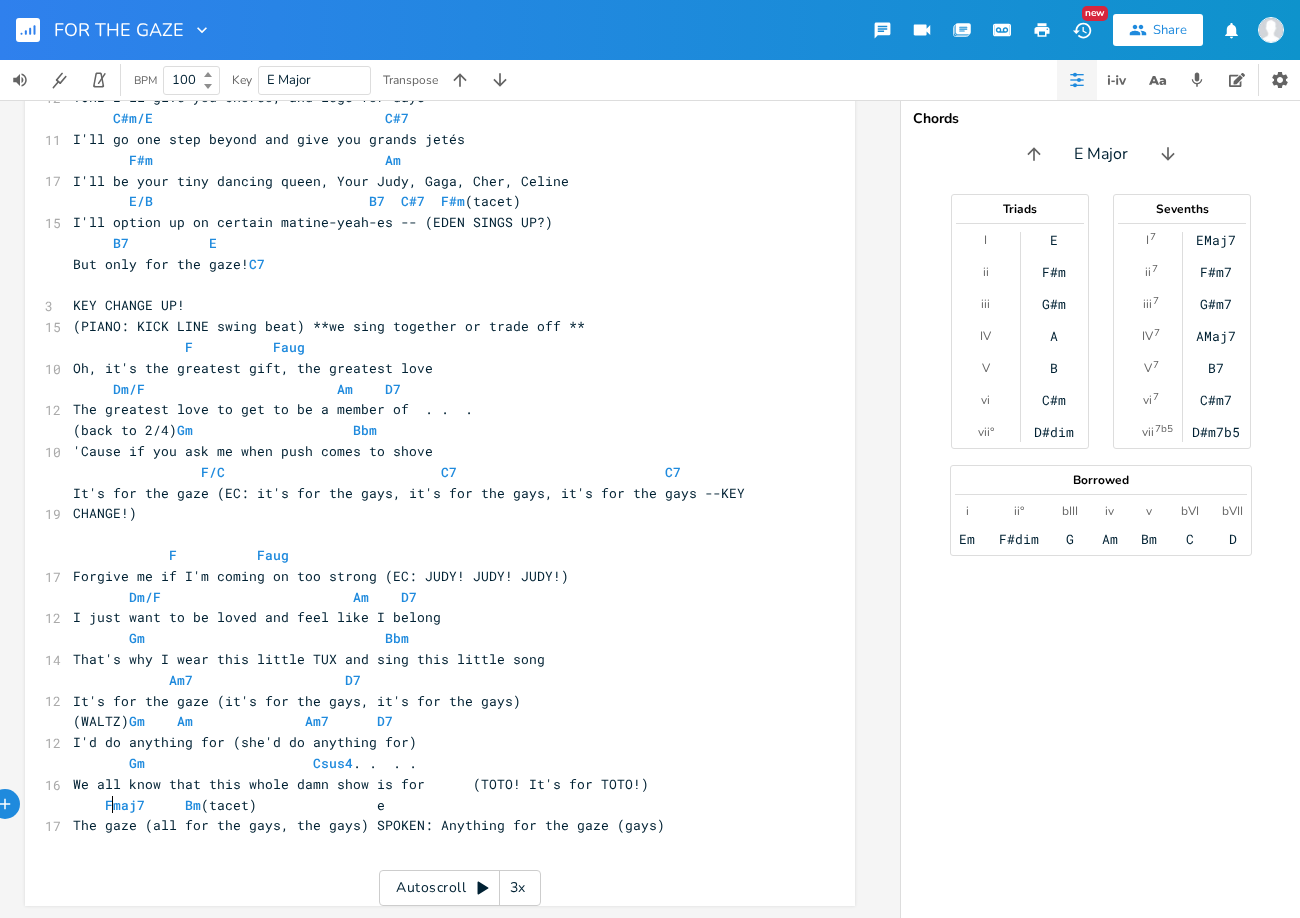 scroll, scrollTop: 0, scrollLeft: 8, axis: horizontal 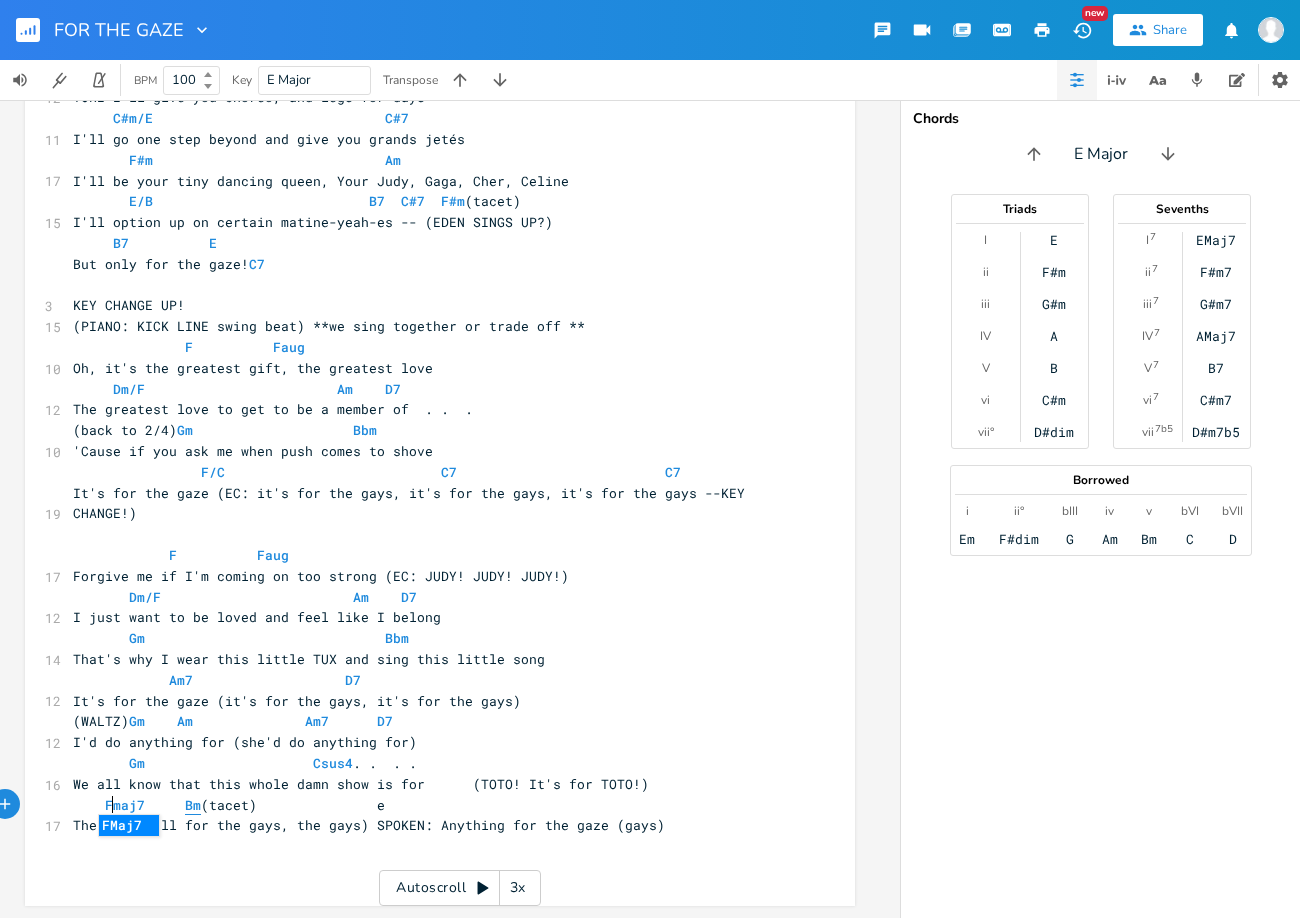 click on "Bm" at bounding box center [193, 805] 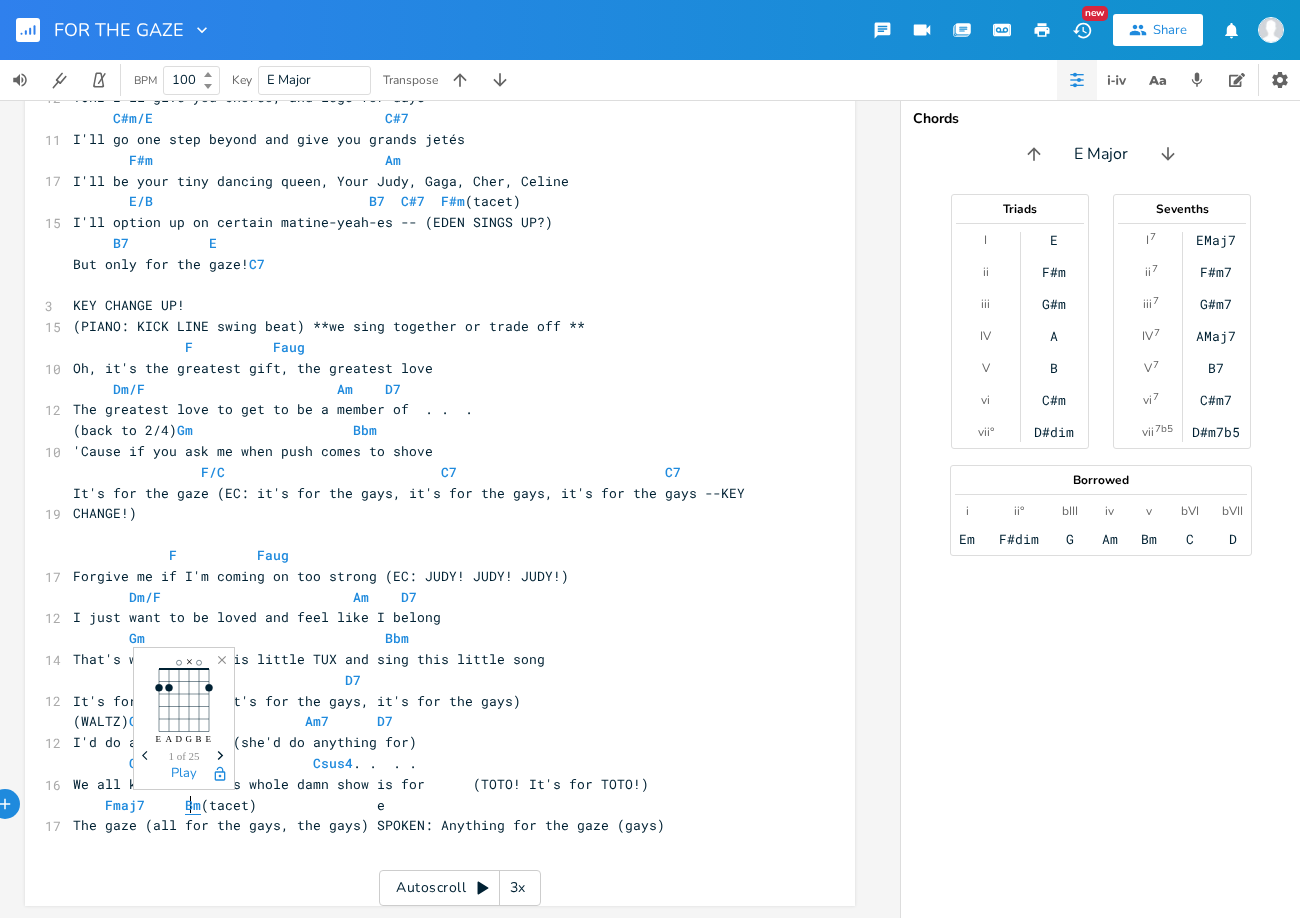 type on "b" 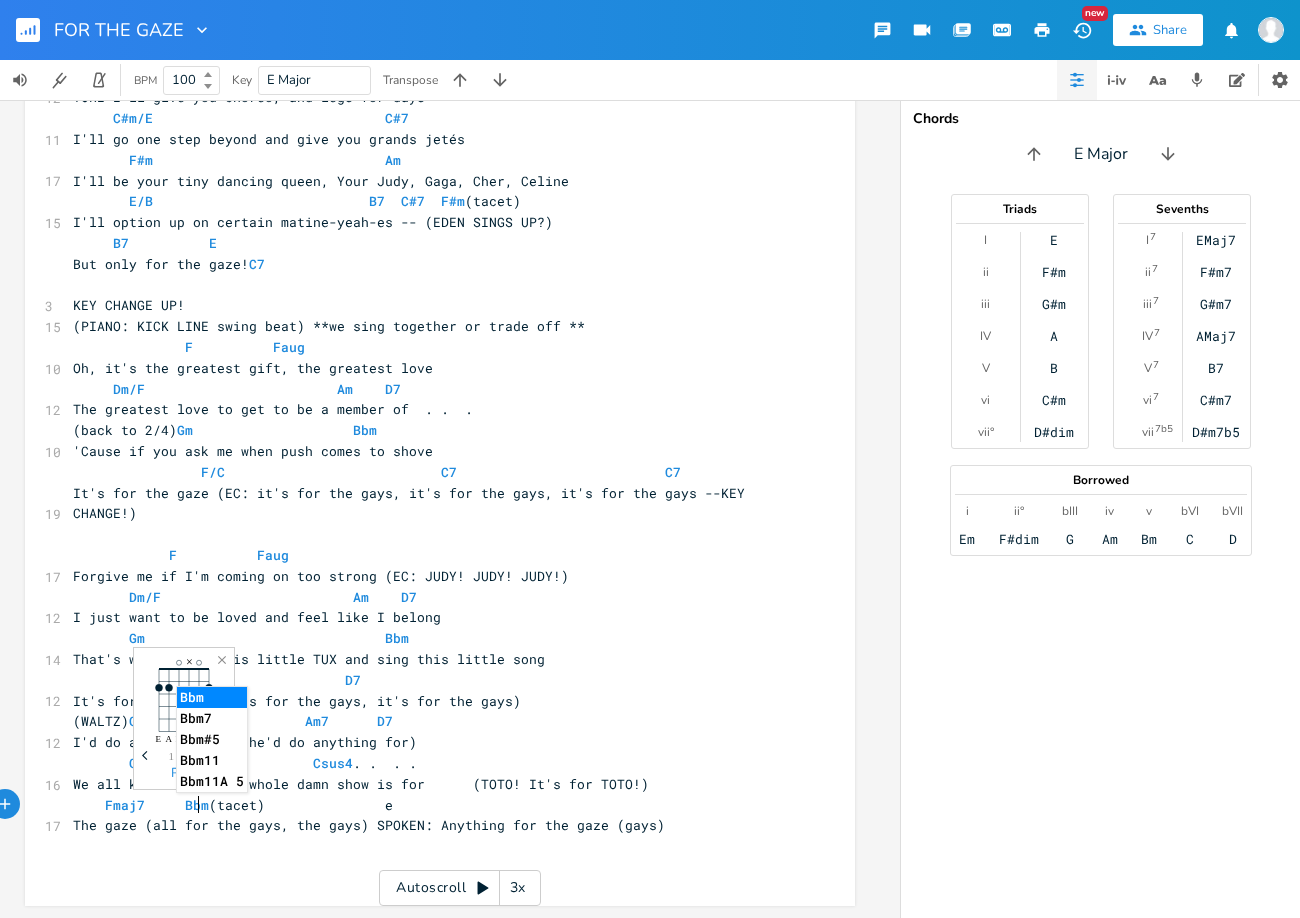 click on "We all know that this whole damn show is for      (TOTO! It's for TOTO!)" at bounding box center [430, 784] 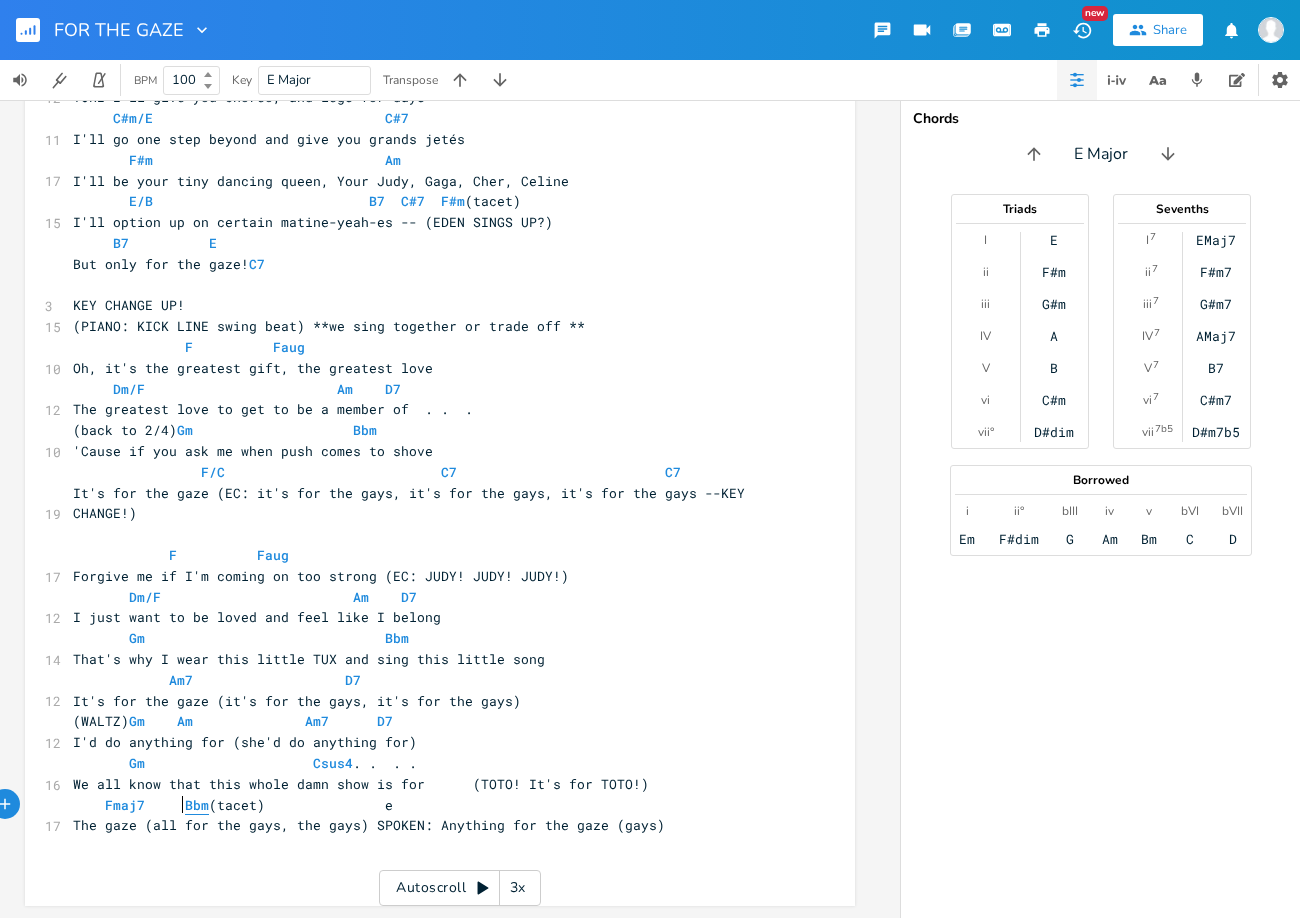 click on "Bbm" at bounding box center [197, 805] 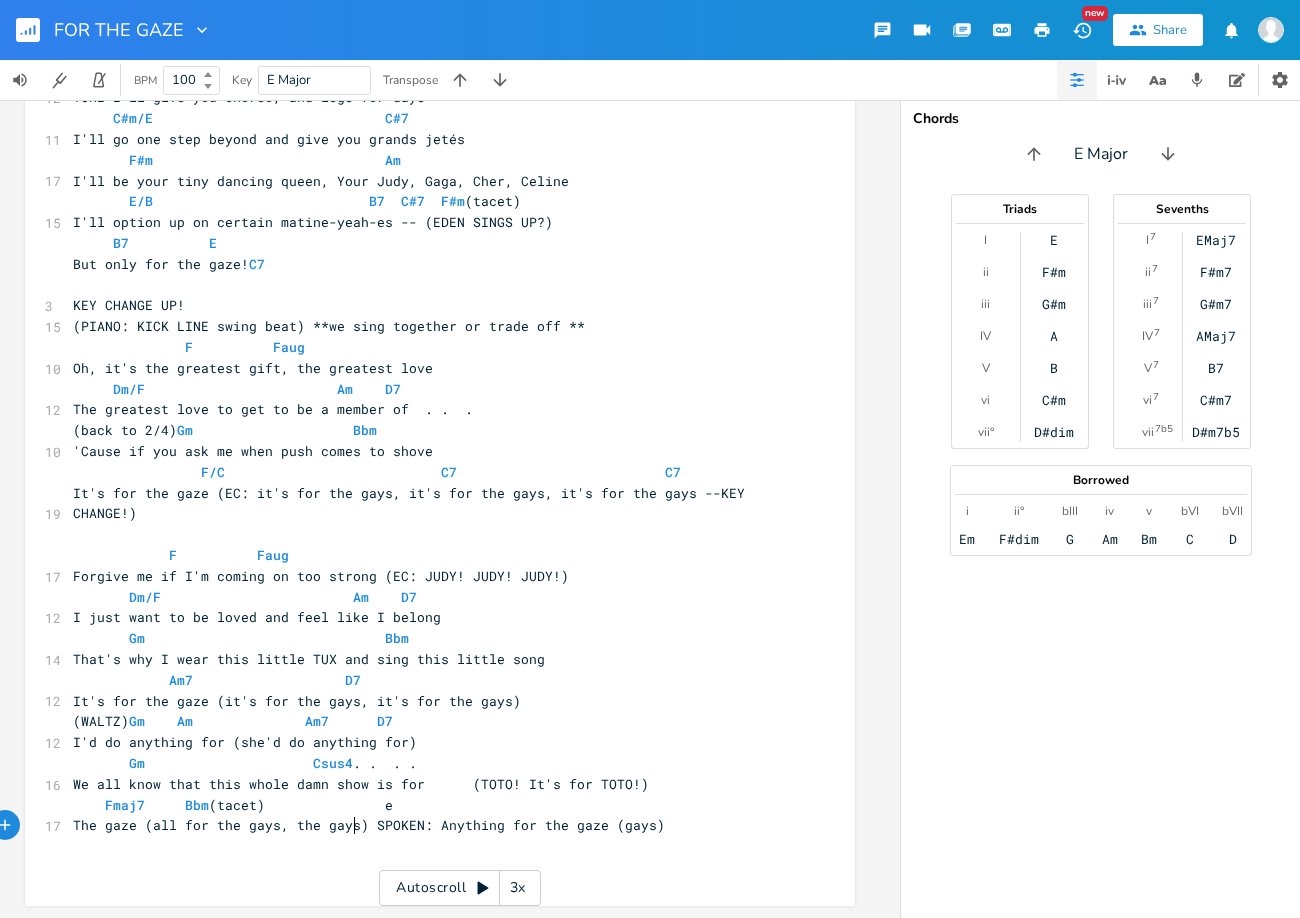 drag, startPoint x: 347, startPoint y: 825, endPoint x: 358, endPoint y: 834, distance: 14.21267 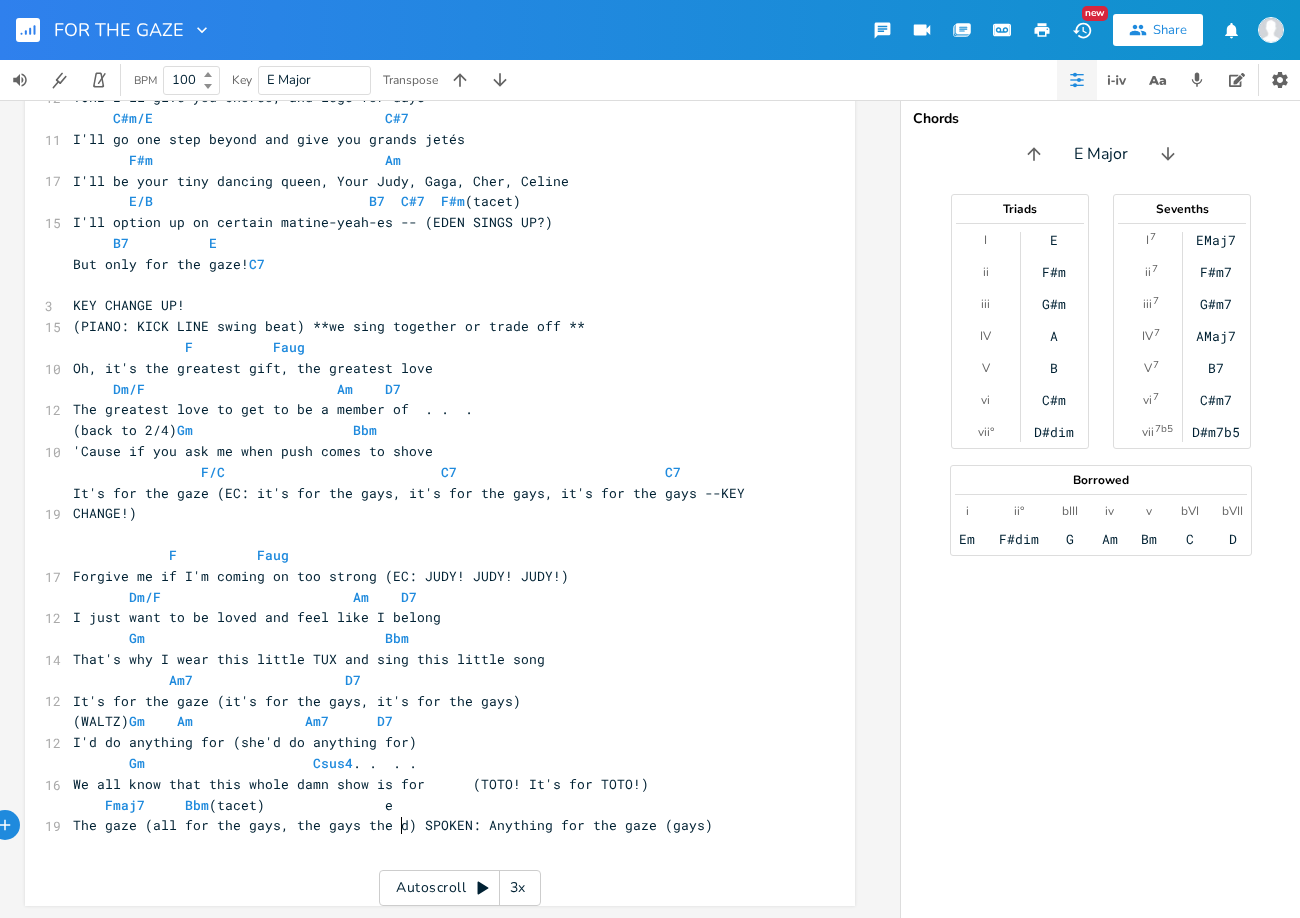 type on "the day" 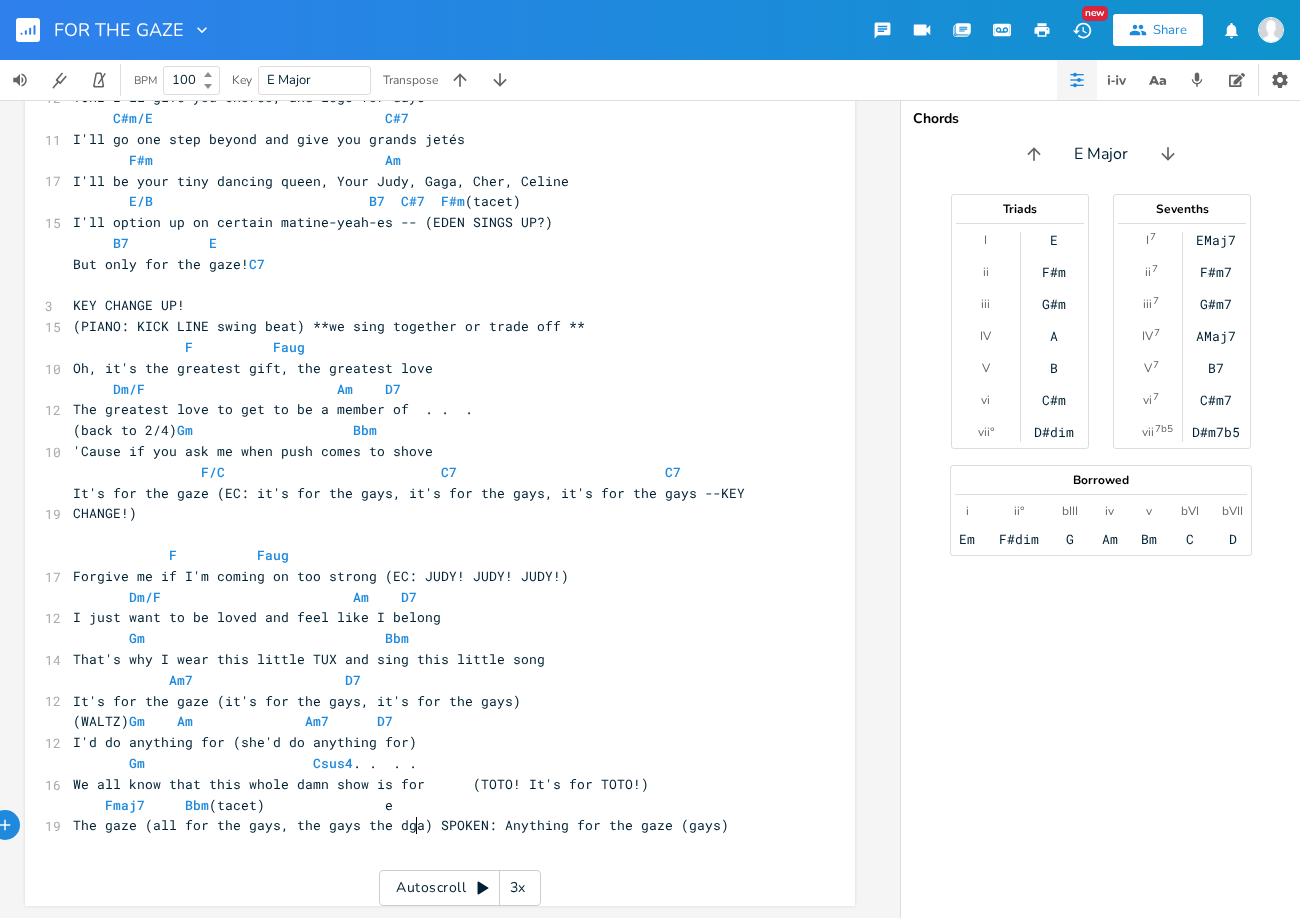 type on "gay" 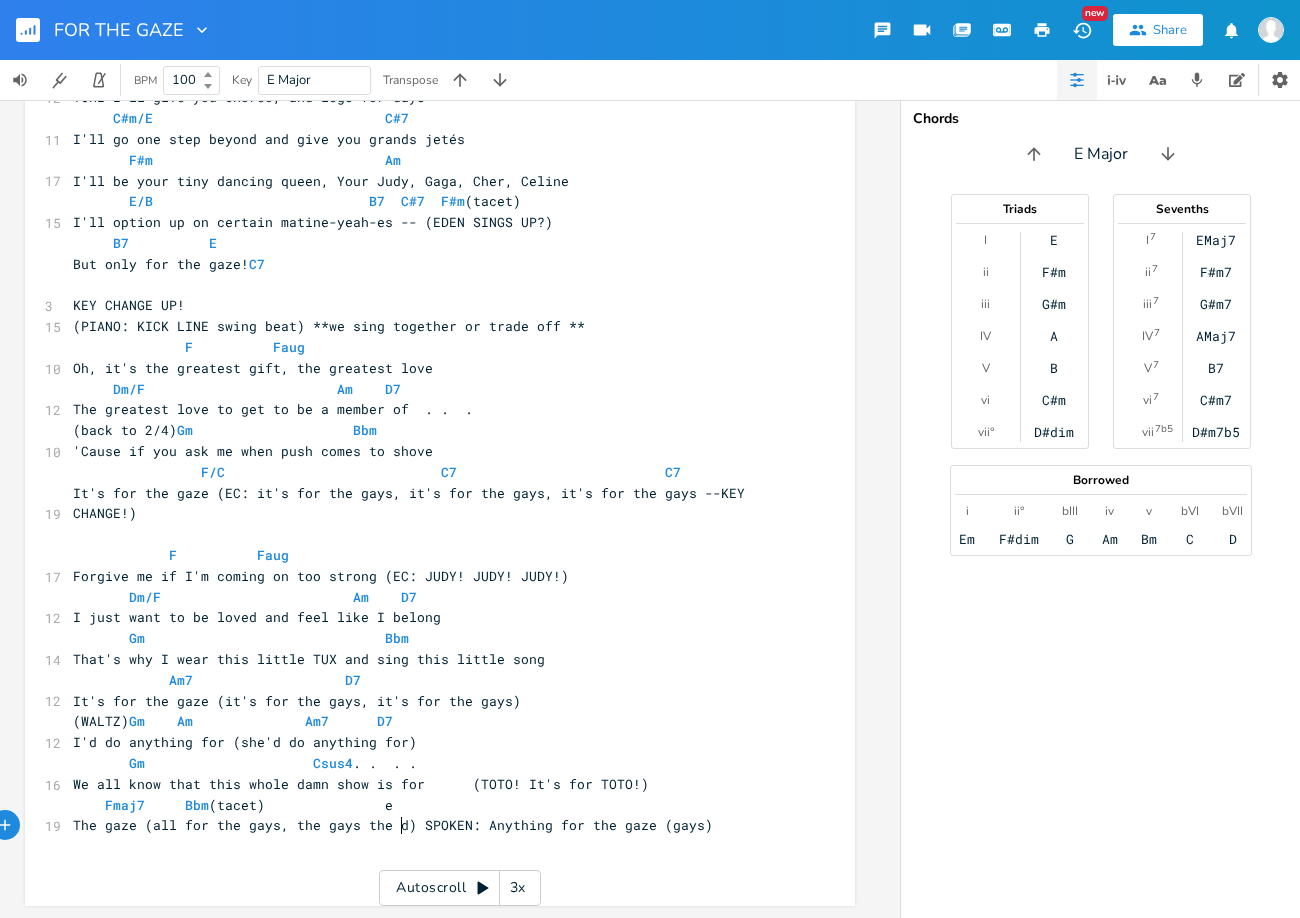 type on "gy" 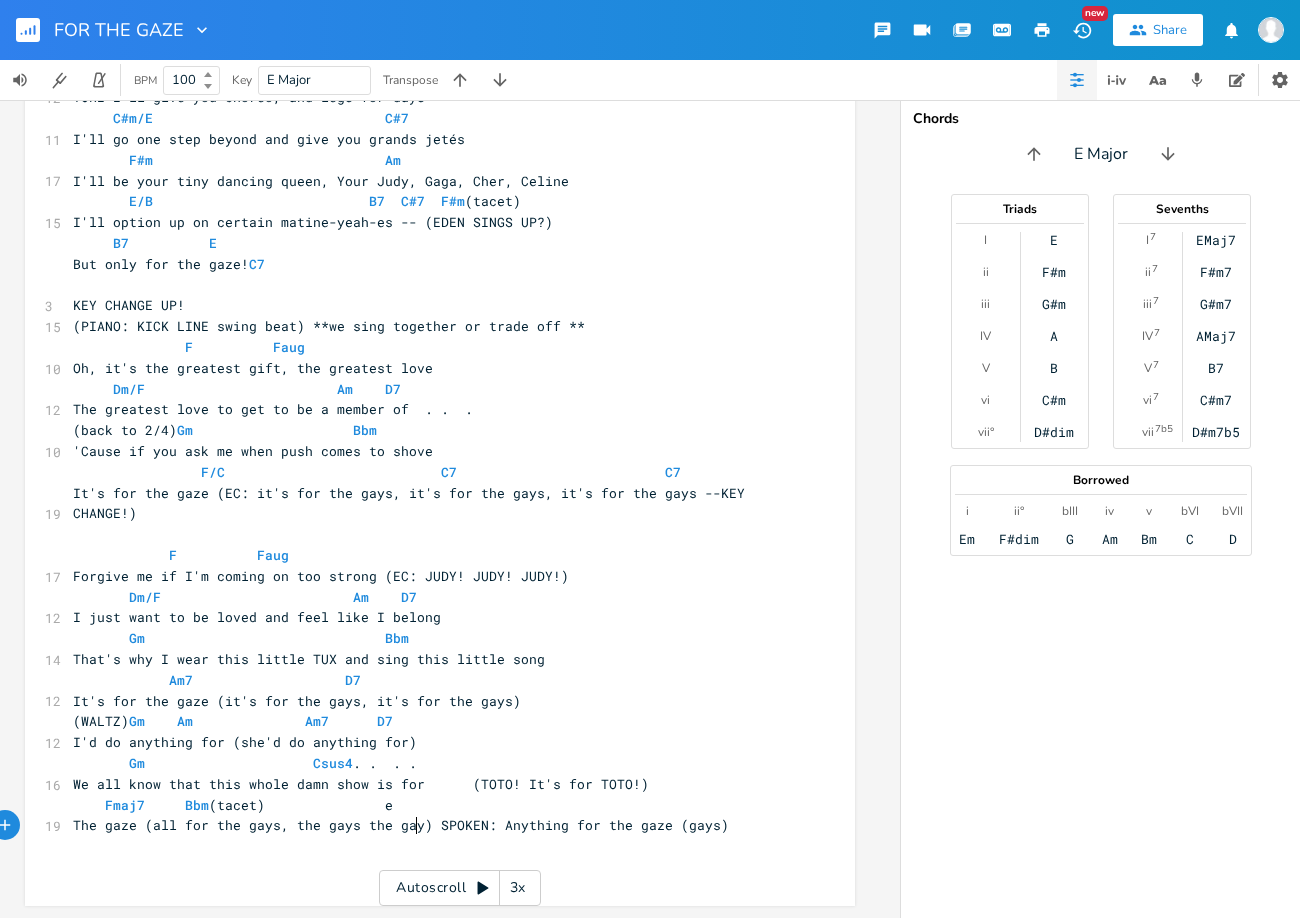 type on "gays" 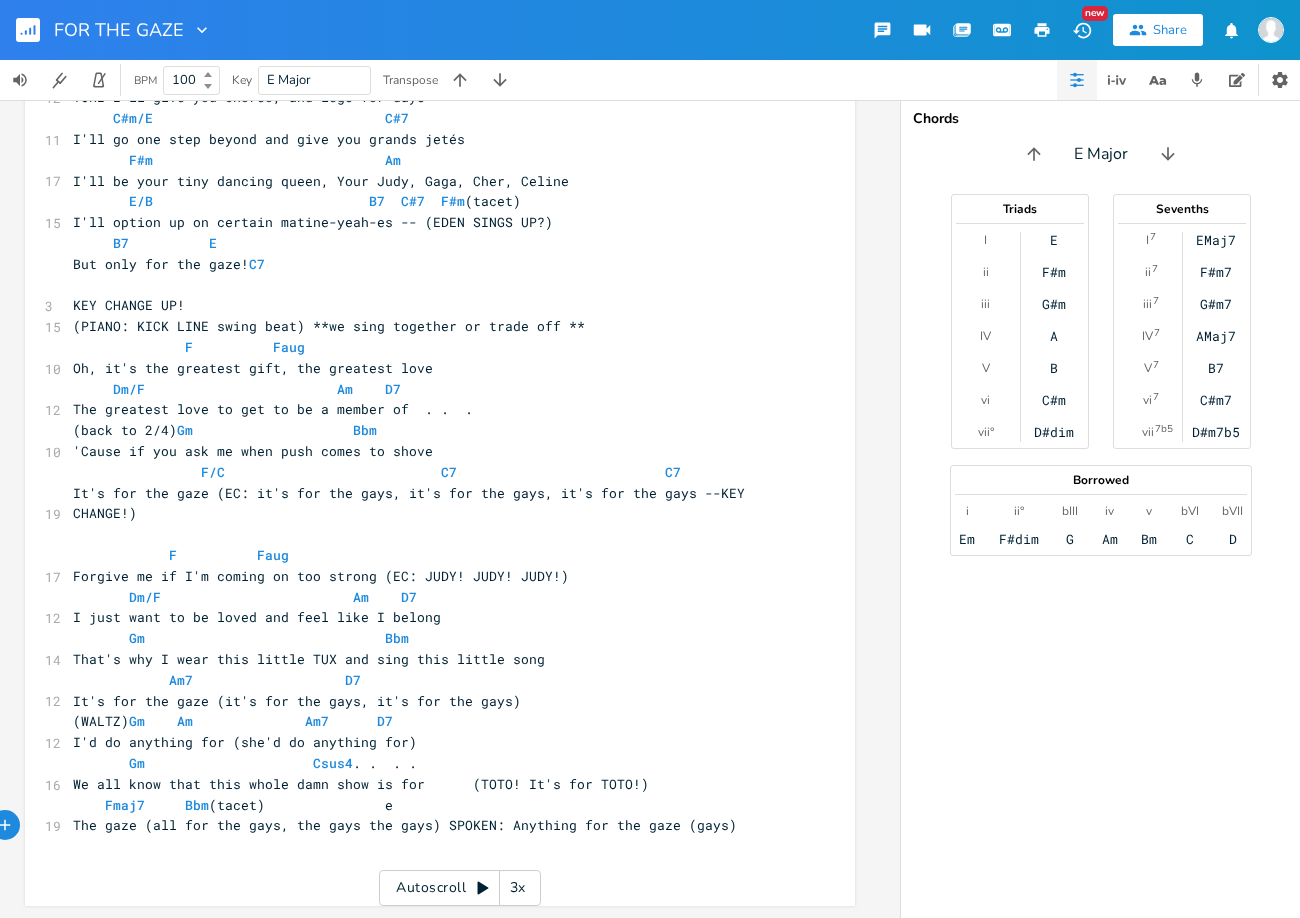 click on "Fmaj7       Bbm                            (tacet)               e" at bounding box center [233, 805] 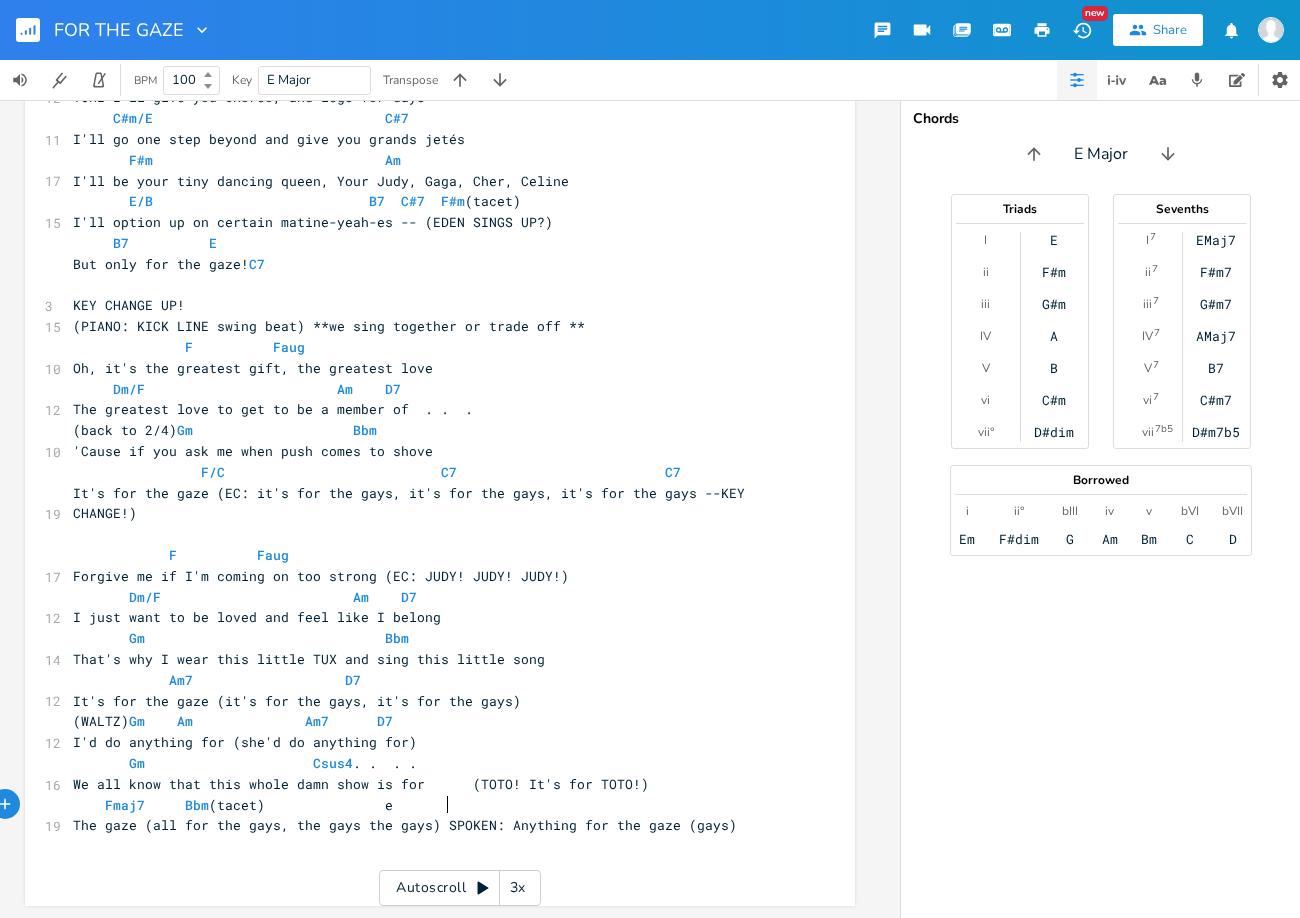 scroll, scrollTop: 0, scrollLeft: 12, axis: horizontal 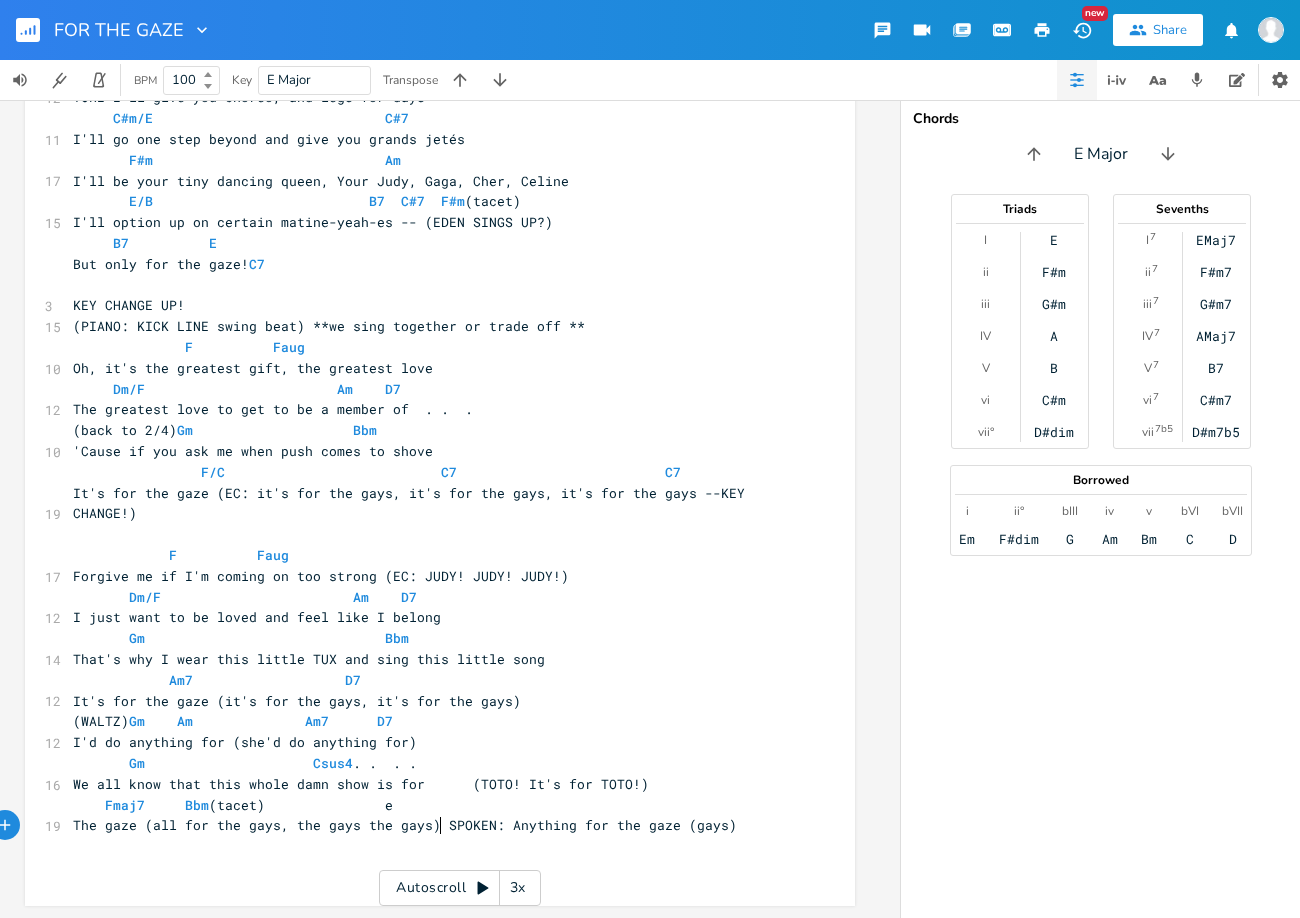 click on "The gaze (all for the gays, the gays the gays) SPOKEN: Anything for the gaze (gays)" at bounding box center (405, 825) 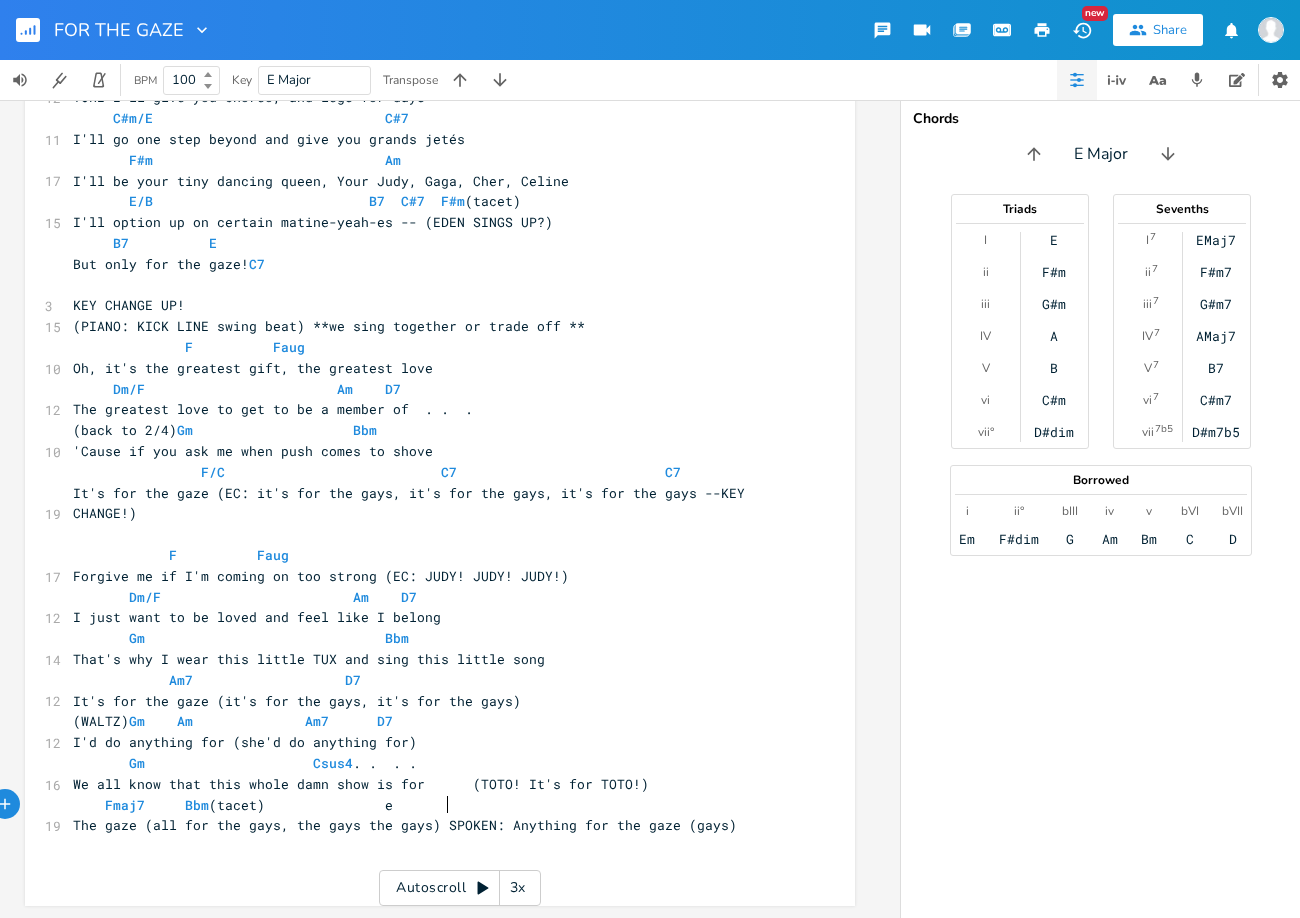 click on "Fmaj7       Bbm                                (tacet)               e" at bounding box center (233, 805) 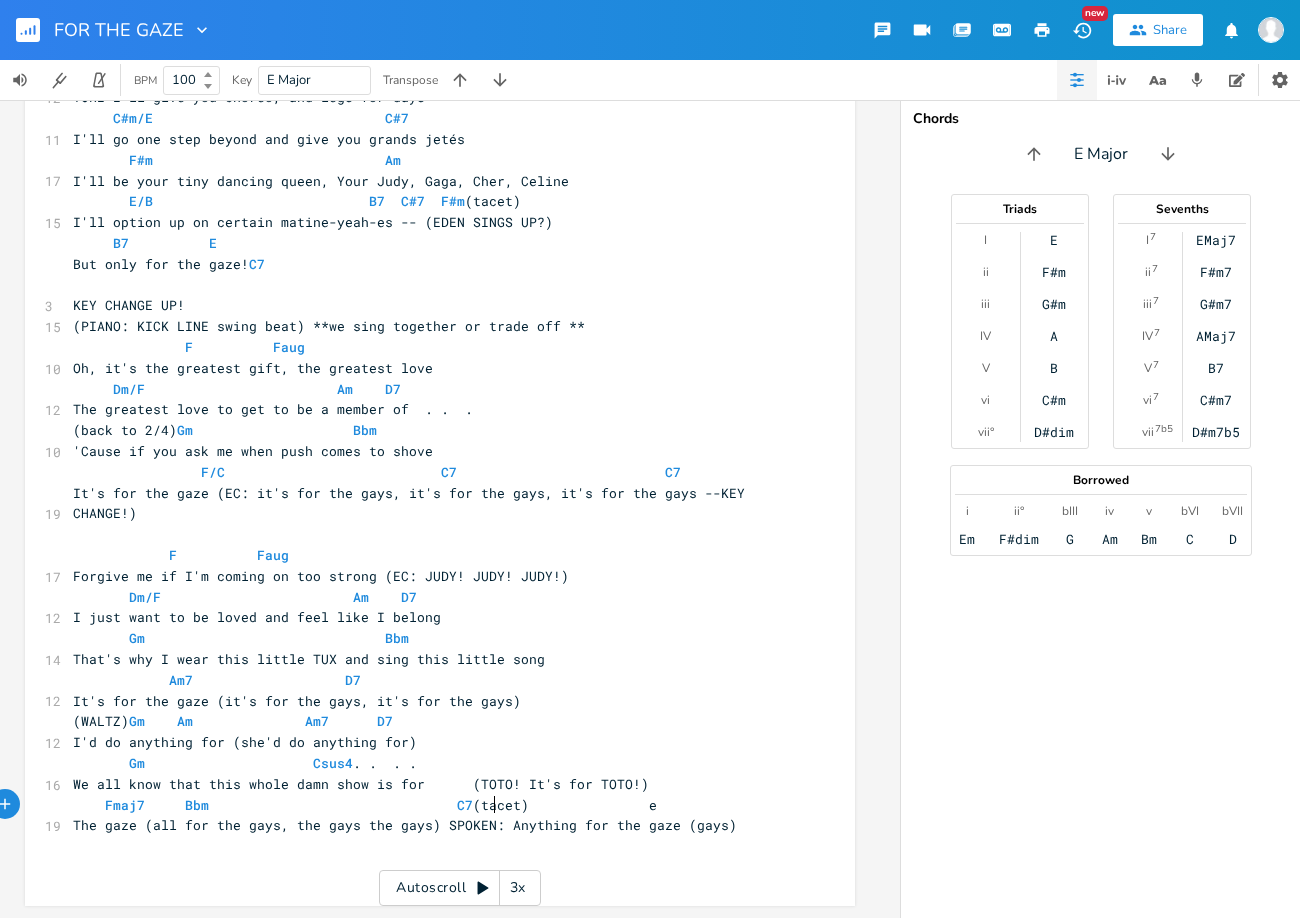 type on "C7" 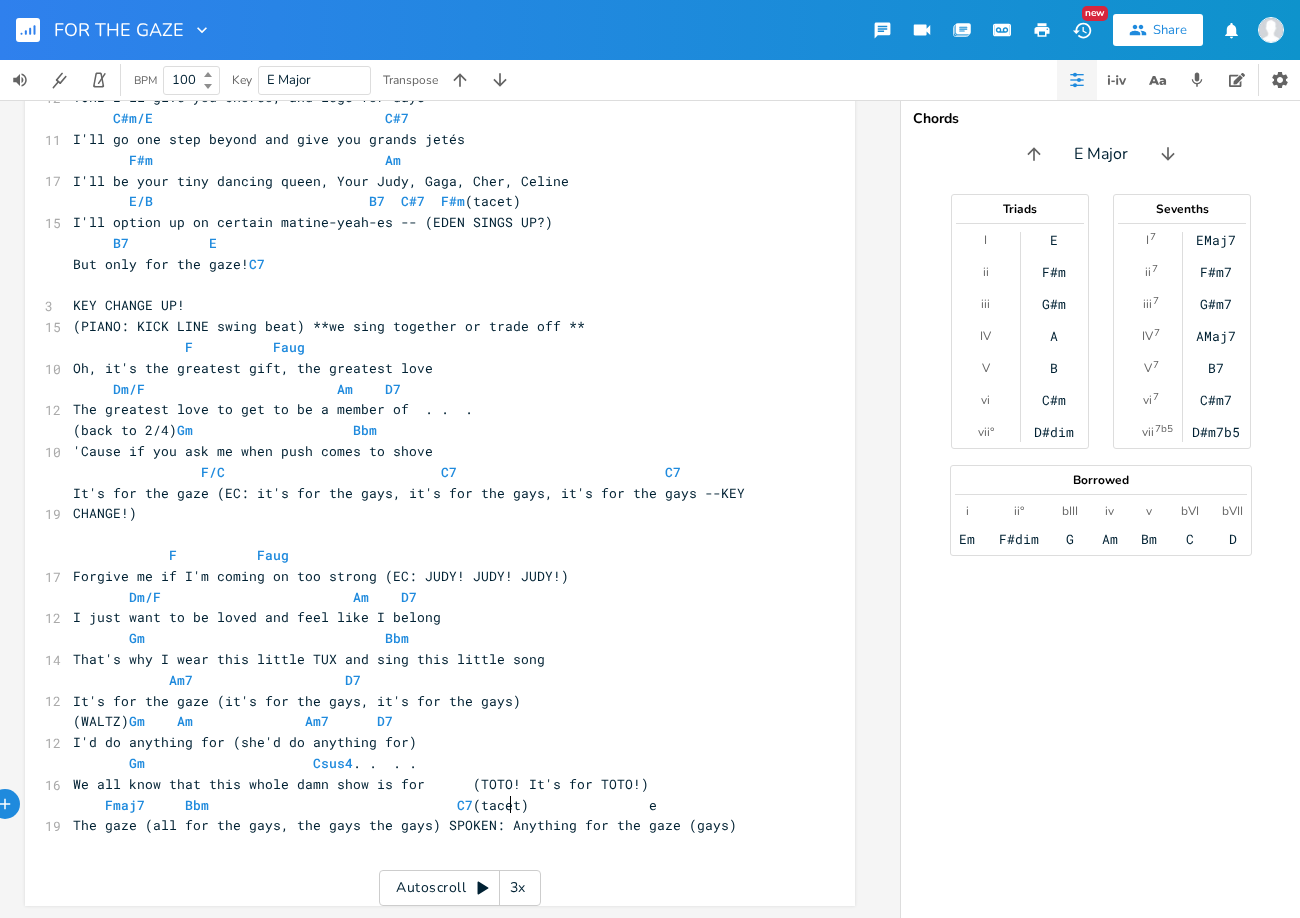 scroll, scrollTop: 0, scrollLeft: 36, axis: horizontal 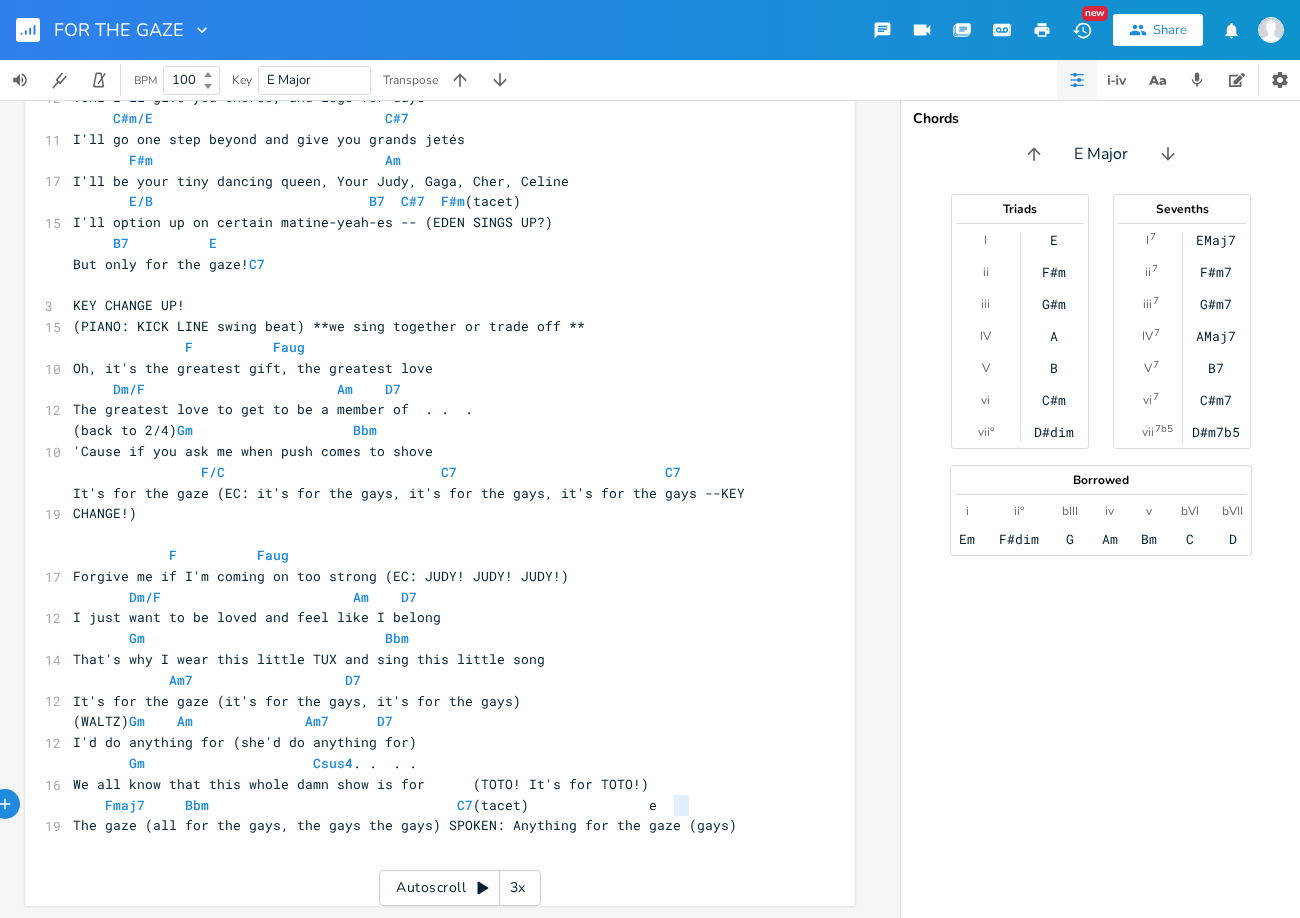 type on "e" 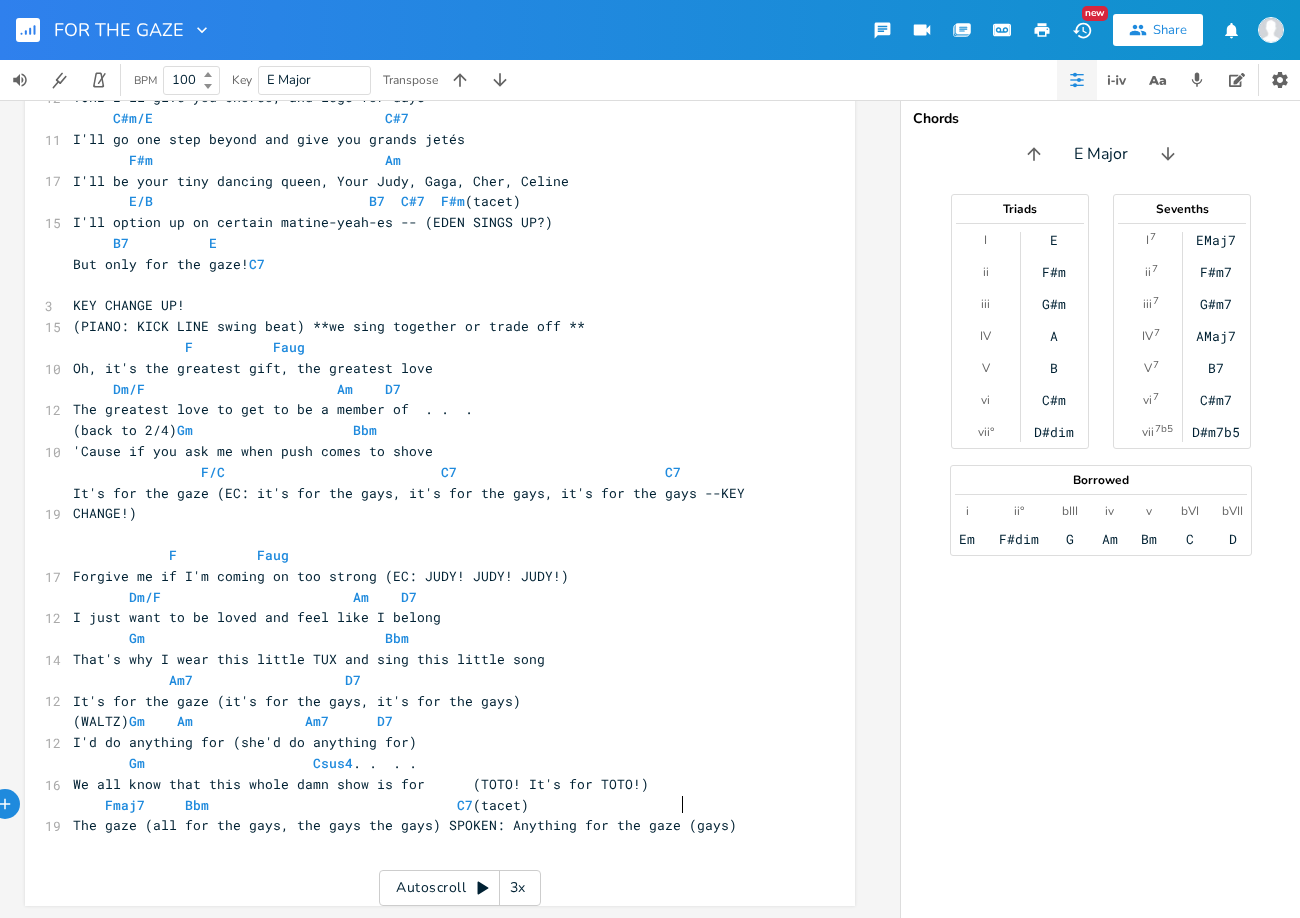 type on "G" 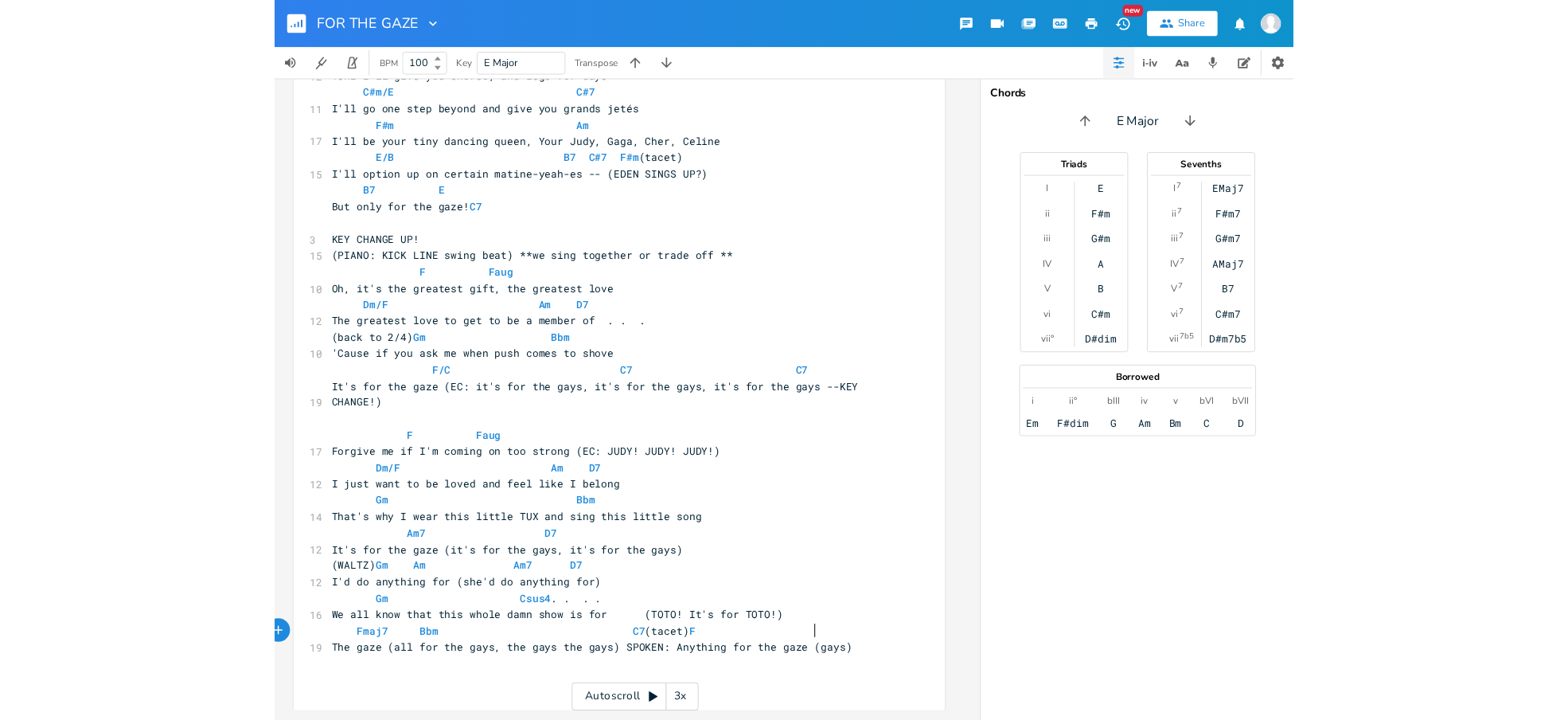 scroll, scrollTop: 0, scrollLeft: 7, axis: horizontal 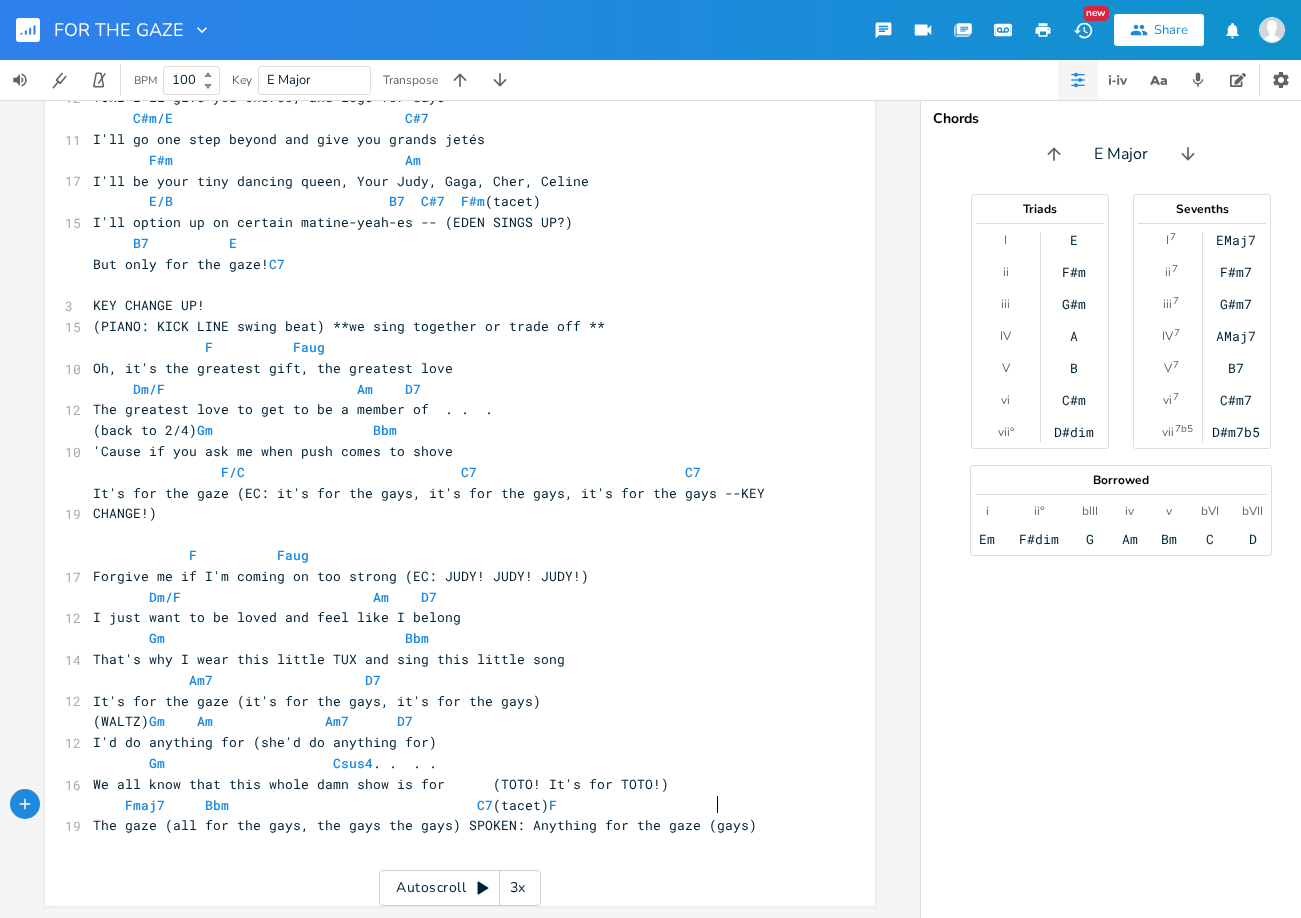 type on "F" 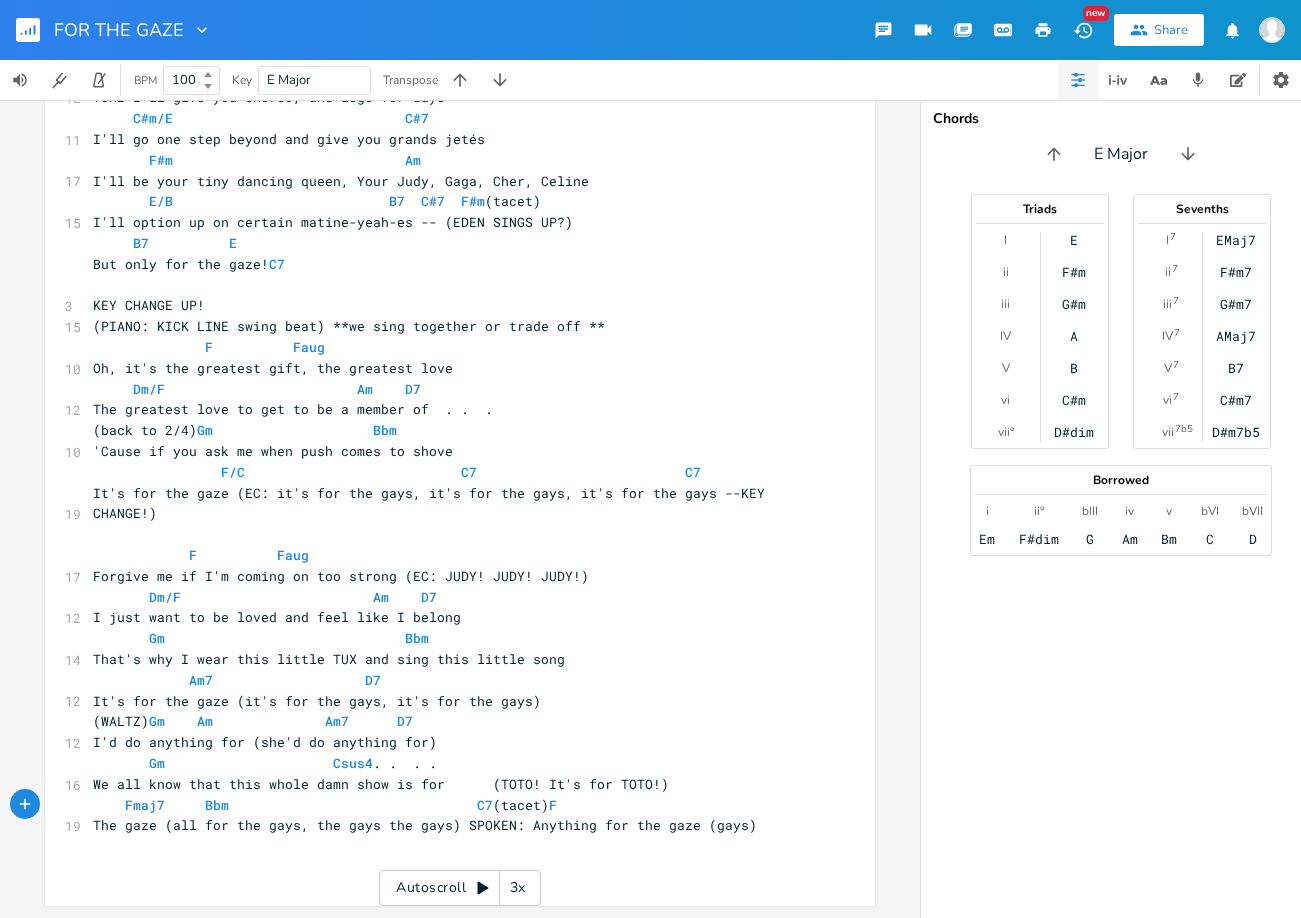 click on "Share" at bounding box center (1171, 30) 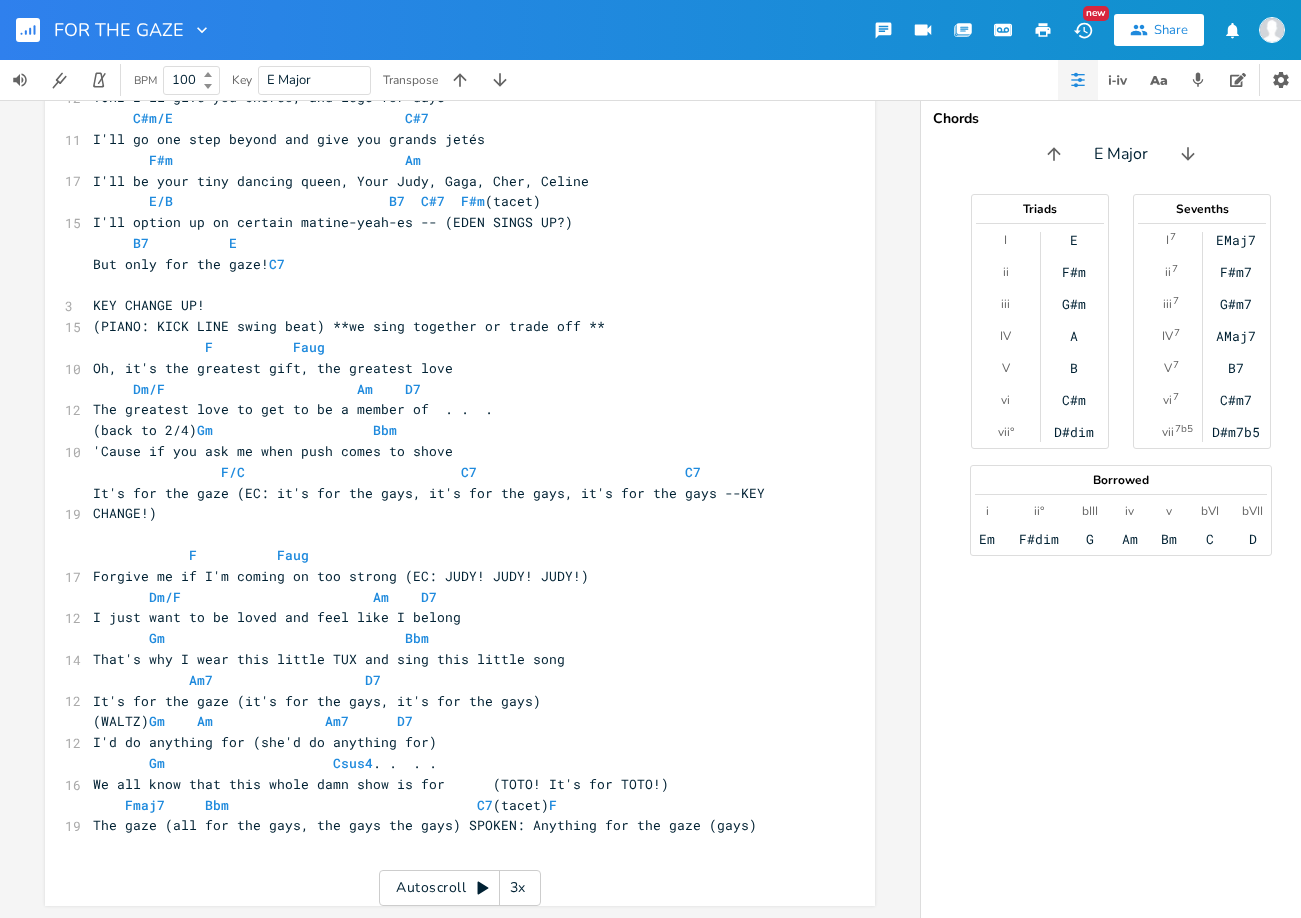 click 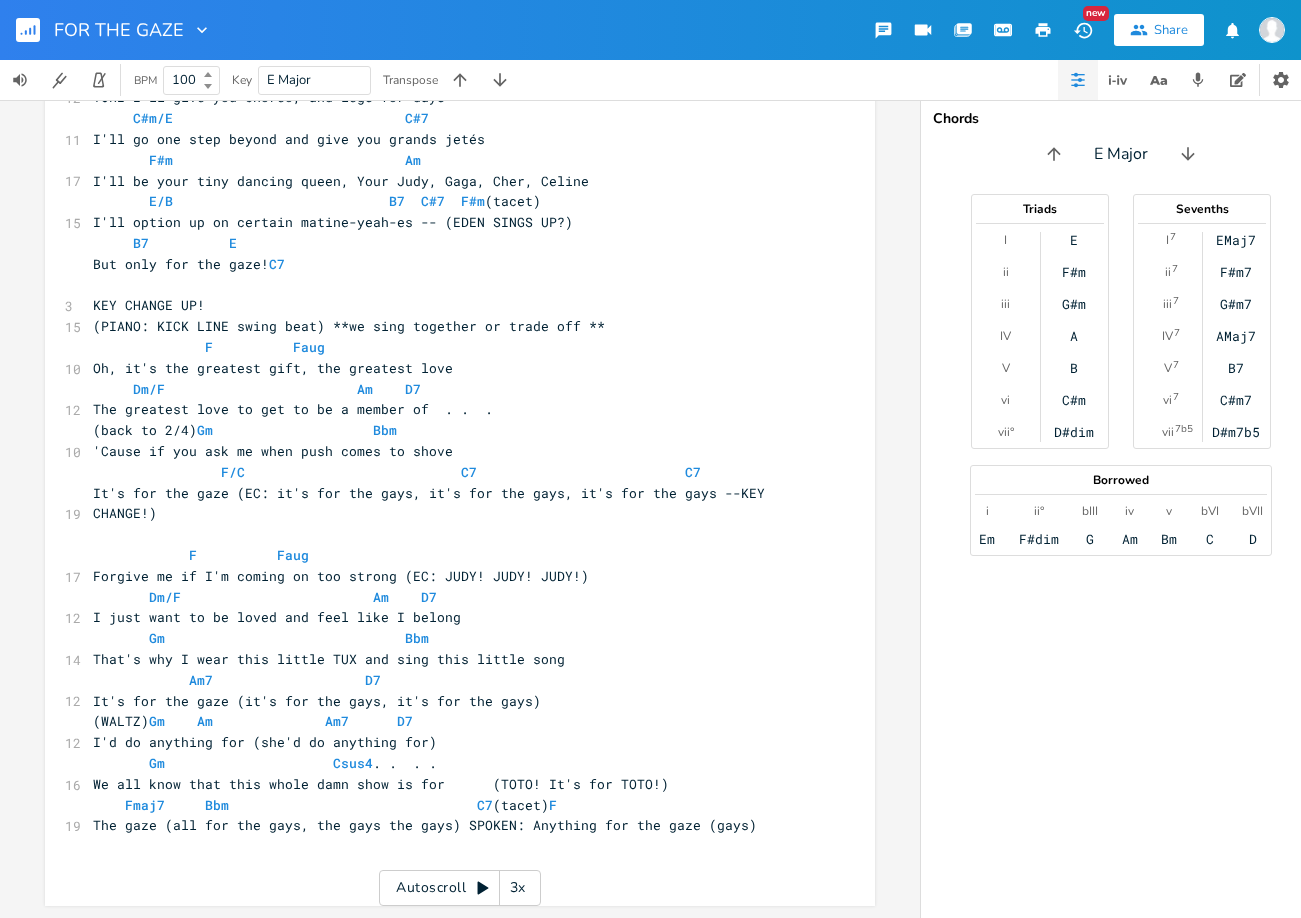 scroll, scrollTop: 946, scrollLeft: 0, axis: vertical 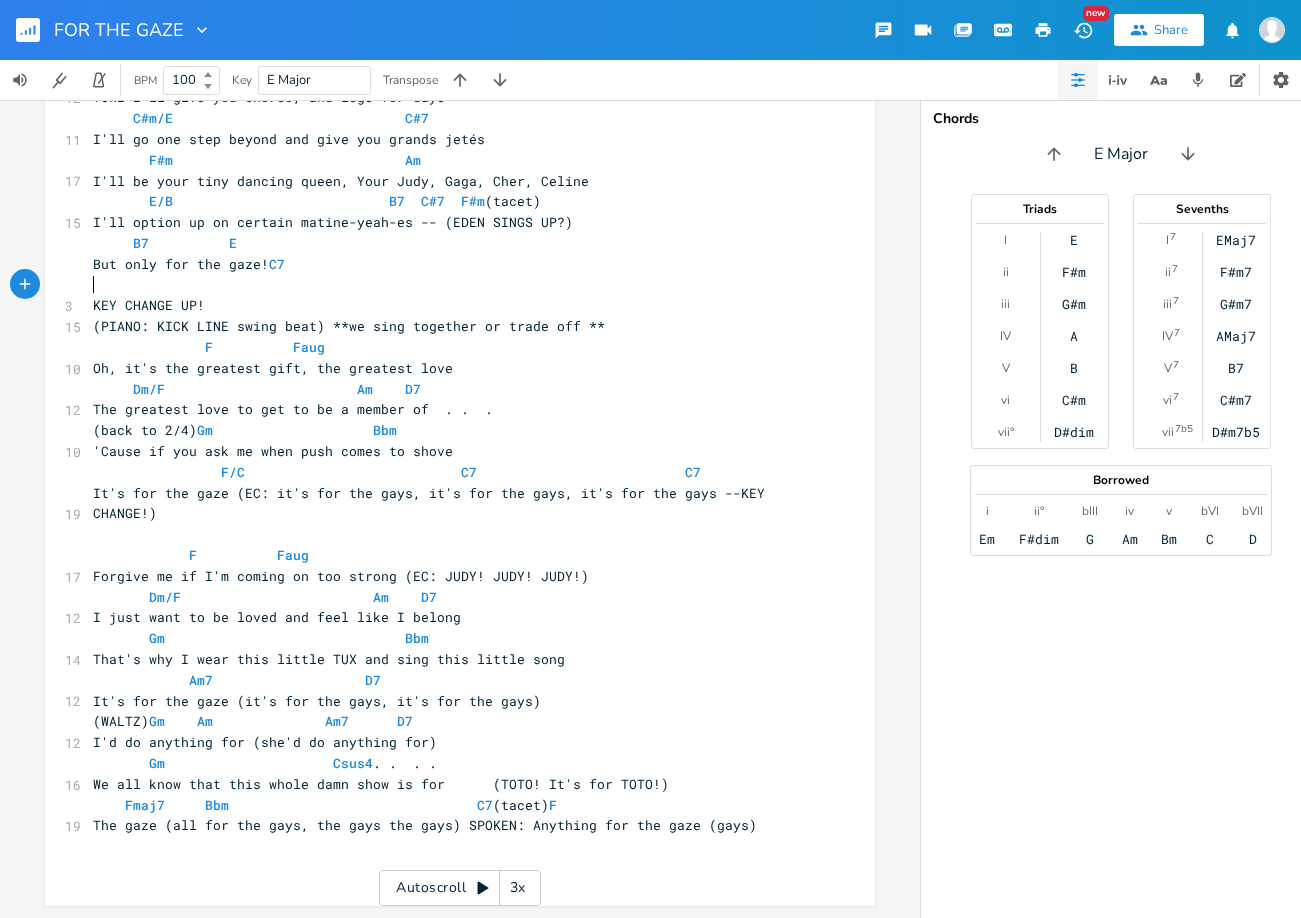 click on "​" at bounding box center (450, 285) 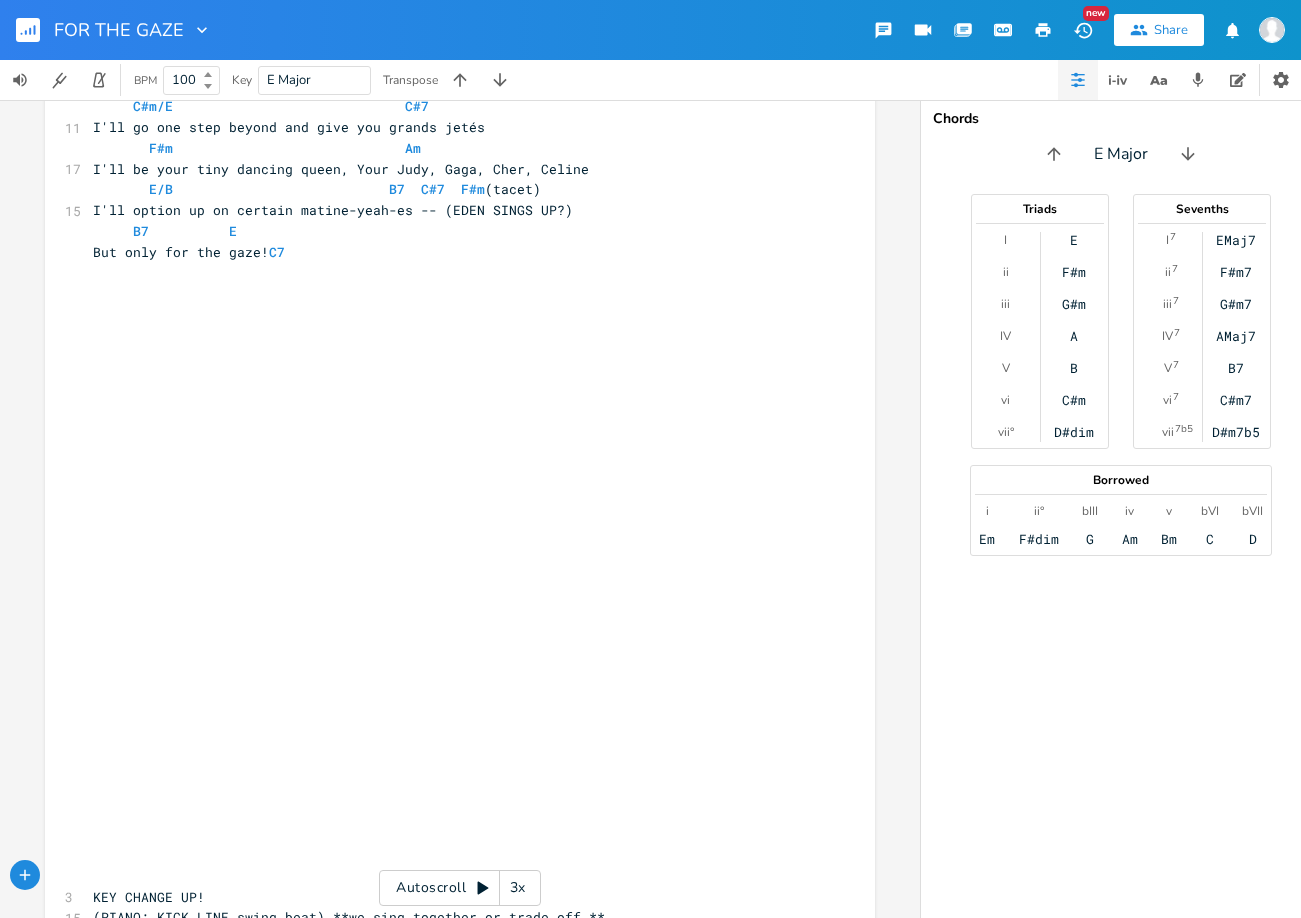 click 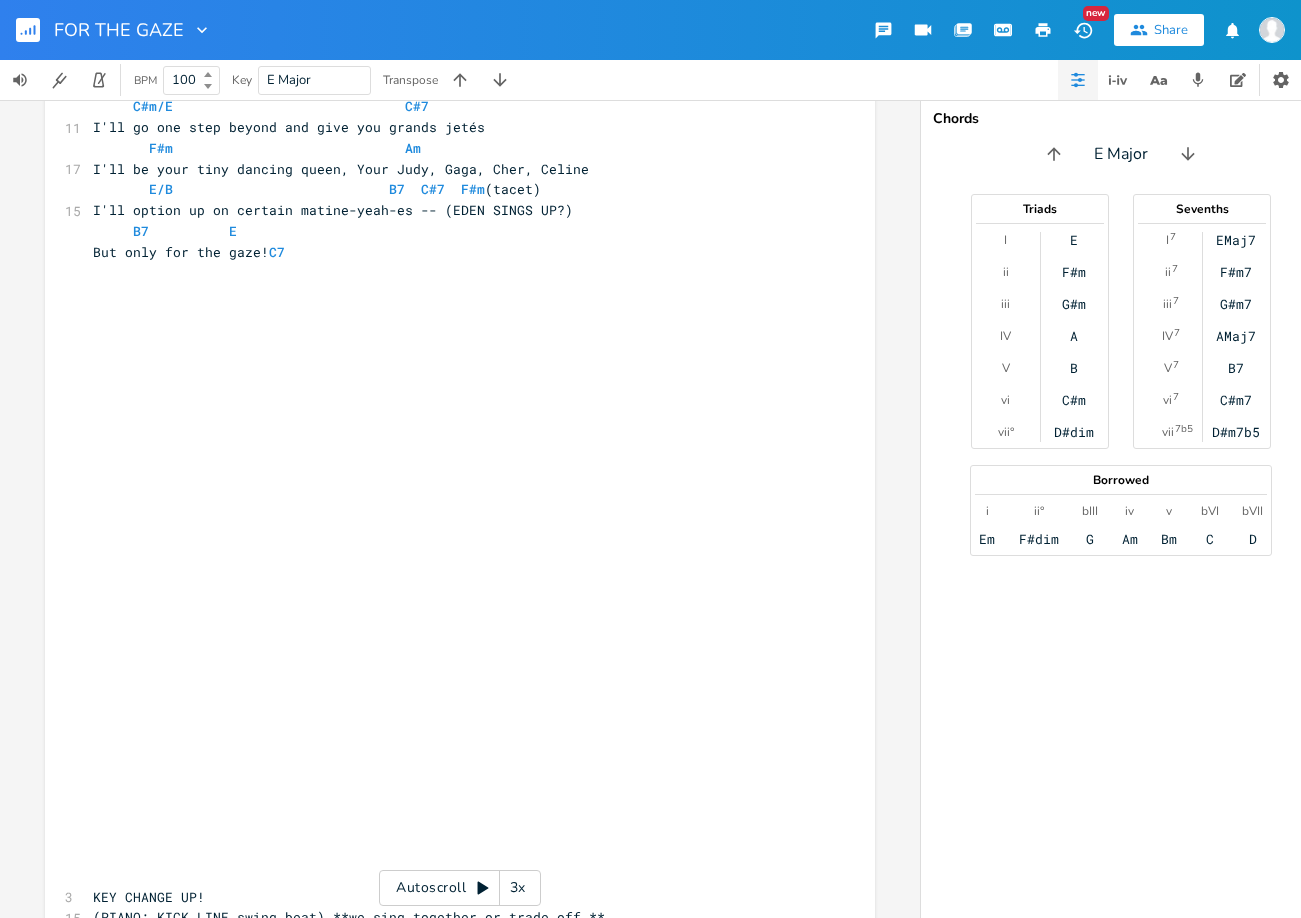 click on "​" at bounding box center [450, 501] 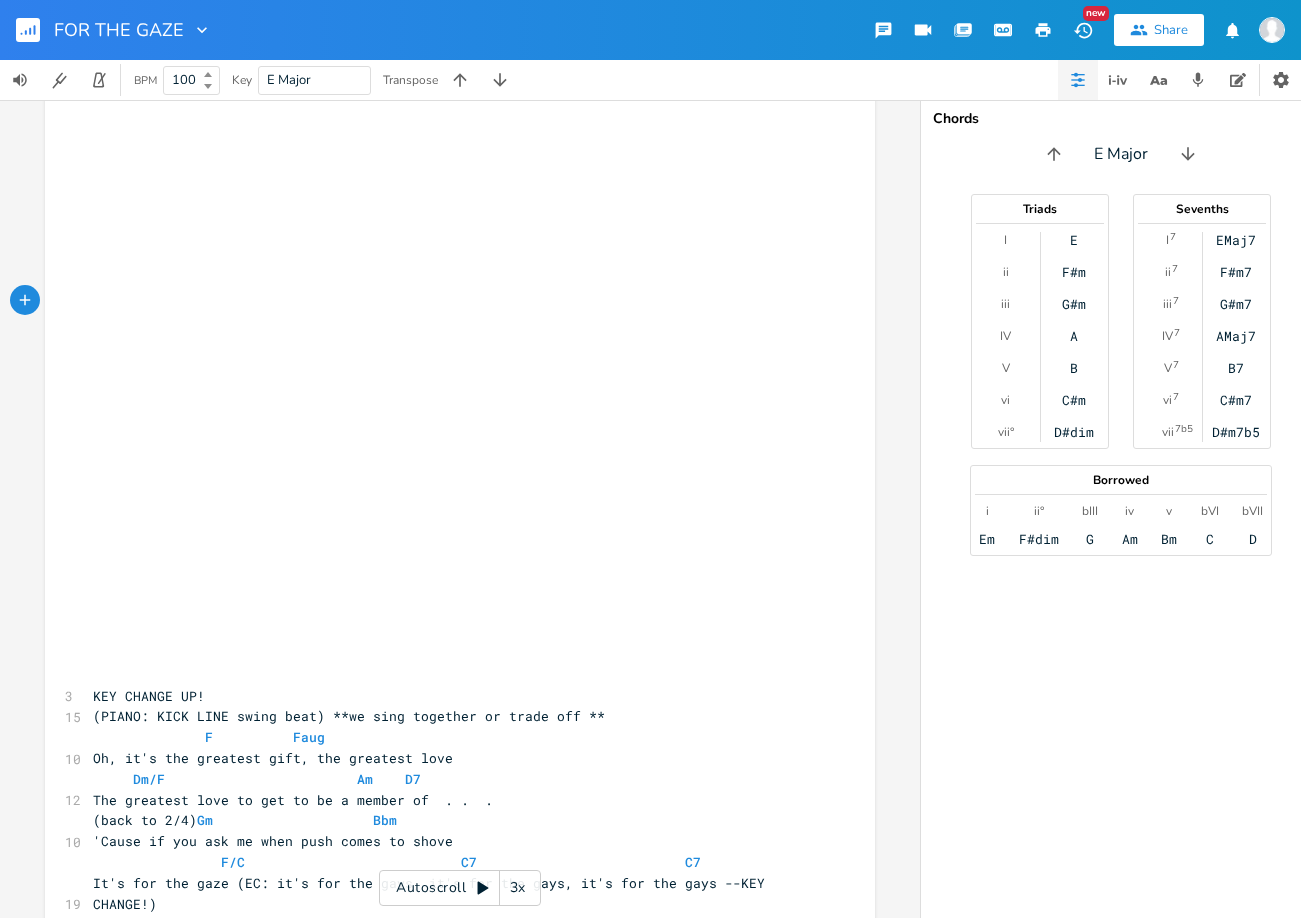 scroll, scrollTop: 1154, scrollLeft: 0, axis: vertical 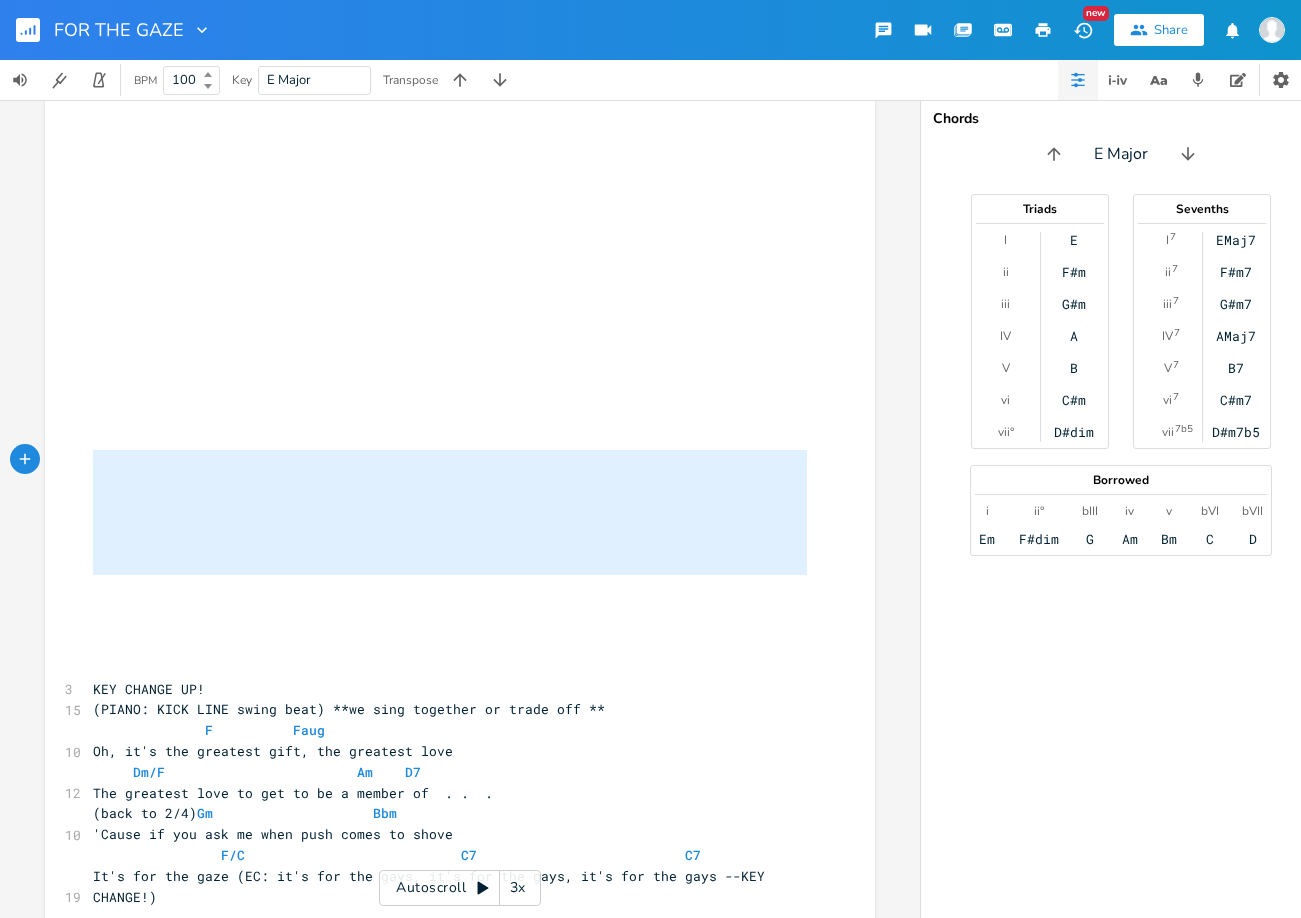 drag, startPoint x: 146, startPoint y: 592, endPoint x: 150, endPoint y: 463, distance: 129.062 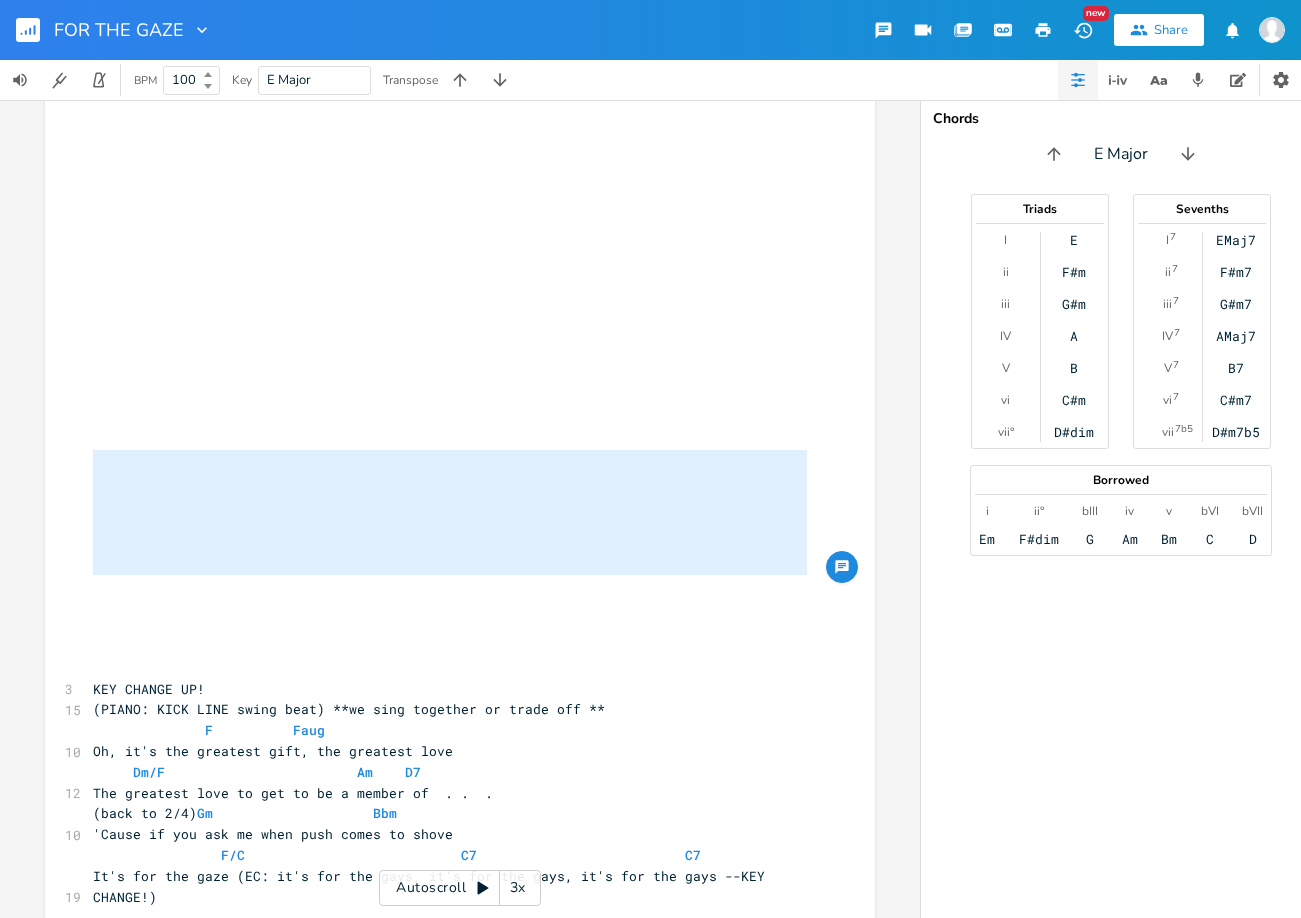 type 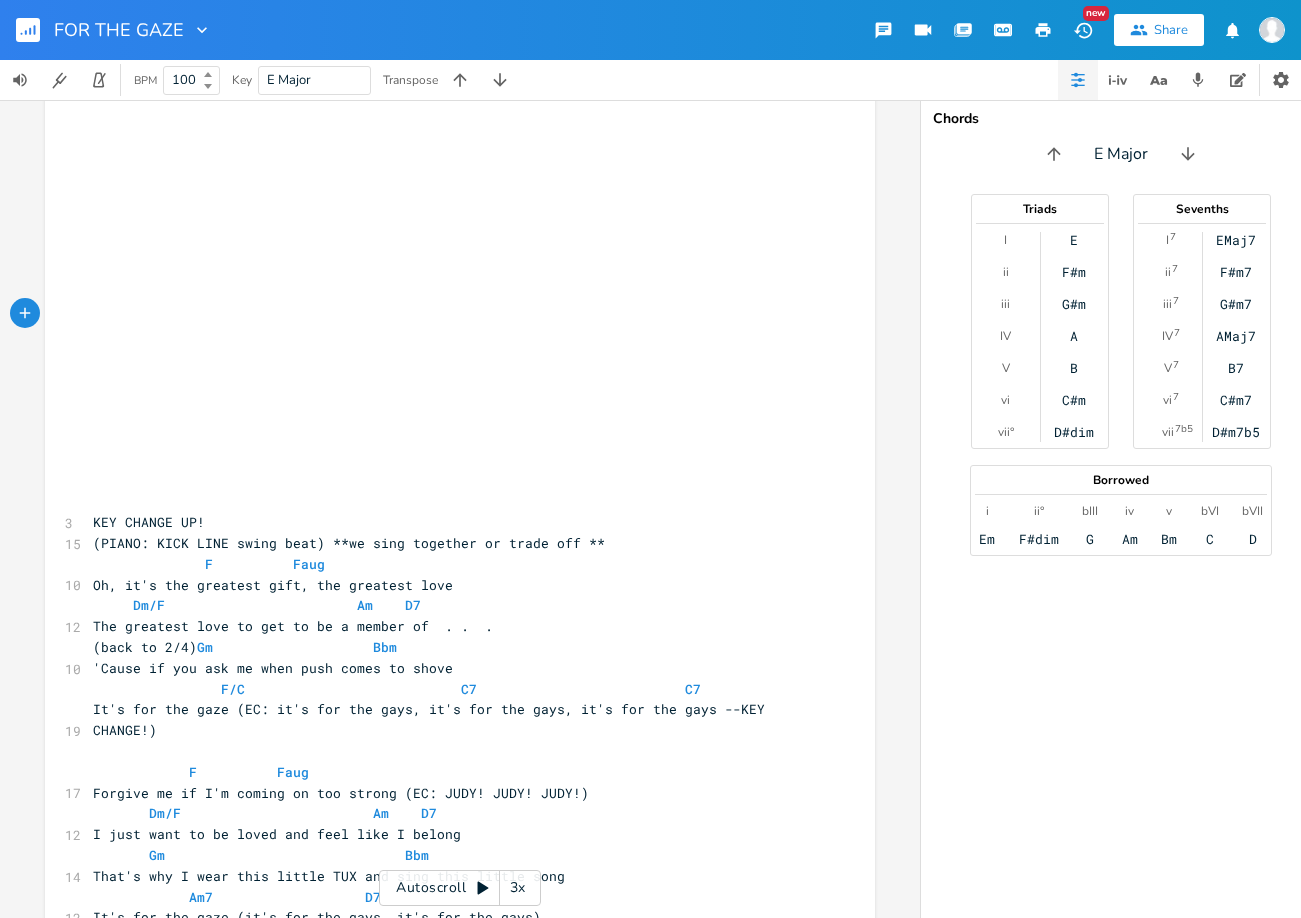 click 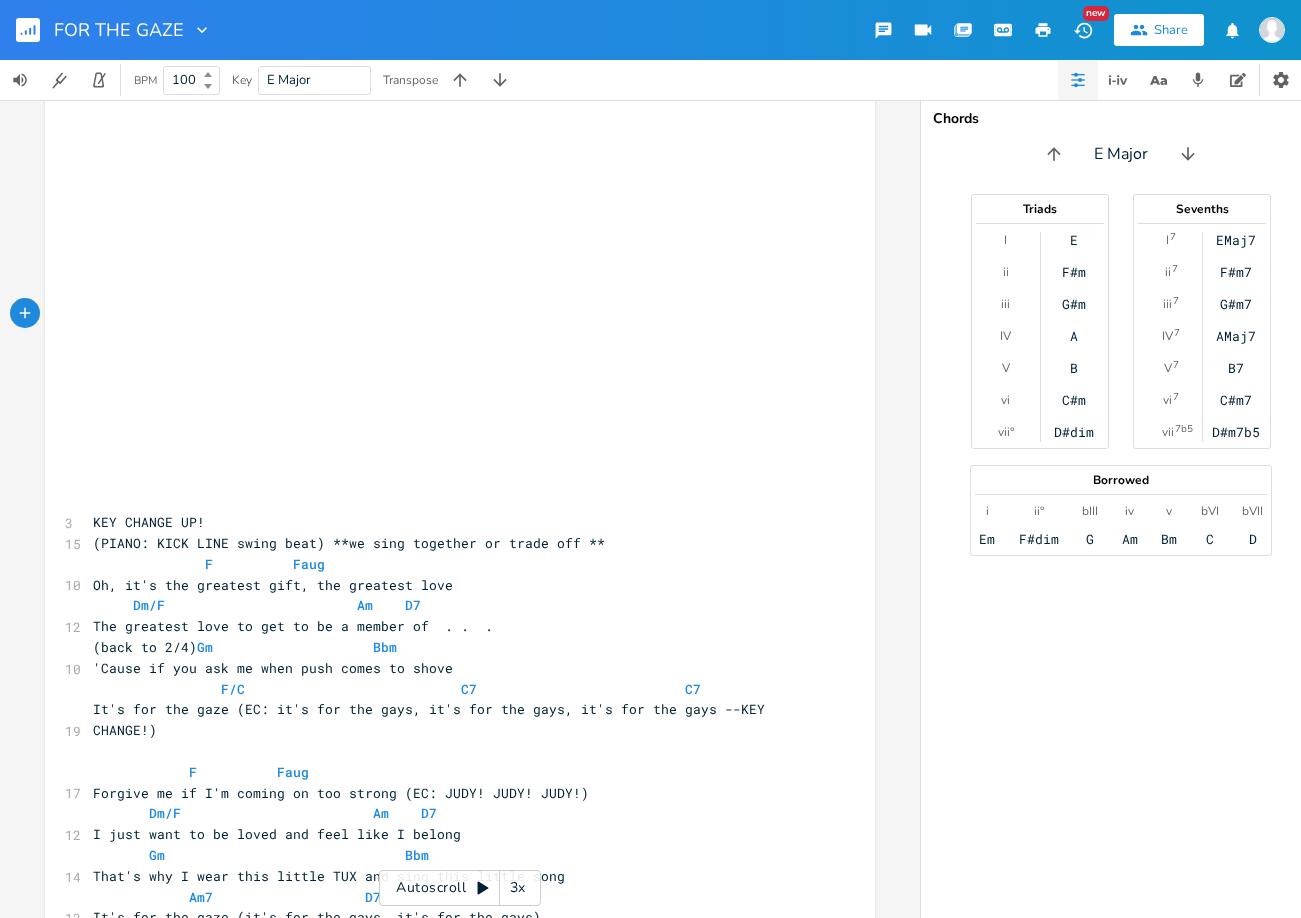 scroll, scrollTop: 0, scrollLeft: 0, axis: both 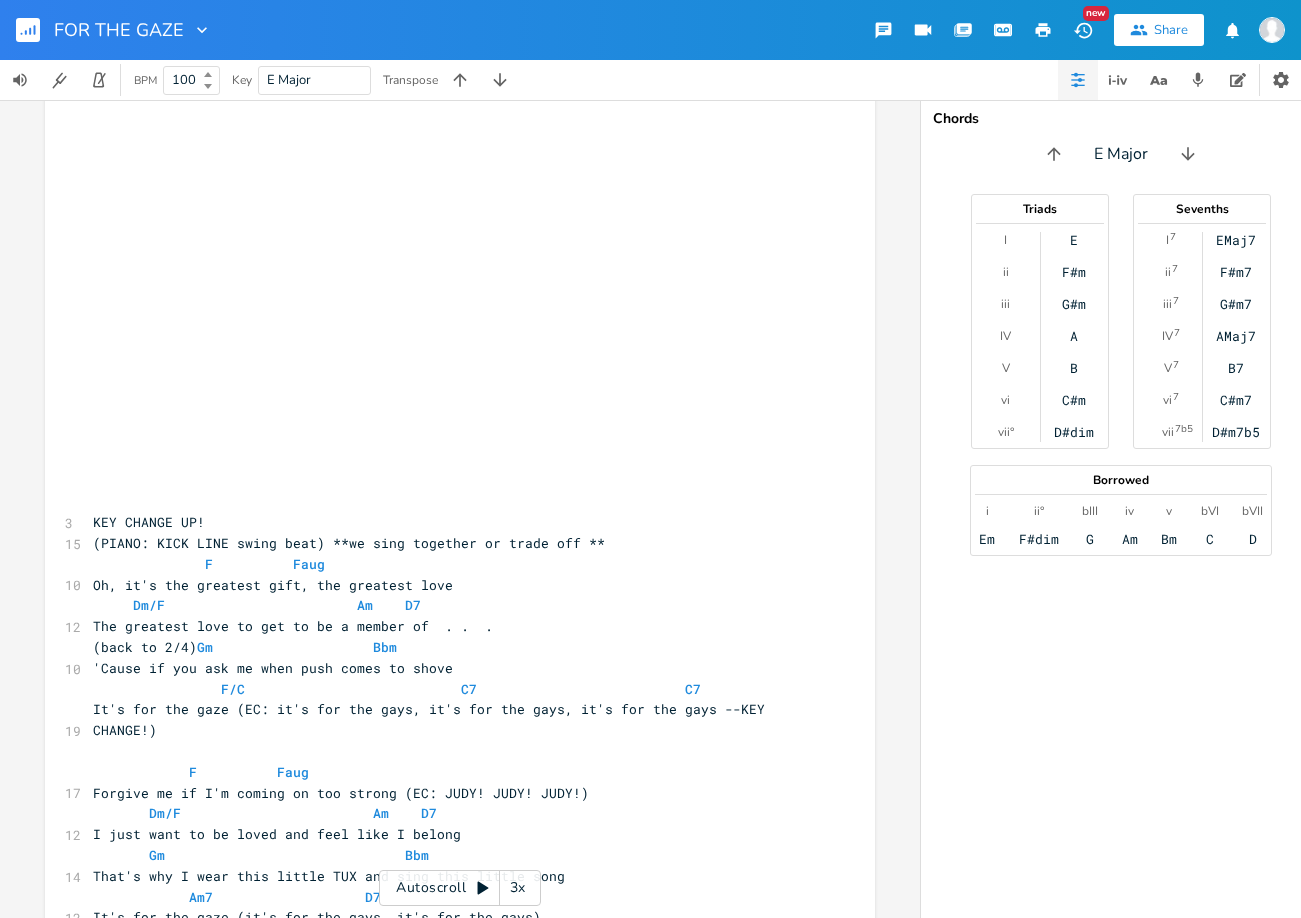 click 